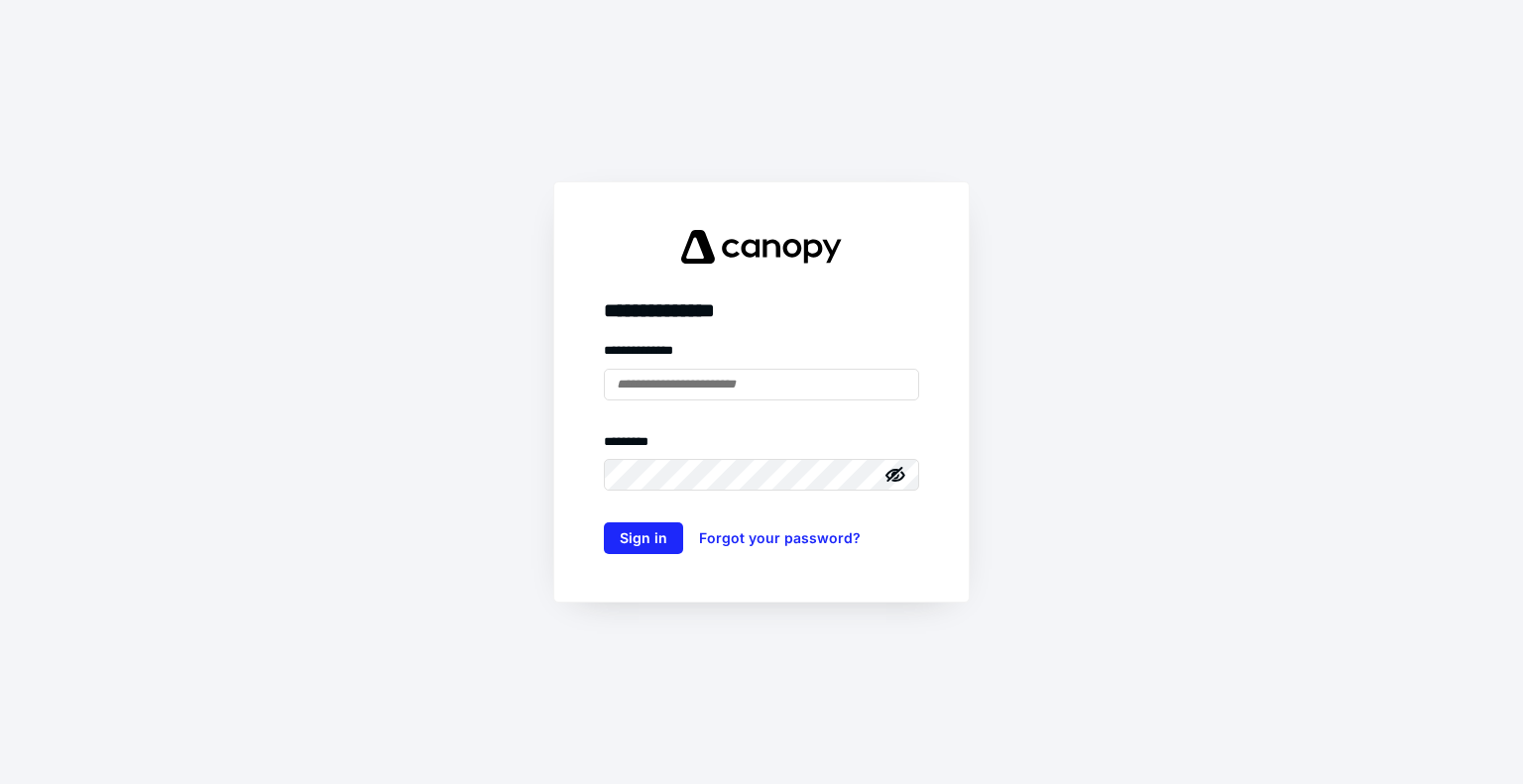 scroll, scrollTop: 0, scrollLeft: 0, axis: both 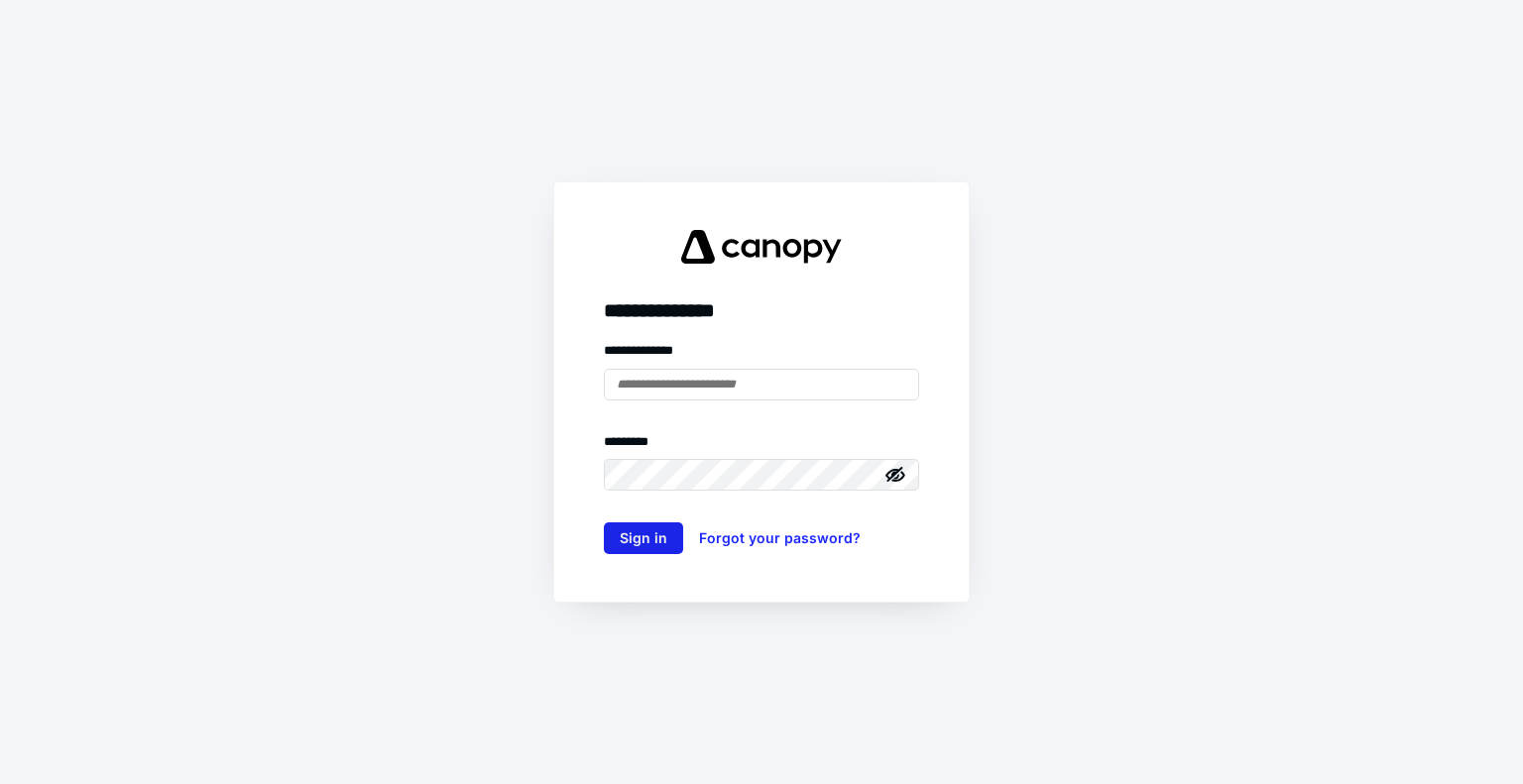 type on "**********" 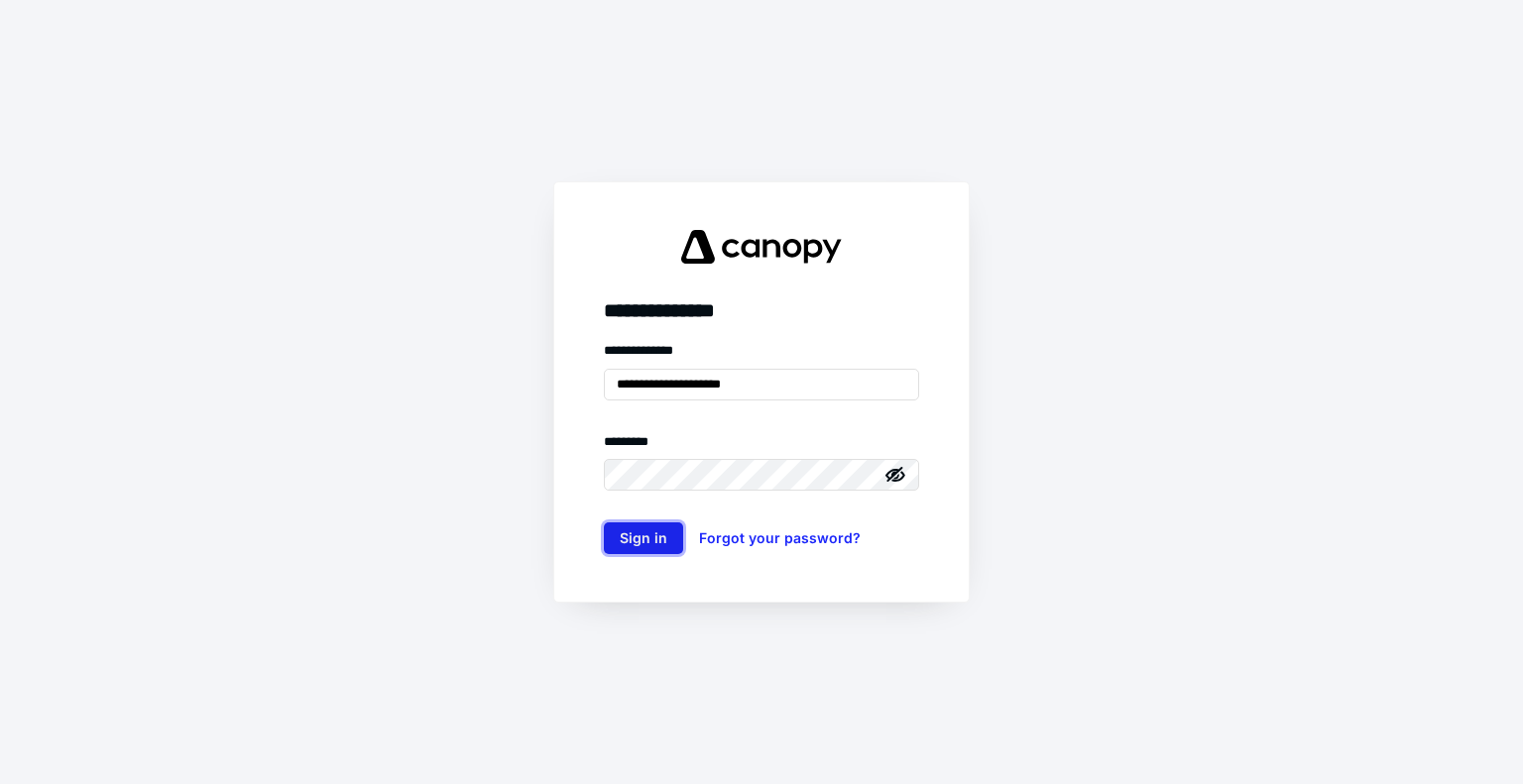click on "Sign in" at bounding box center (644, 538) 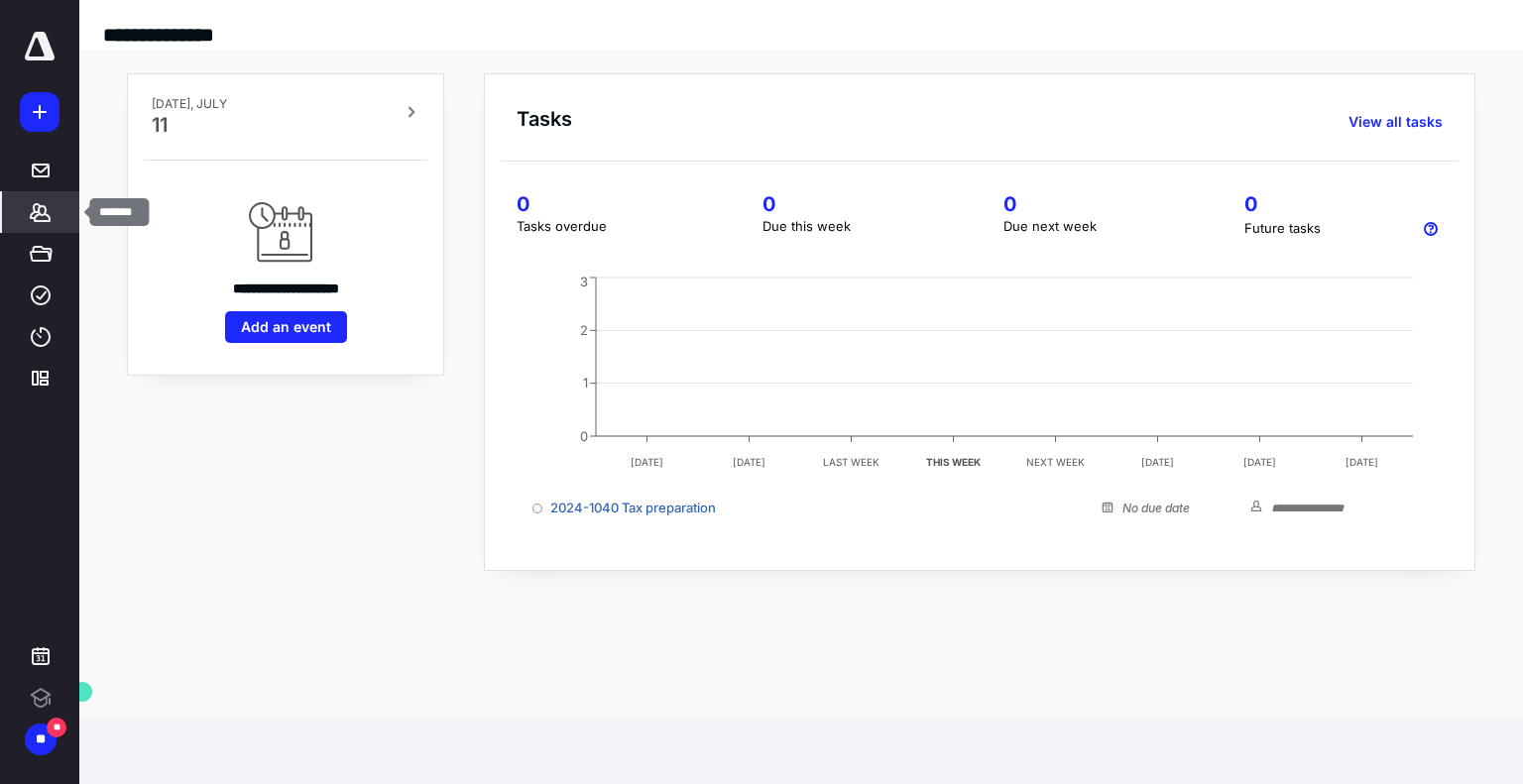 scroll, scrollTop: 0, scrollLeft: 0, axis: both 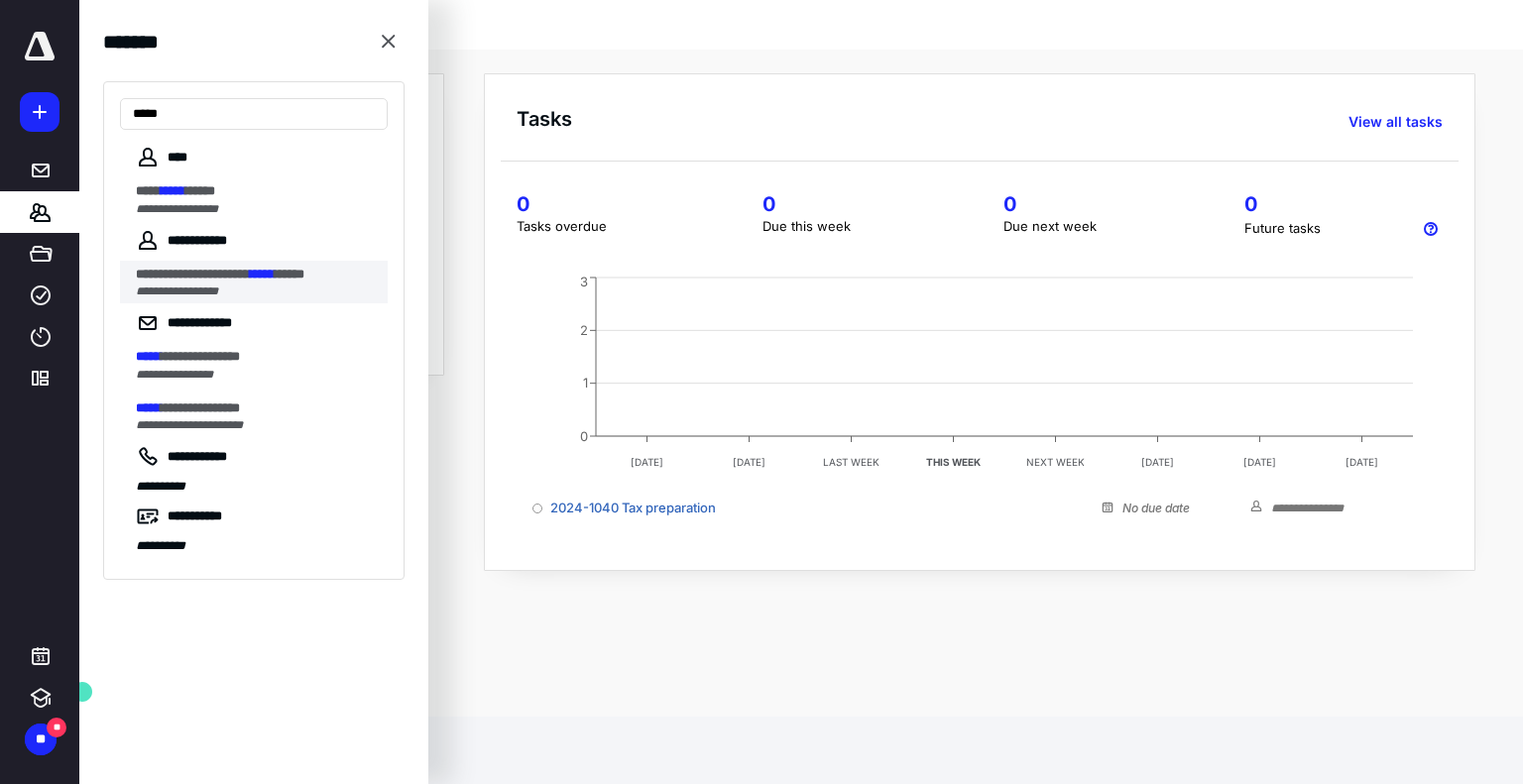 type on "*****" 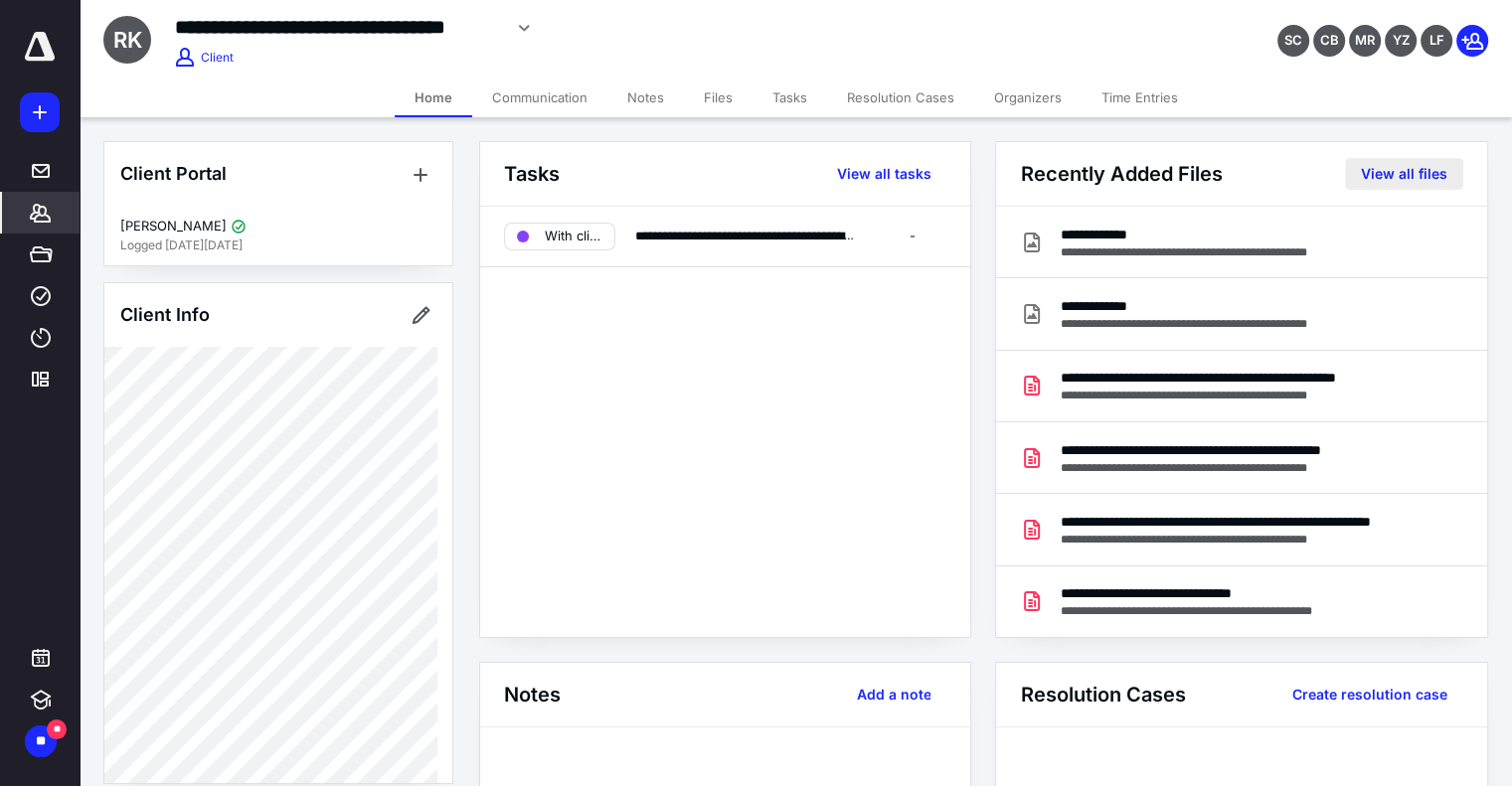 click on "View all files" at bounding box center [1404, 174] 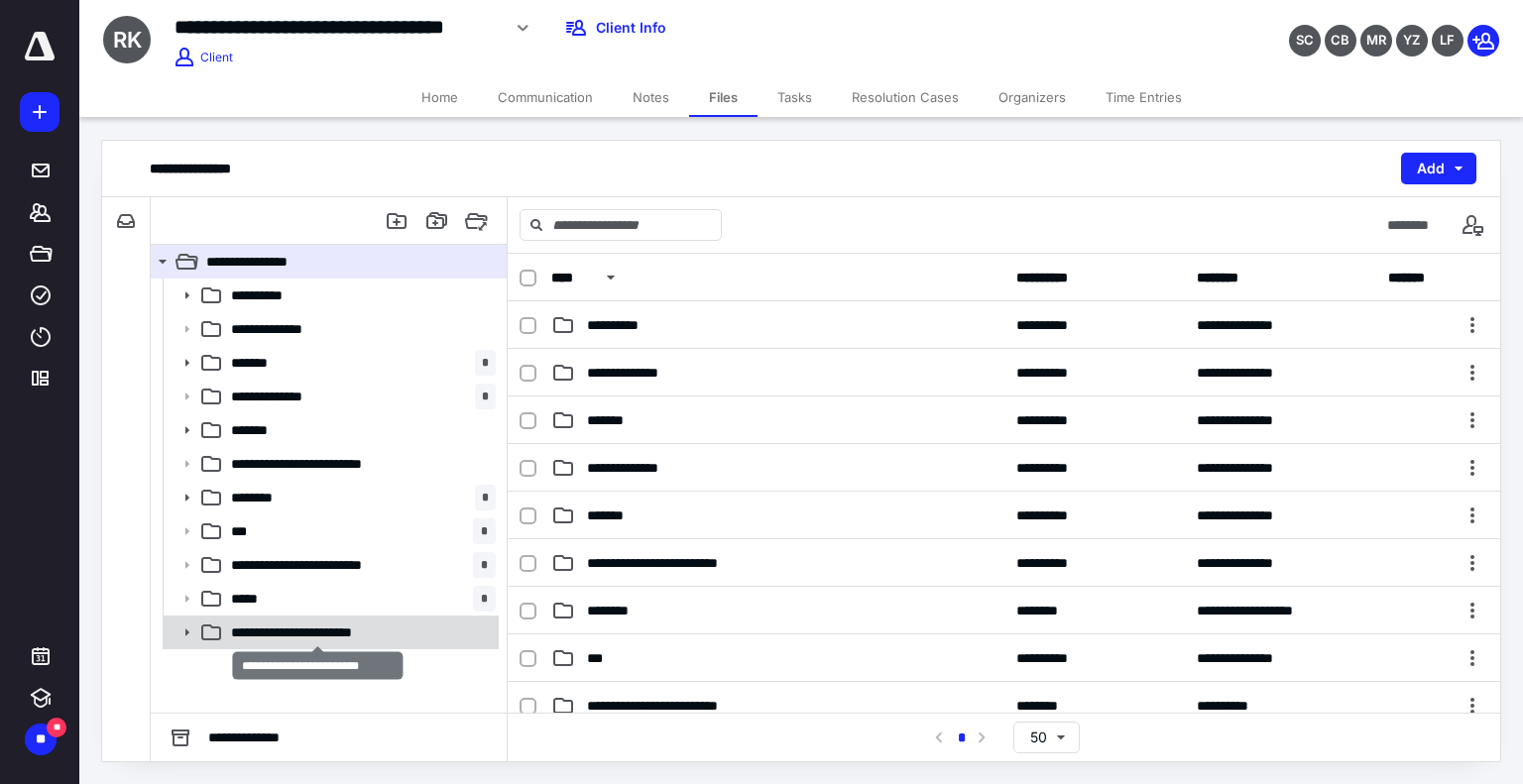click on "**********" at bounding box center [318, 632] 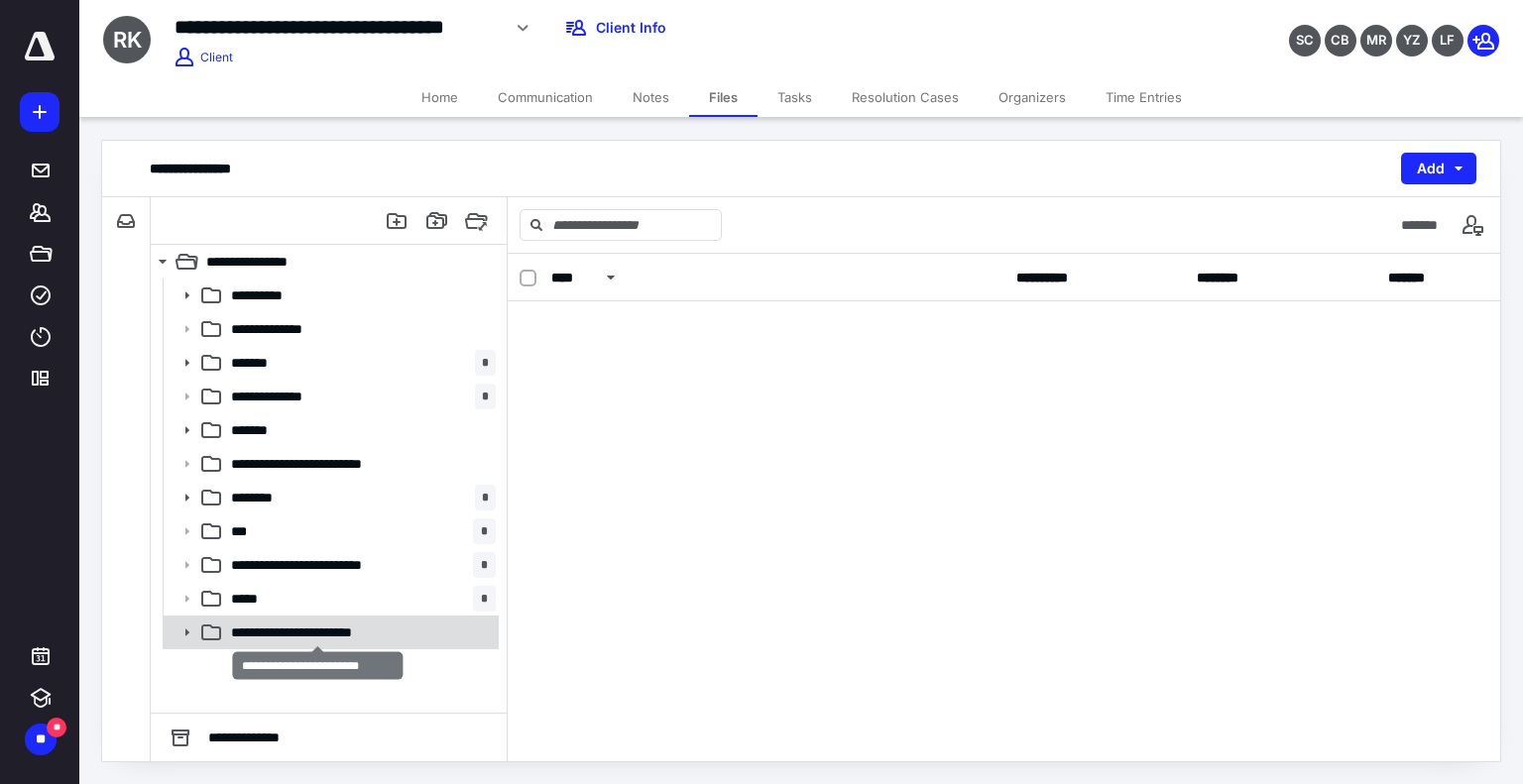 click on "**********" at bounding box center (318, 632) 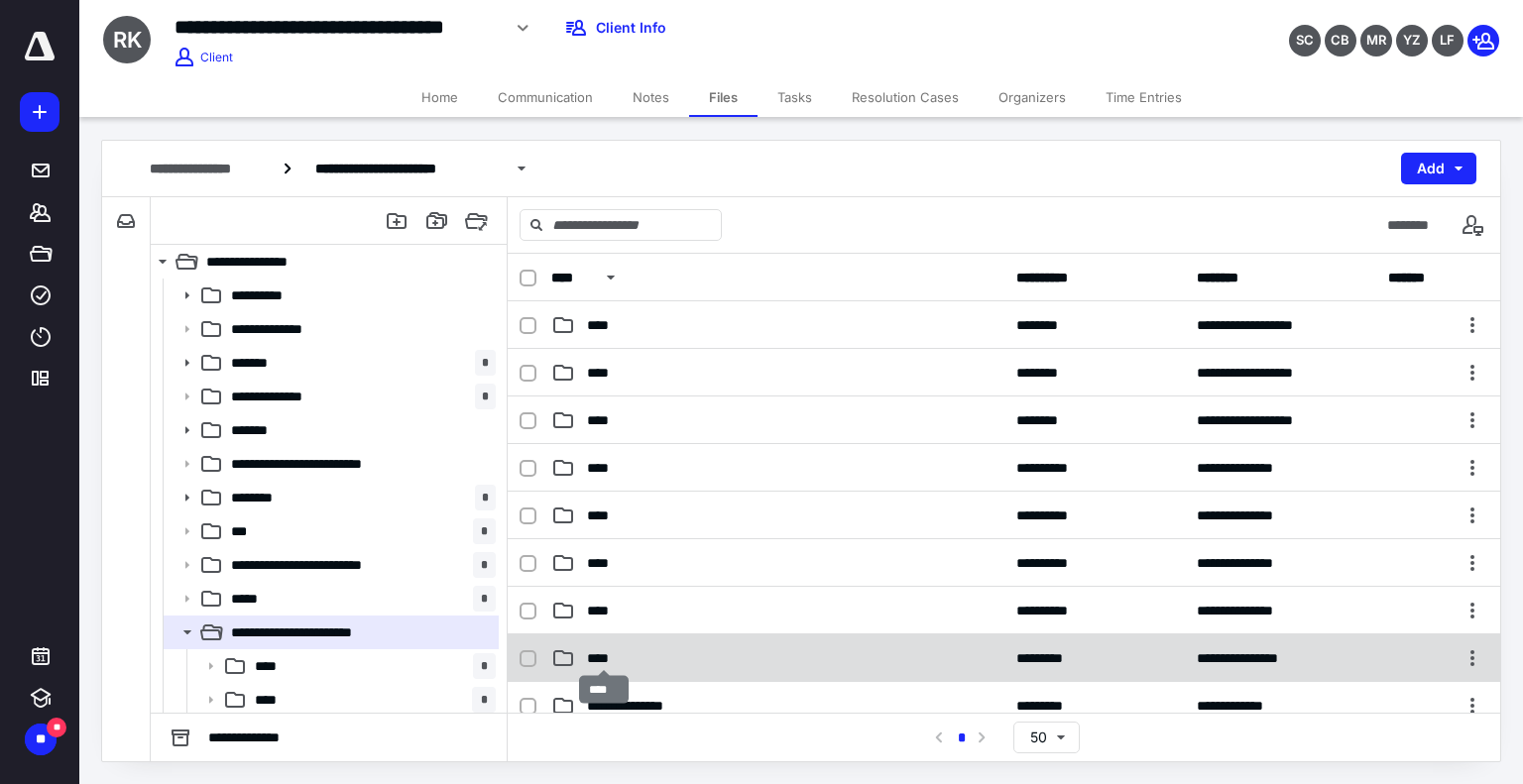 click on "****" at bounding box center [604, 658] 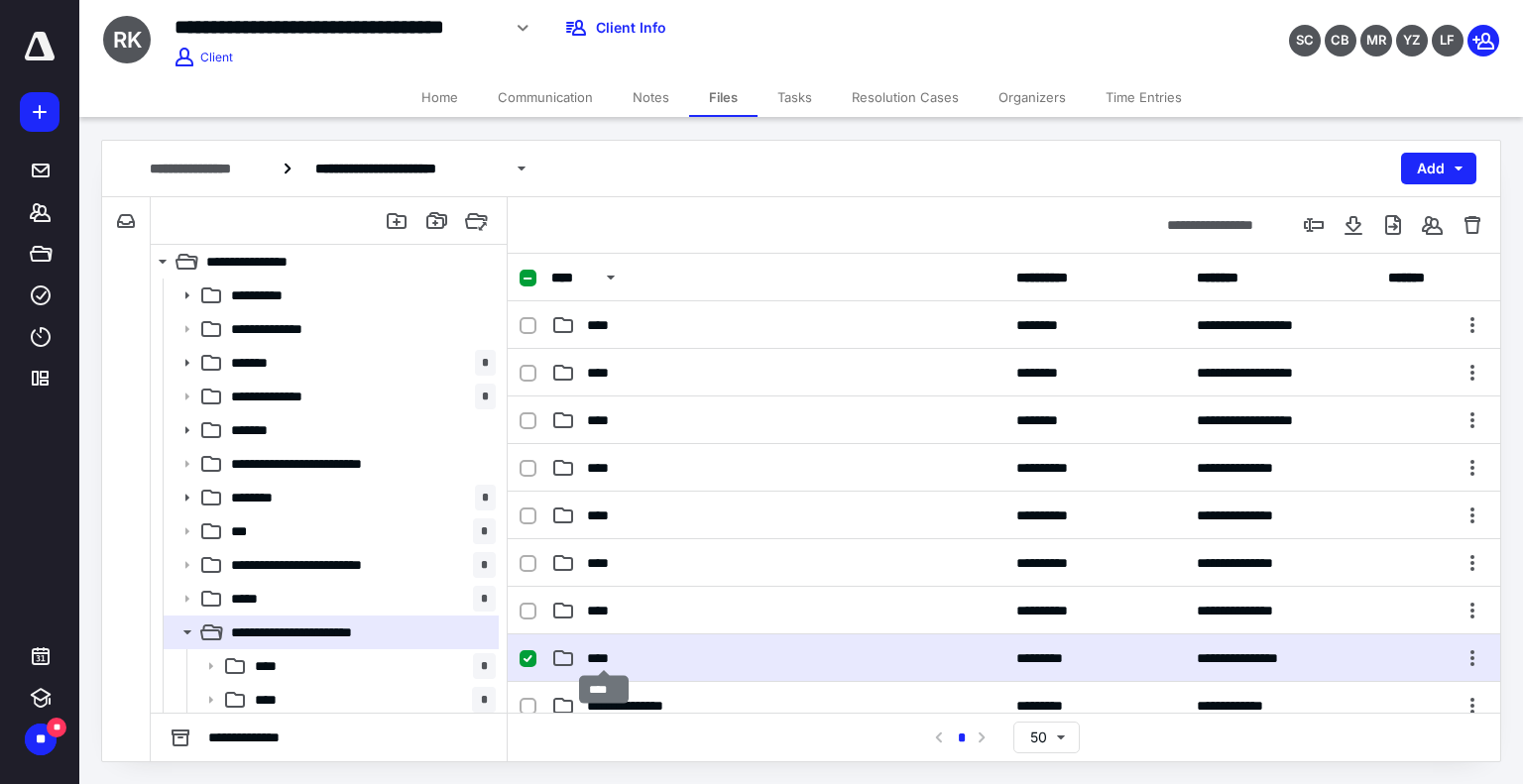 click on "****" at bounding box center (604, 658) 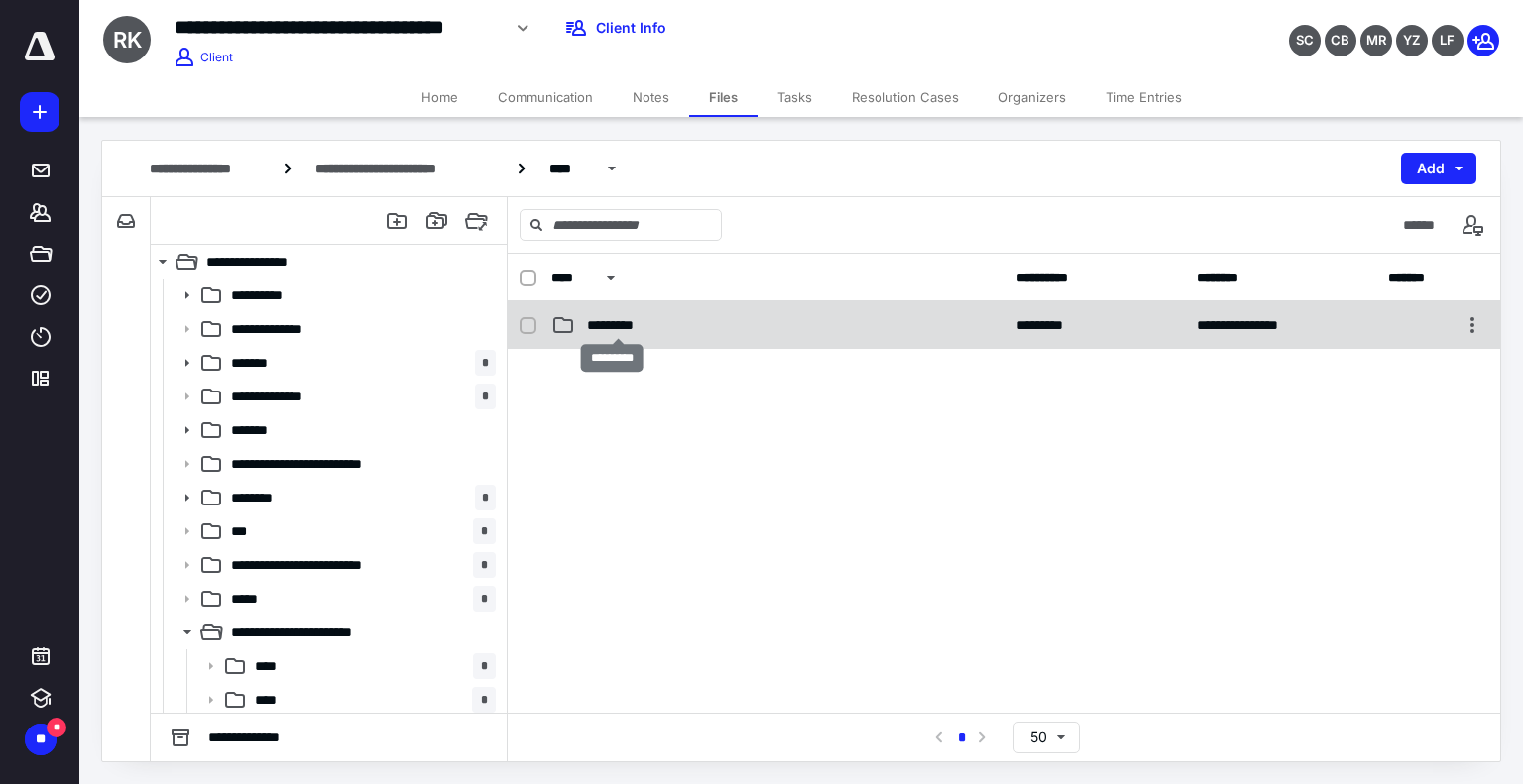 click on "*********" at bounding box center [619, 325] 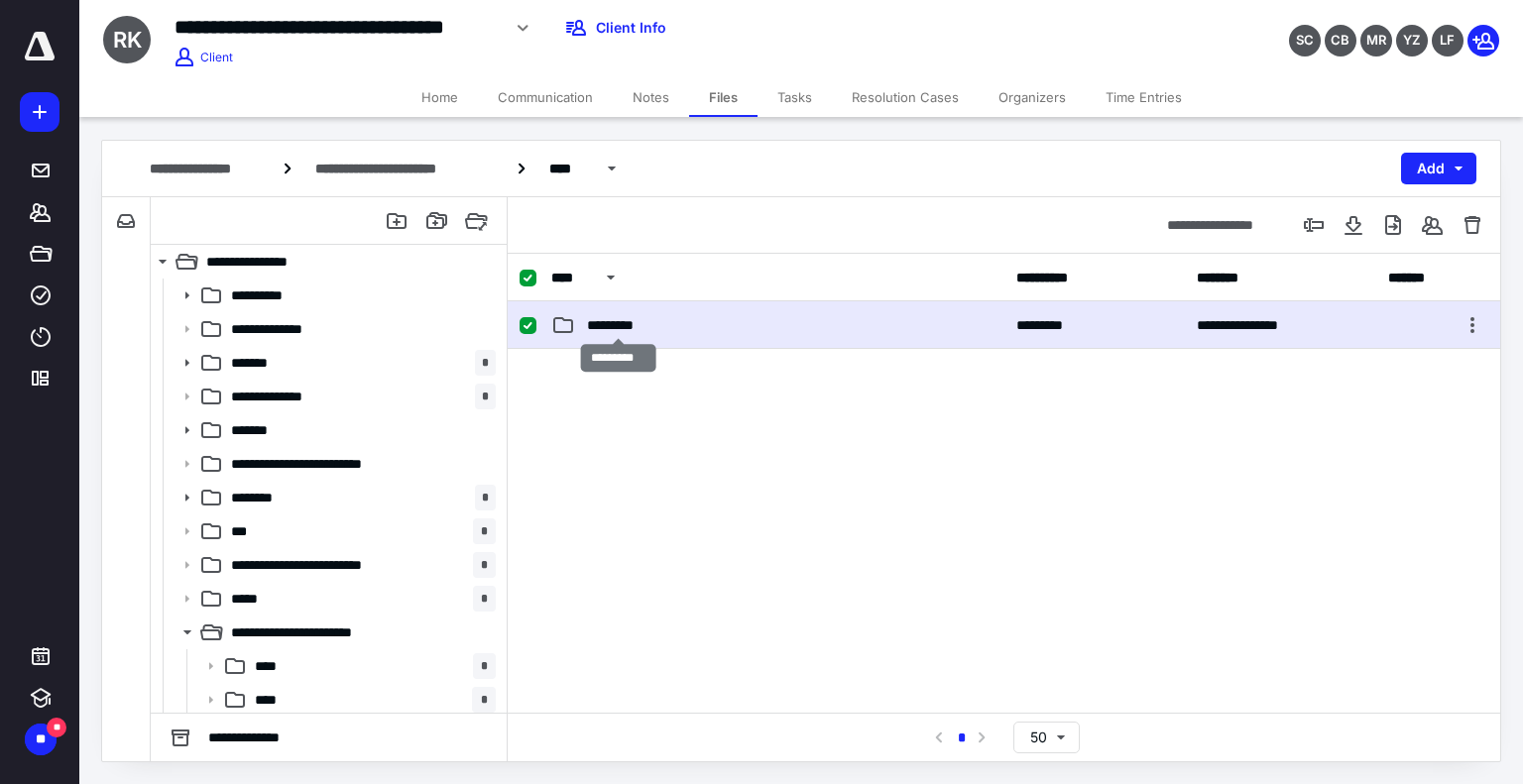 click on "*********" at bounding box center (619, 325) 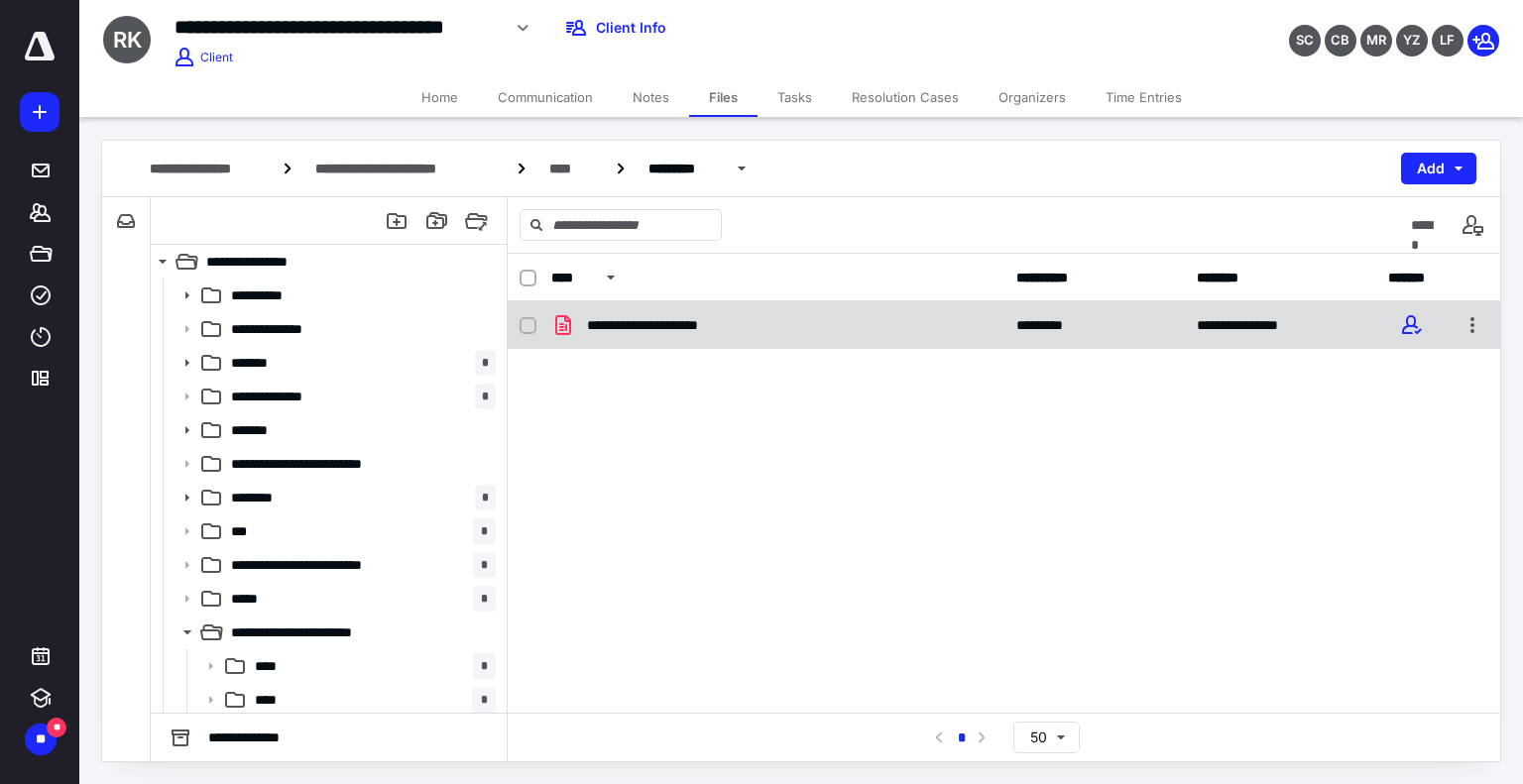 click on "**********" at bounding box center (664, 325) 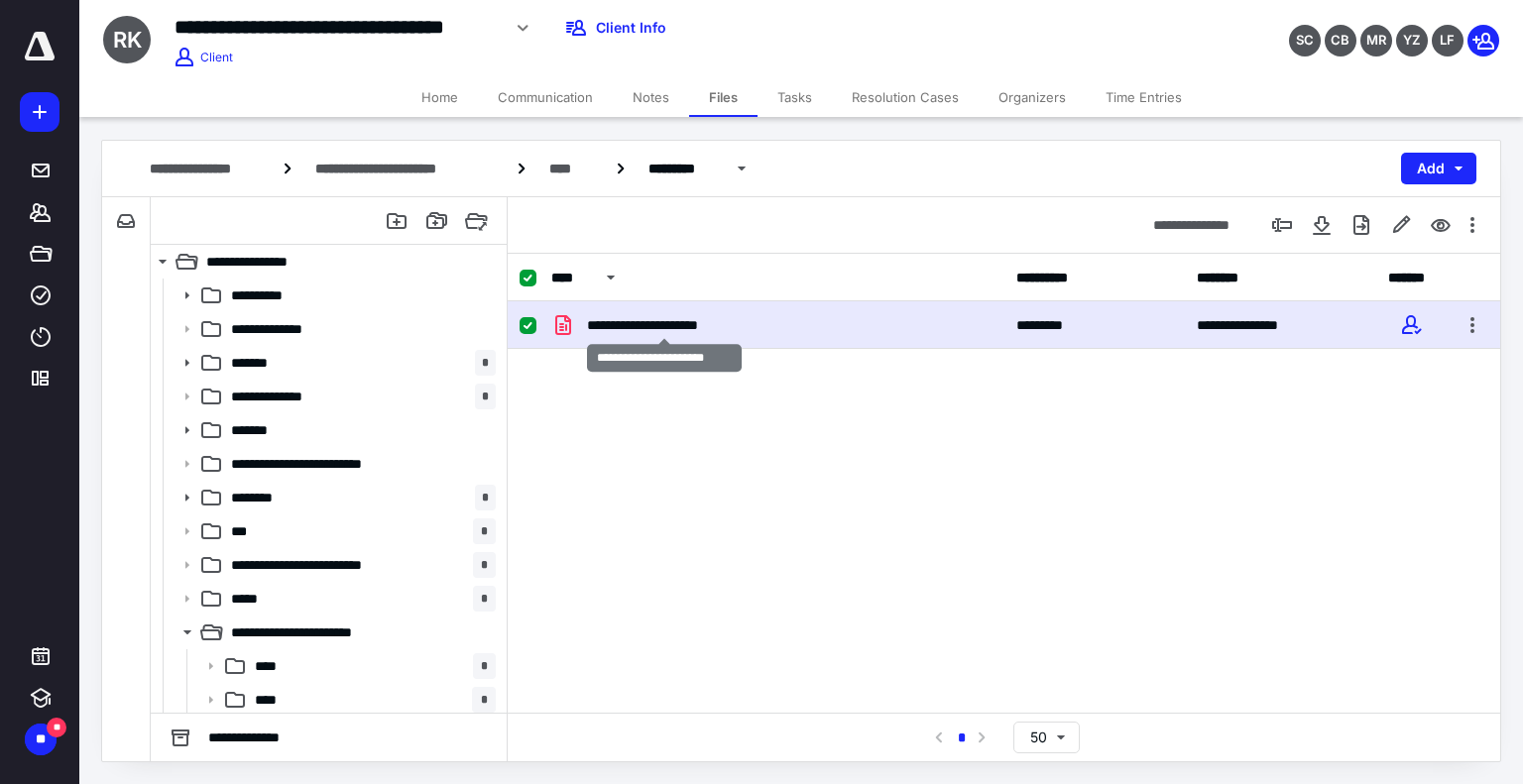 click on "**********" at bounding box center [664, 325] 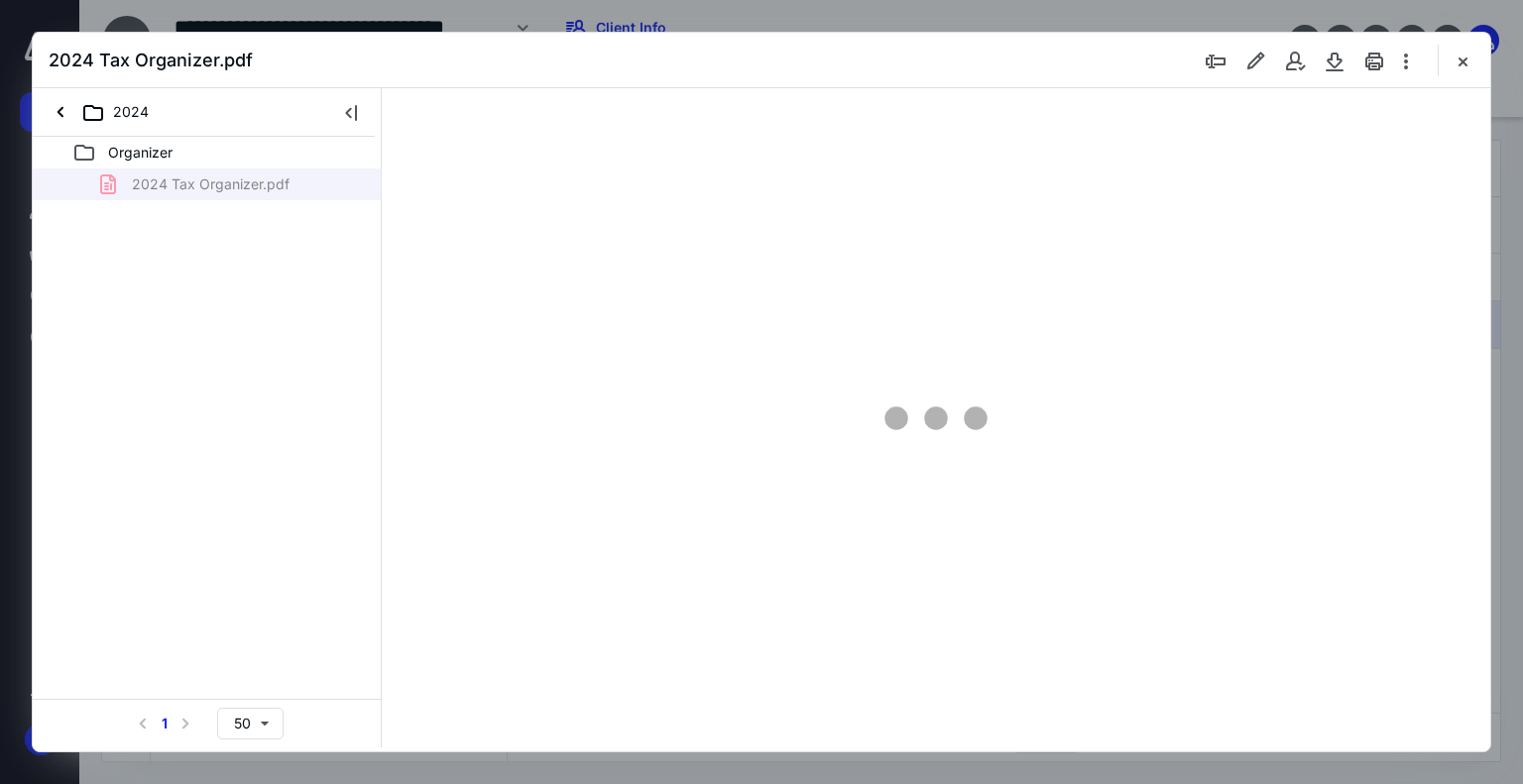 scroll, scrollTop: 0, scrollLeft: 0, axis: both 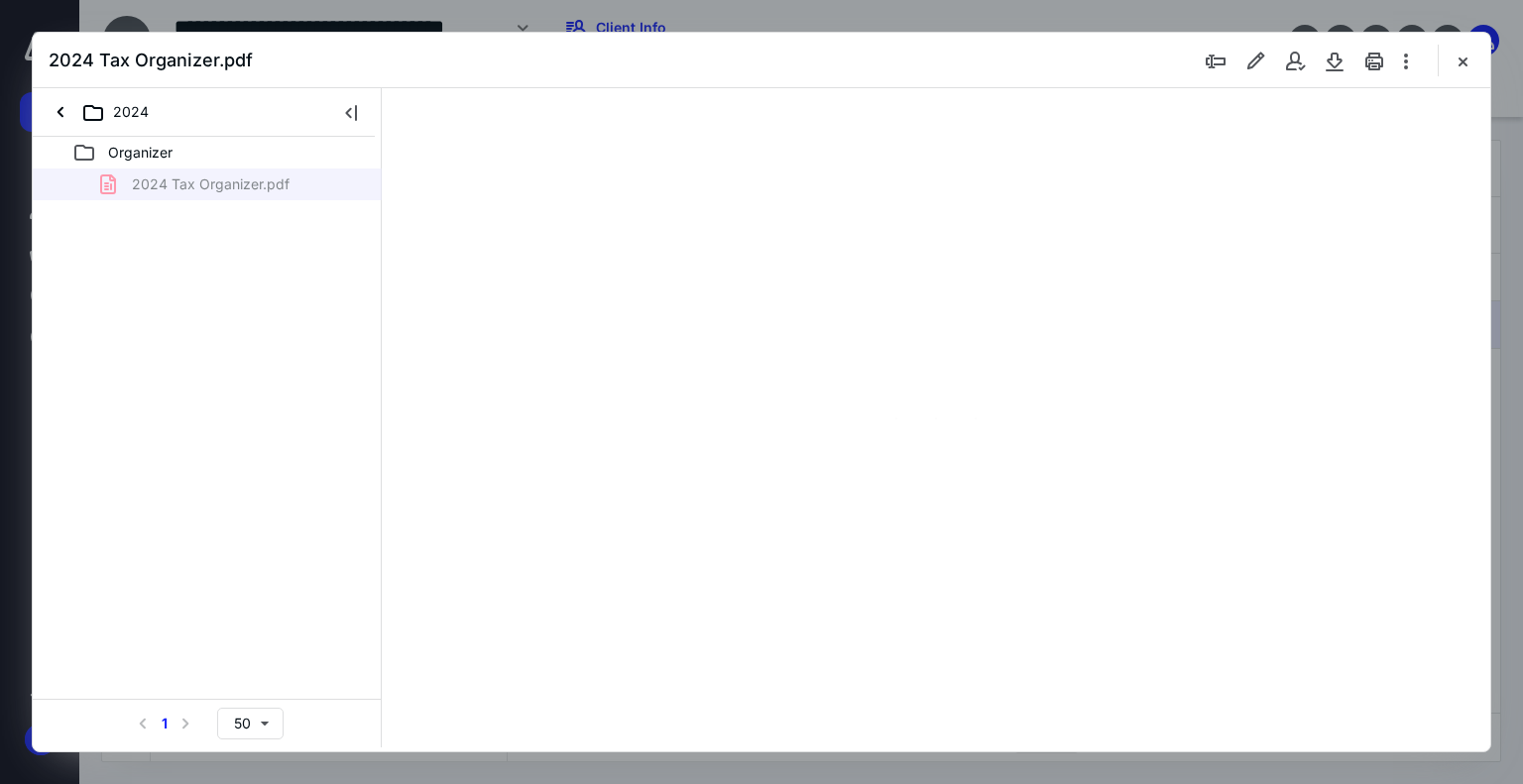 type on "74" 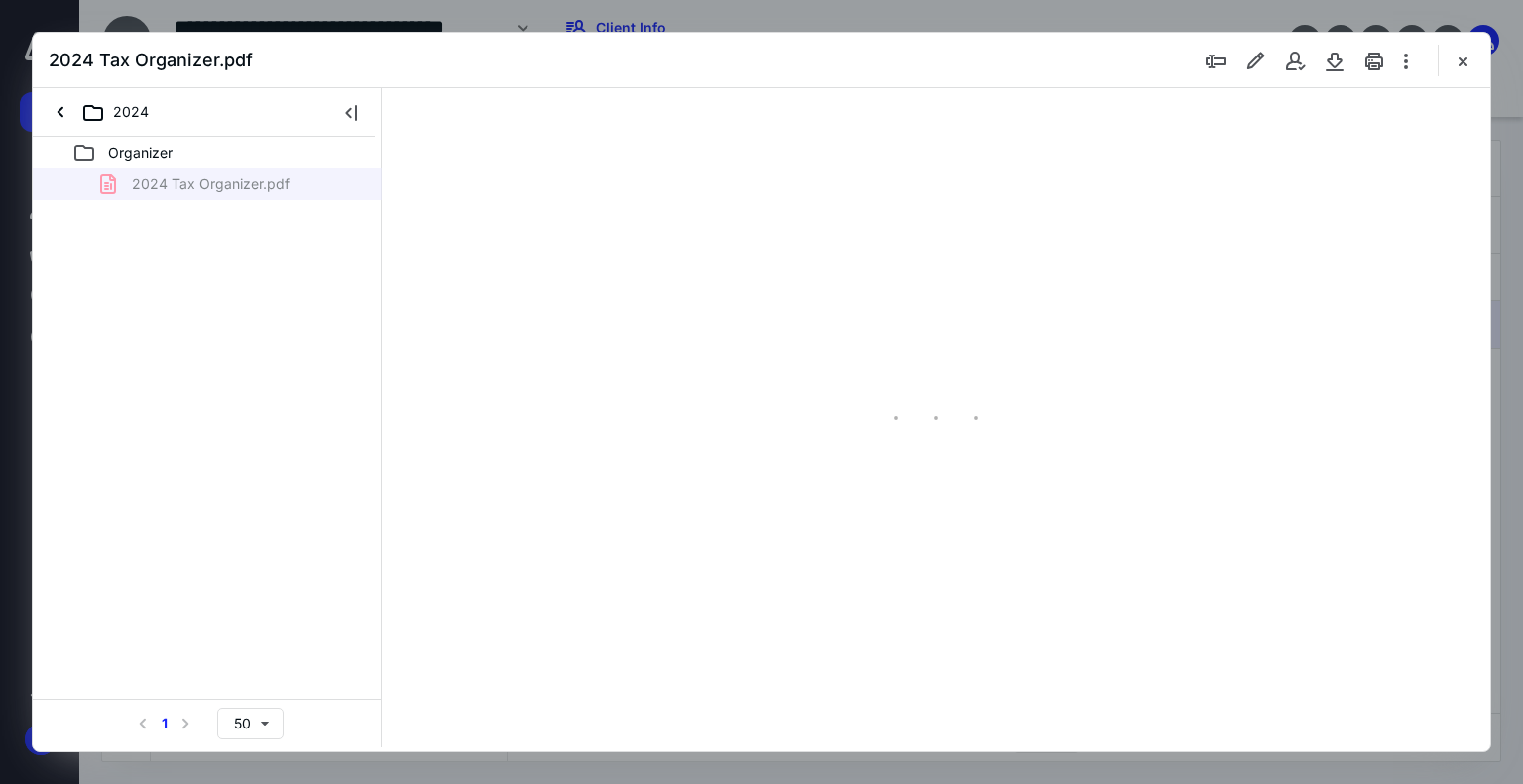 scroll, scrollTop: 78, scrollLeft: 0, axis: vertical 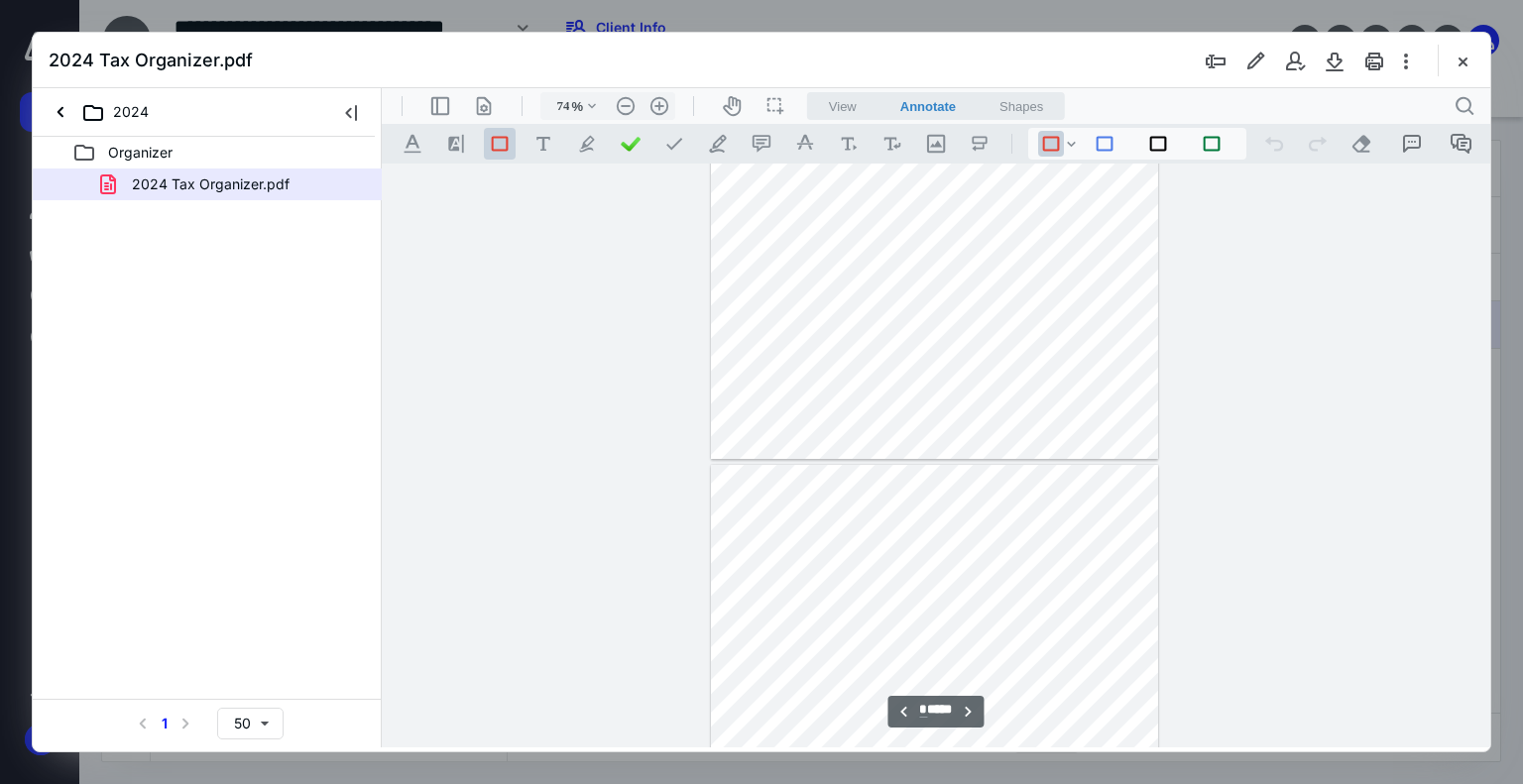 type on "*" 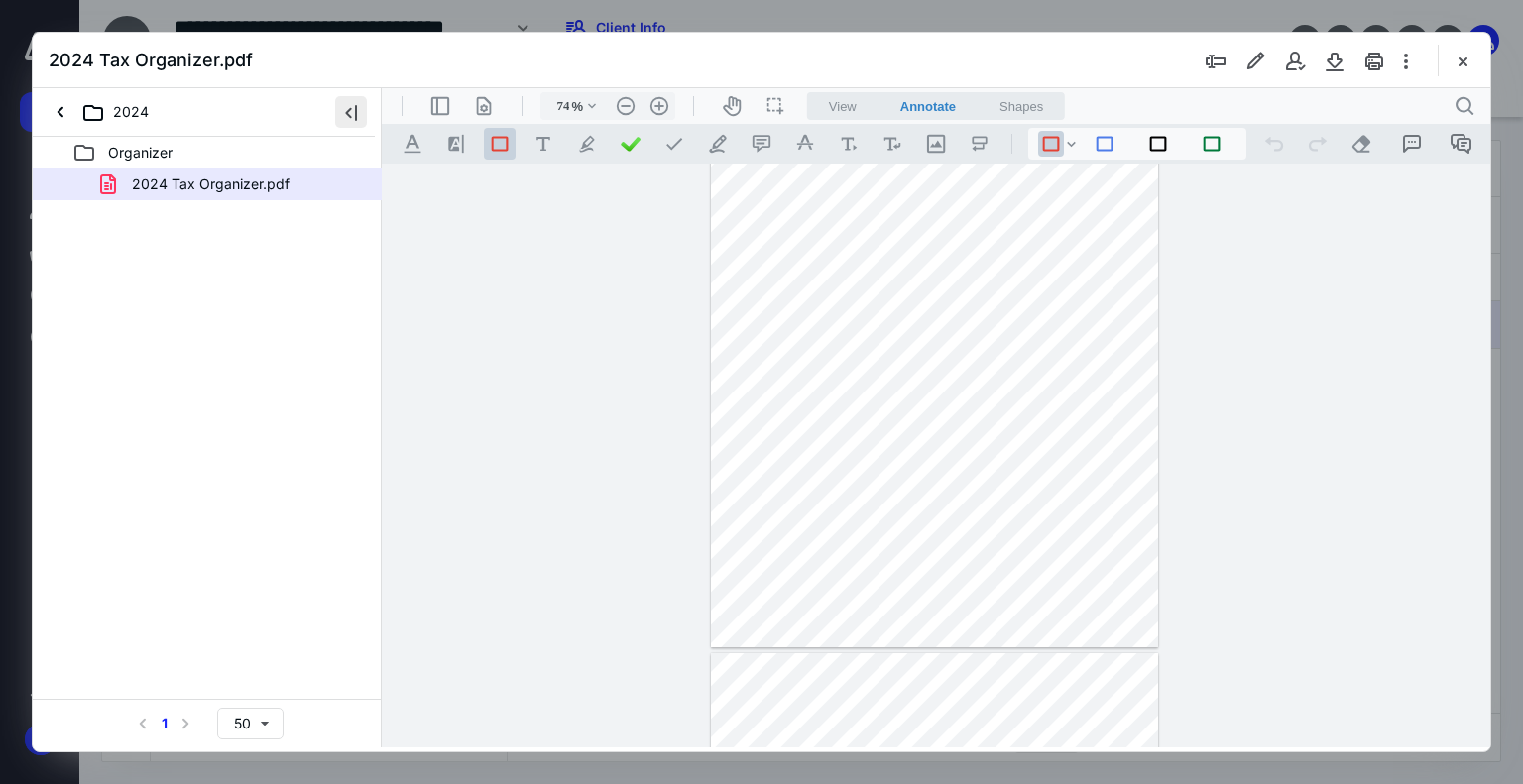 click at bounding box center [351, 112] 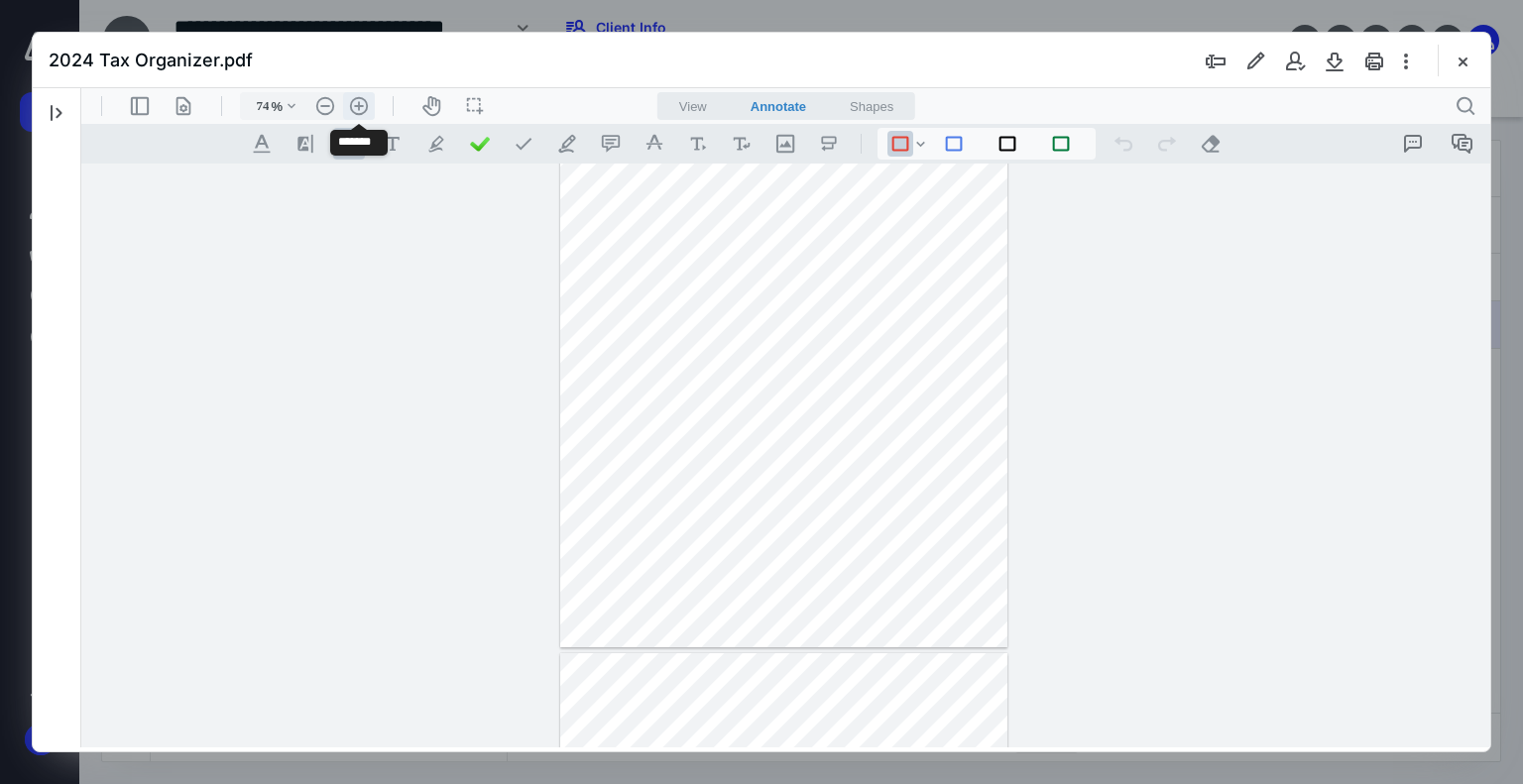 click on ".cls-1{fill:#abb0c4;} icon - header - zoom - in - line" at bounding box center [359, 106] 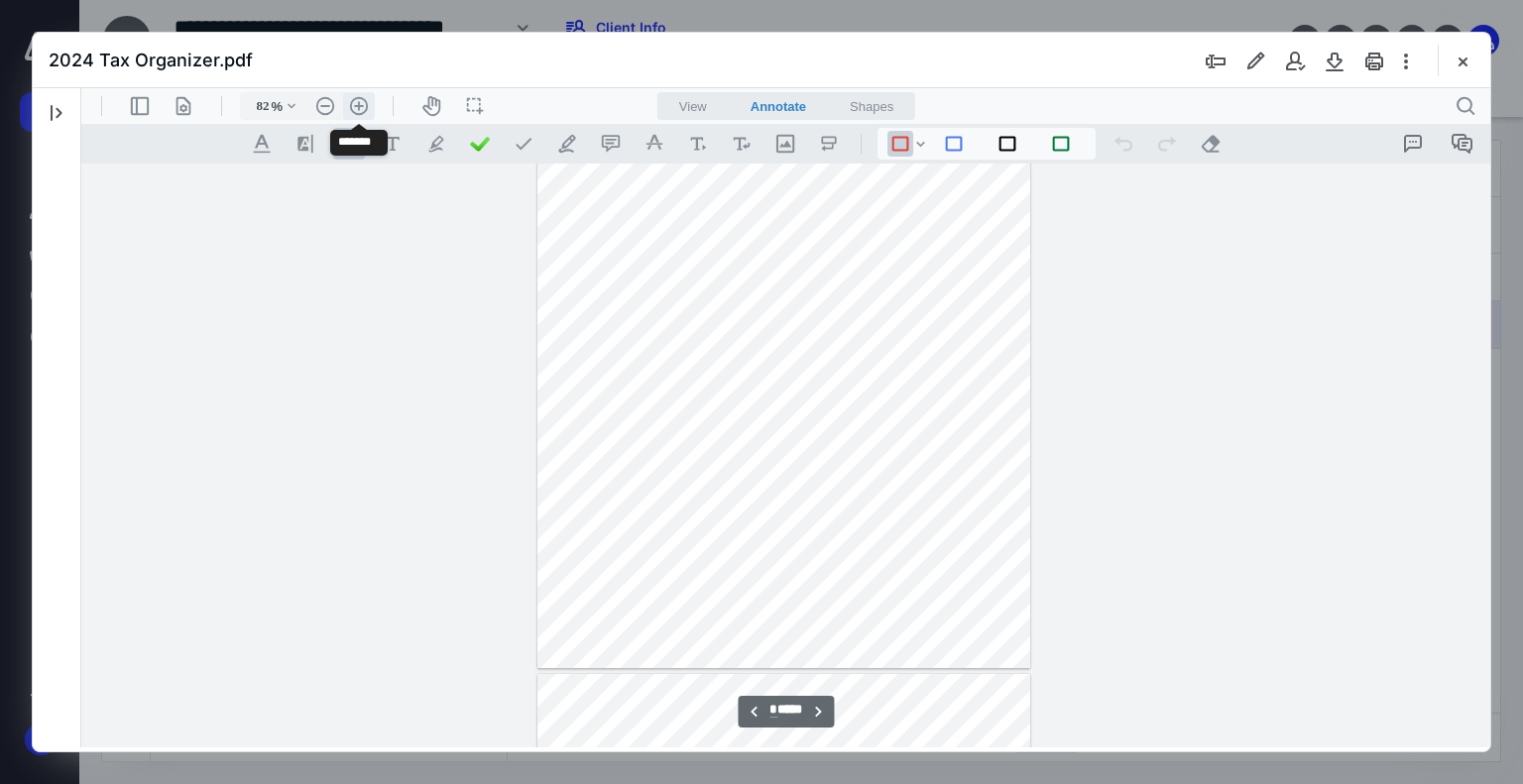 click on ".cls-1{fill:#abb0c4;} icon - header - zoom - in - line" at bounding box center [359, 106] 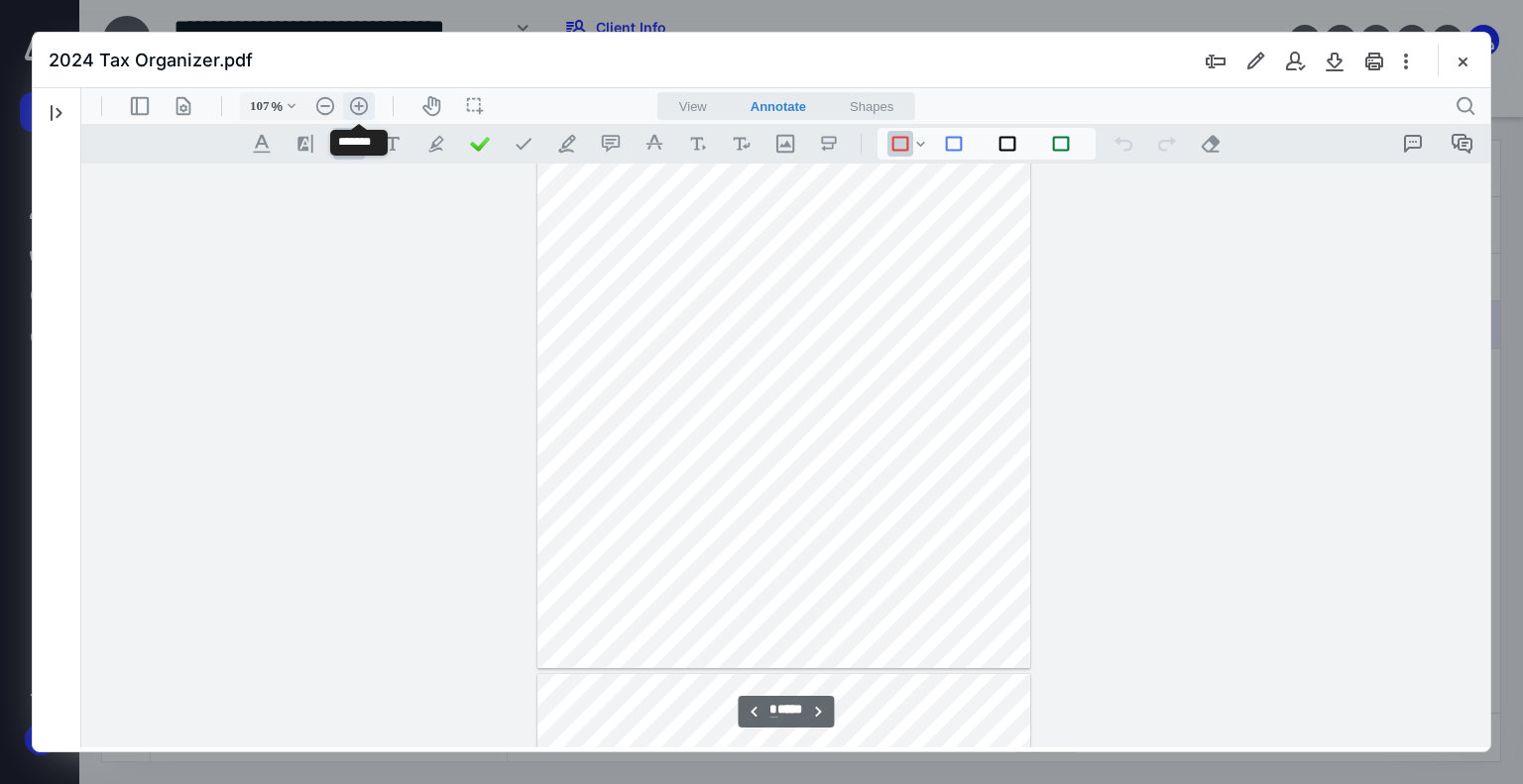 click on ".cls-1{fill:#abb0c4;} icon - header - zoom - in - line" at bounding box center (359, 106) 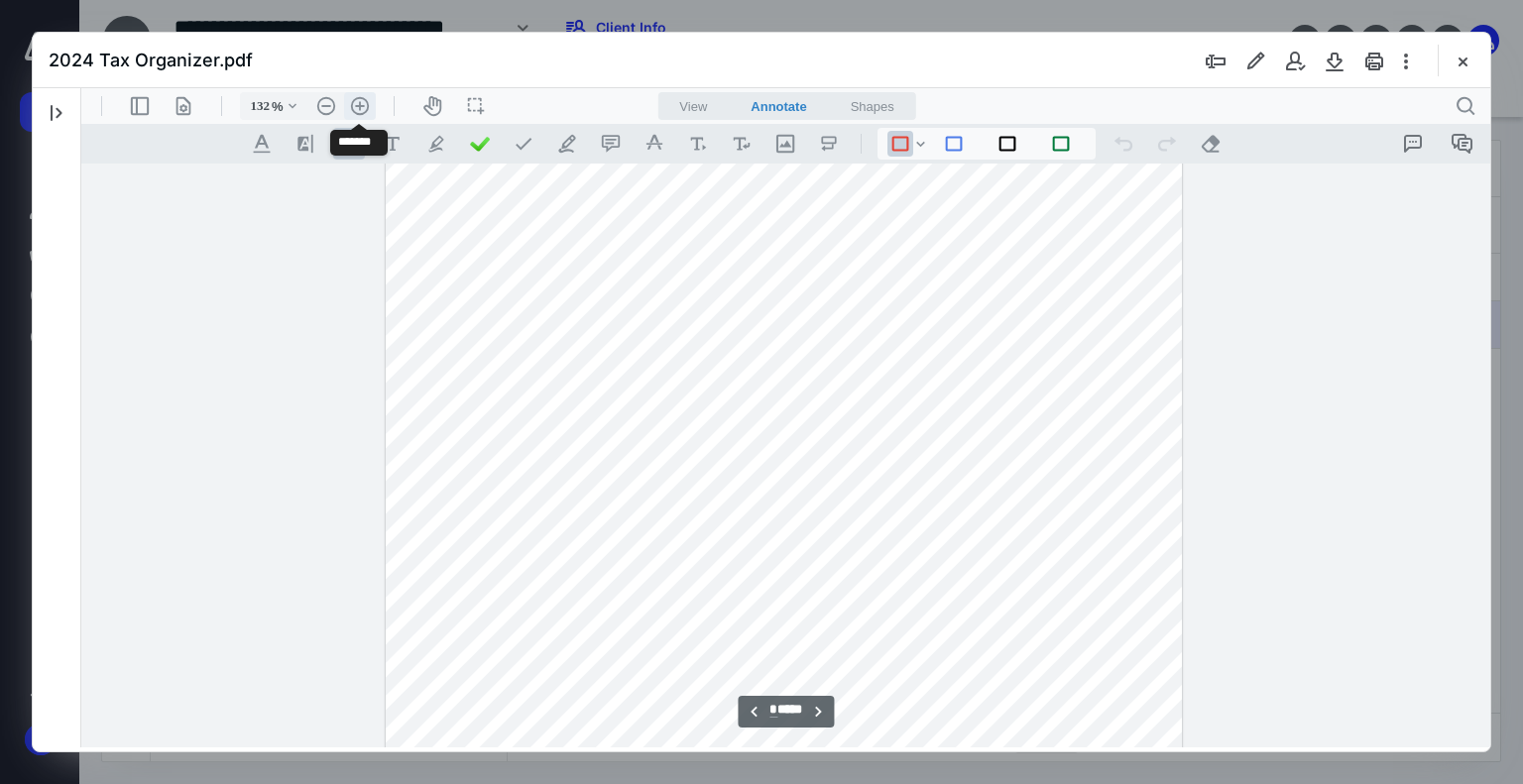 click on ".cls-1{fill:#abb0c4;} icon - header - zoom - in - line" at bounding box center [360, 106] 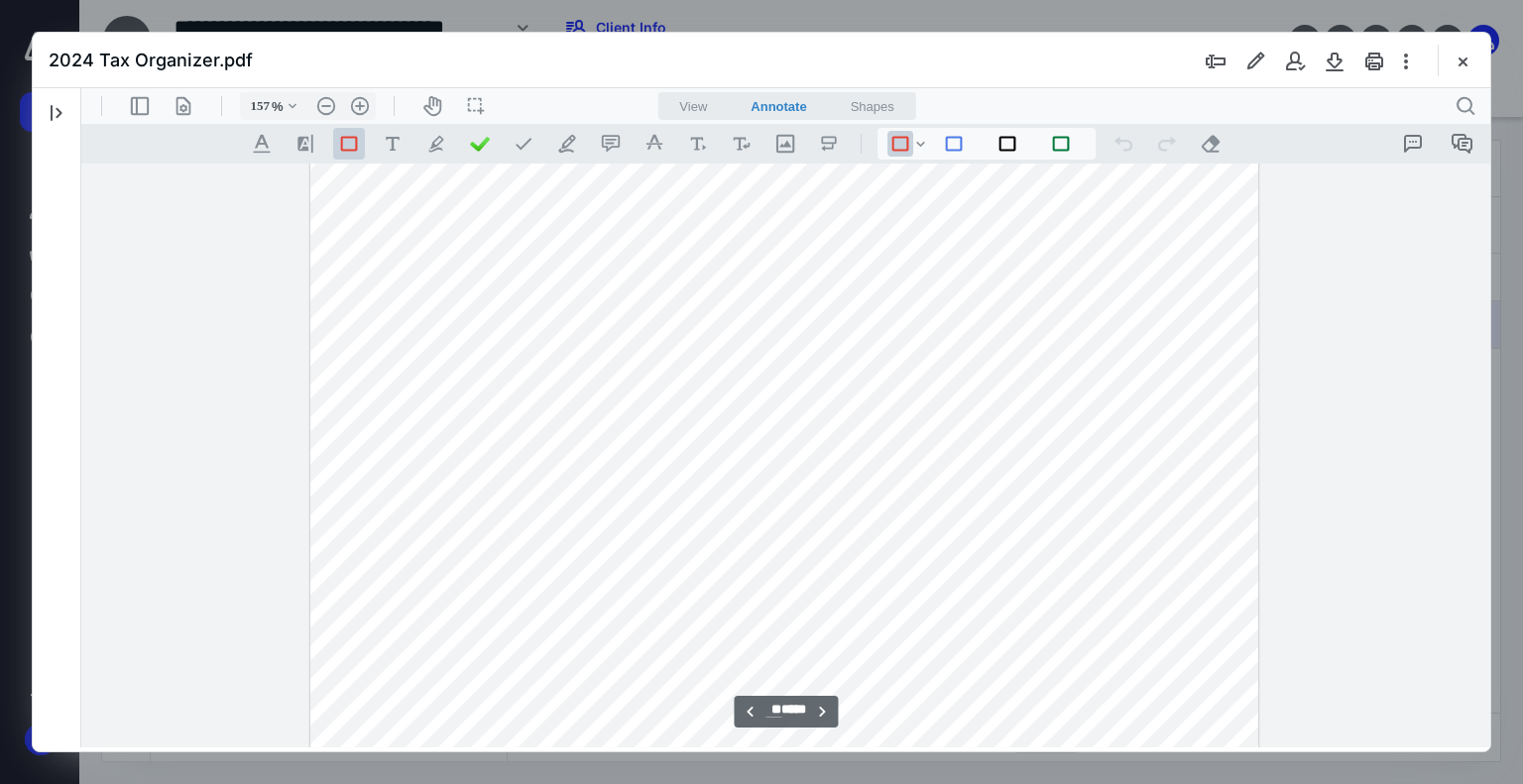 scroll, scrollTop: 18432, scrollLeft: 0, axis: vertical 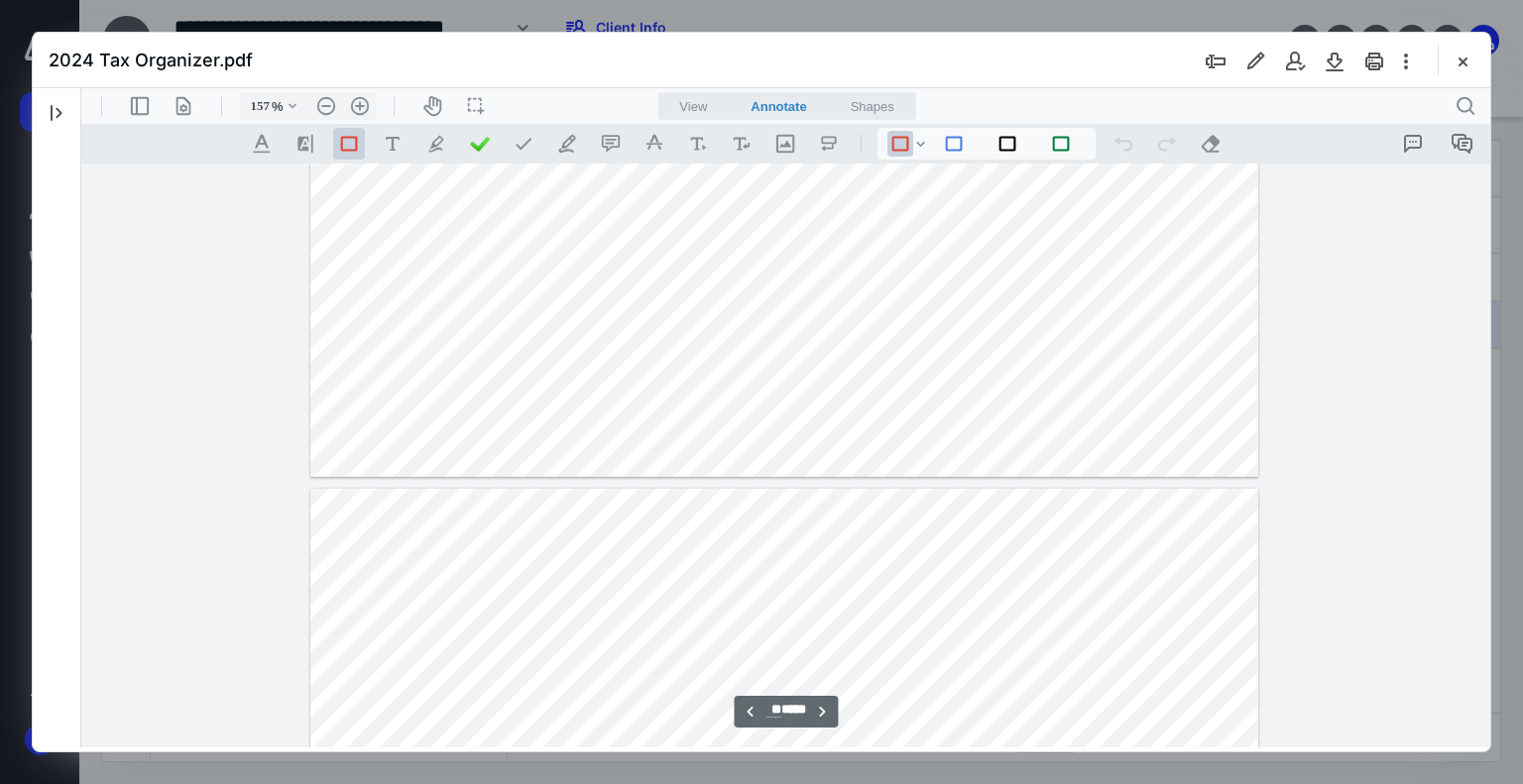 type on "**" 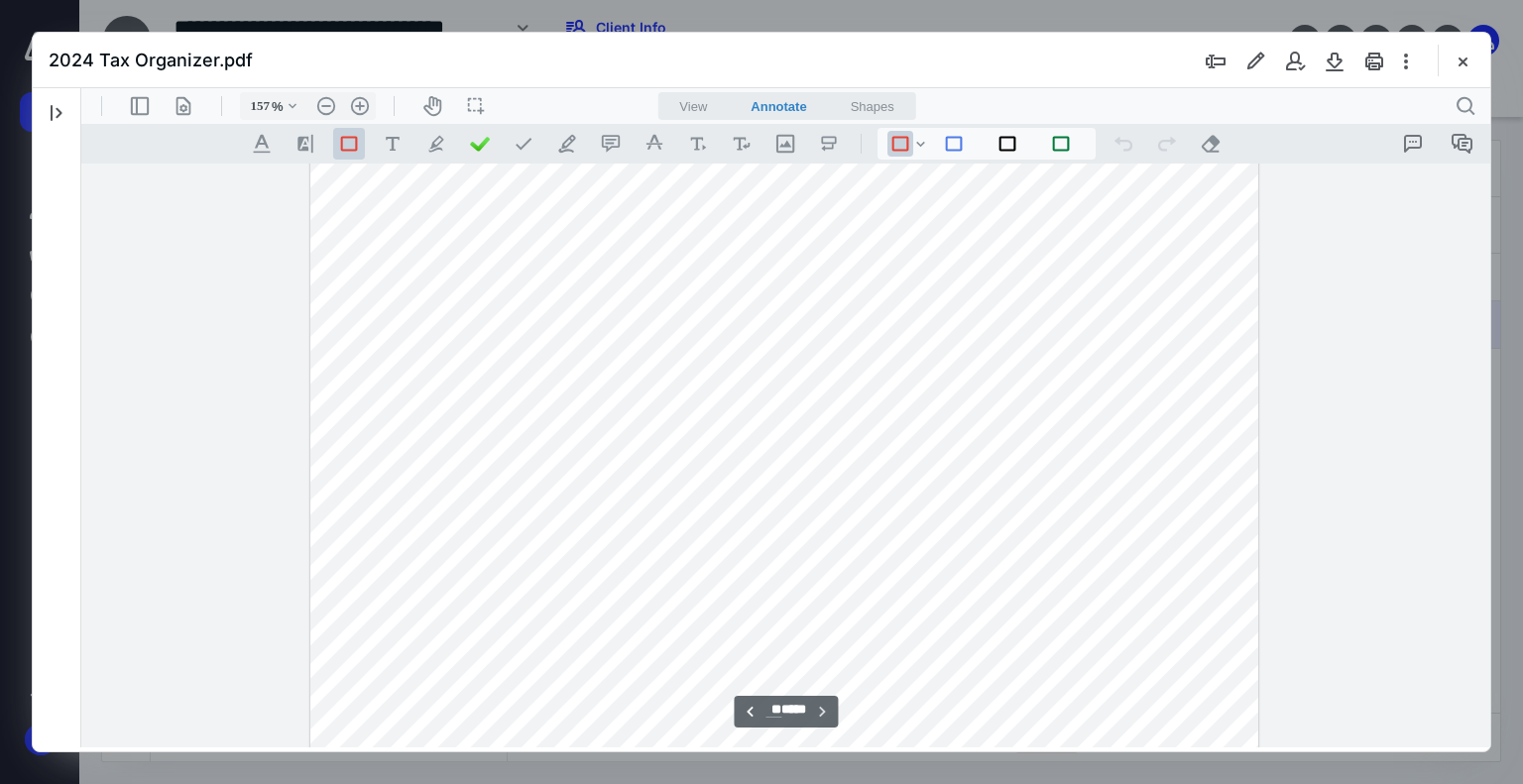 scroll, scrollTop: 39030, scrollLeft: 0, axis: vertical 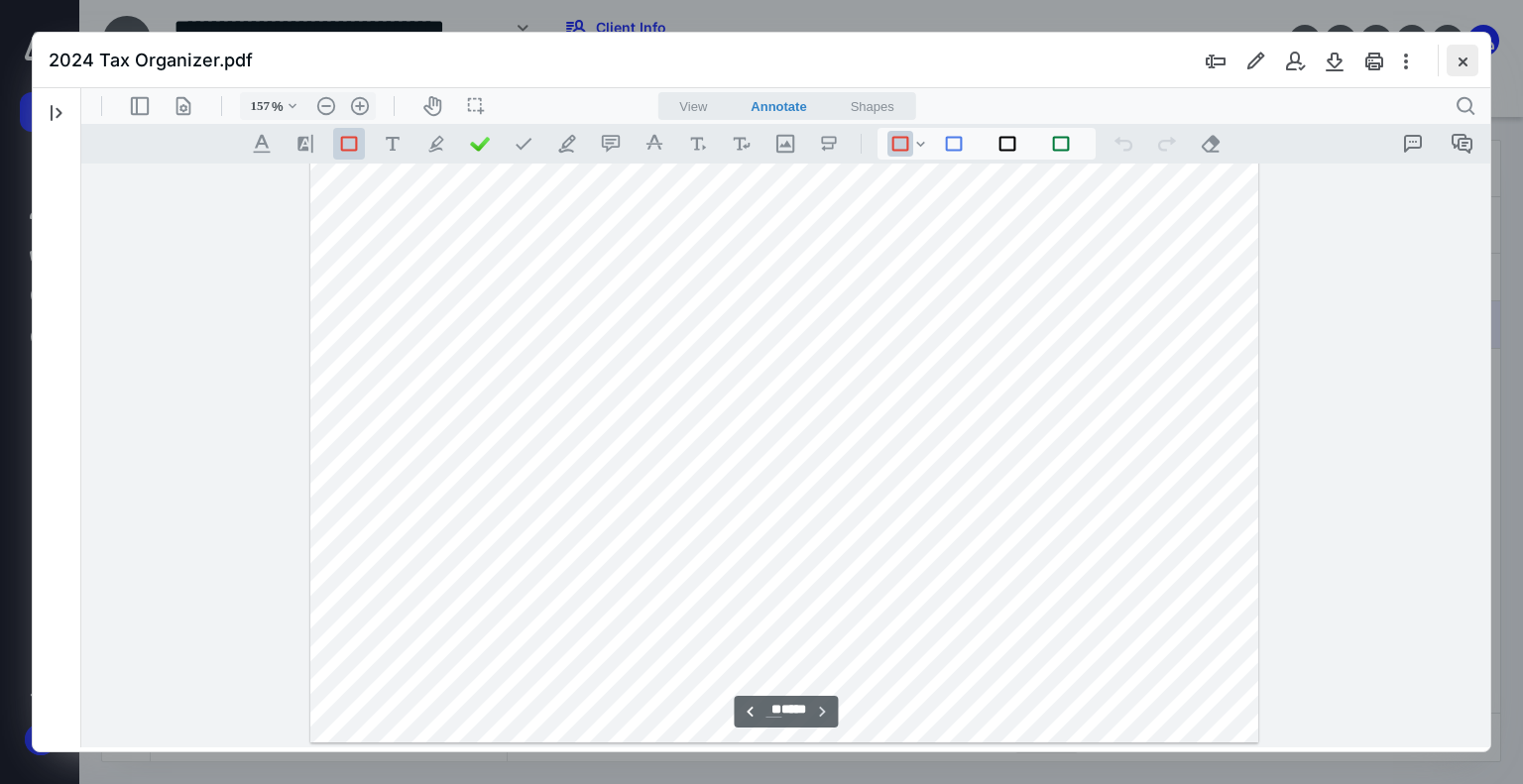 click at bounding box center [1463, 60] 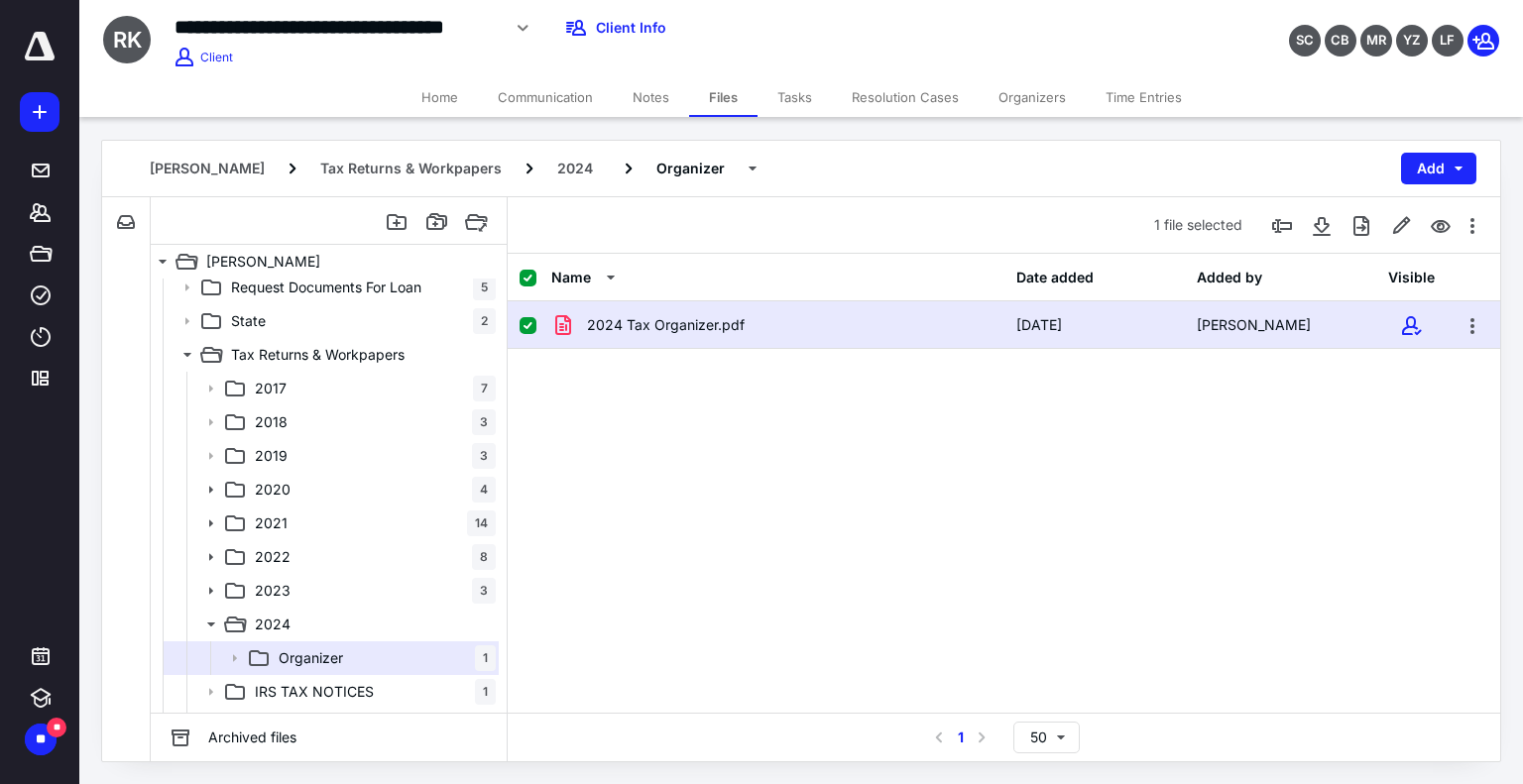 scroll, scrollTop: 305, scrollLeft: 0, axis: vertical 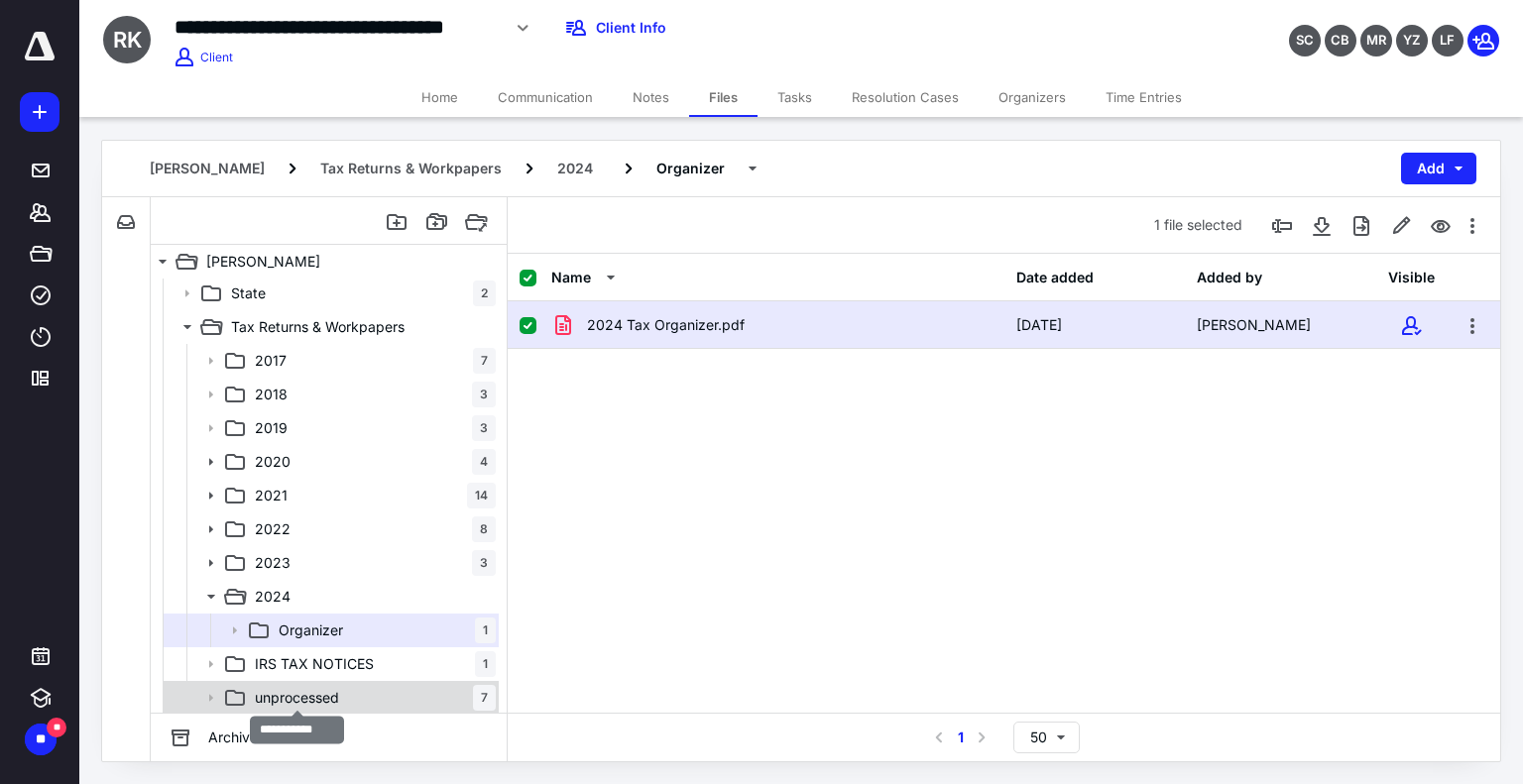 click on "unprocessed" at bounding box center (296, 698) 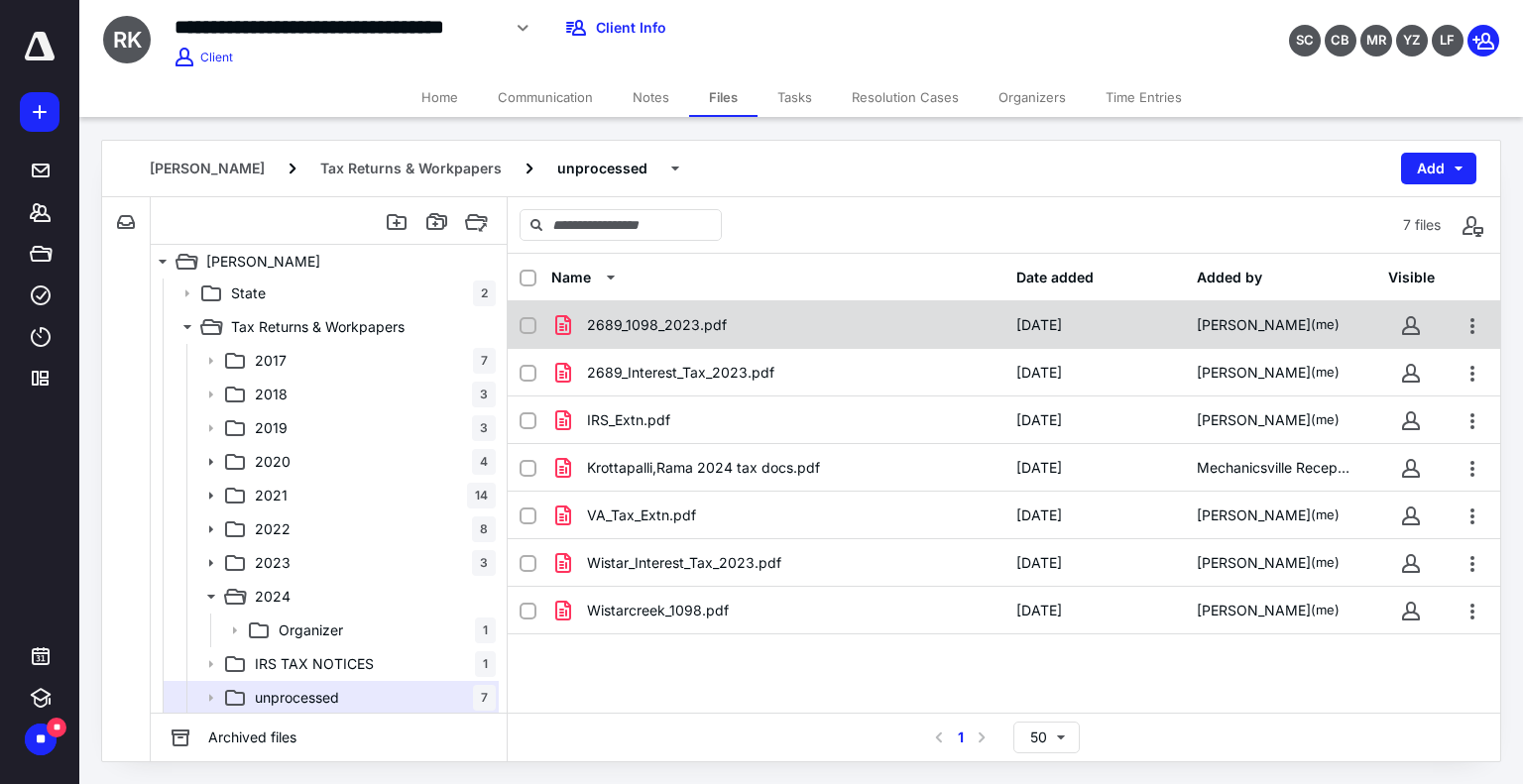 click on "2689_1098_2023.pdf" at bounding box center (656, 325) 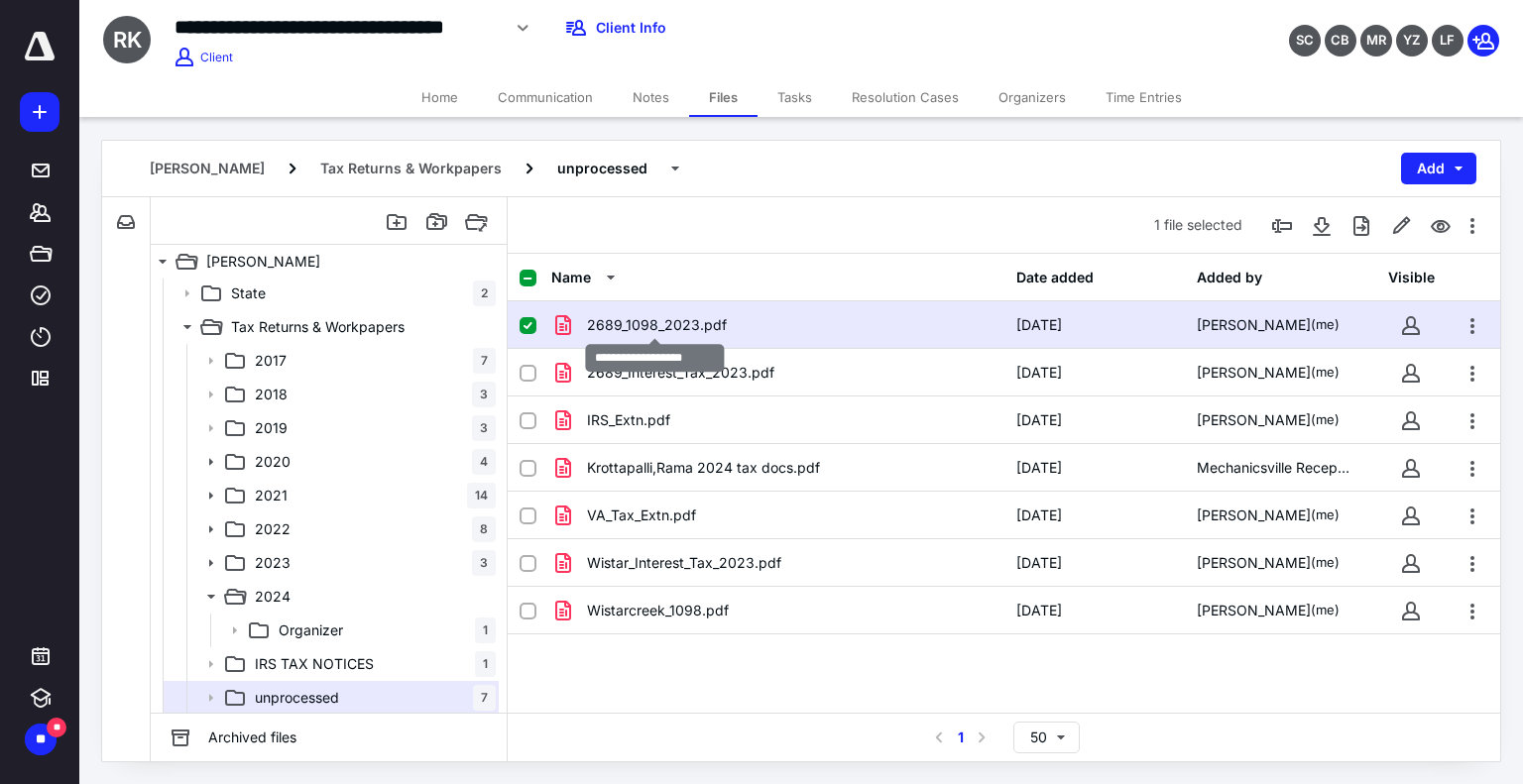 click on "2689_1098_2023.pdf" at bounding box center (656, 325) 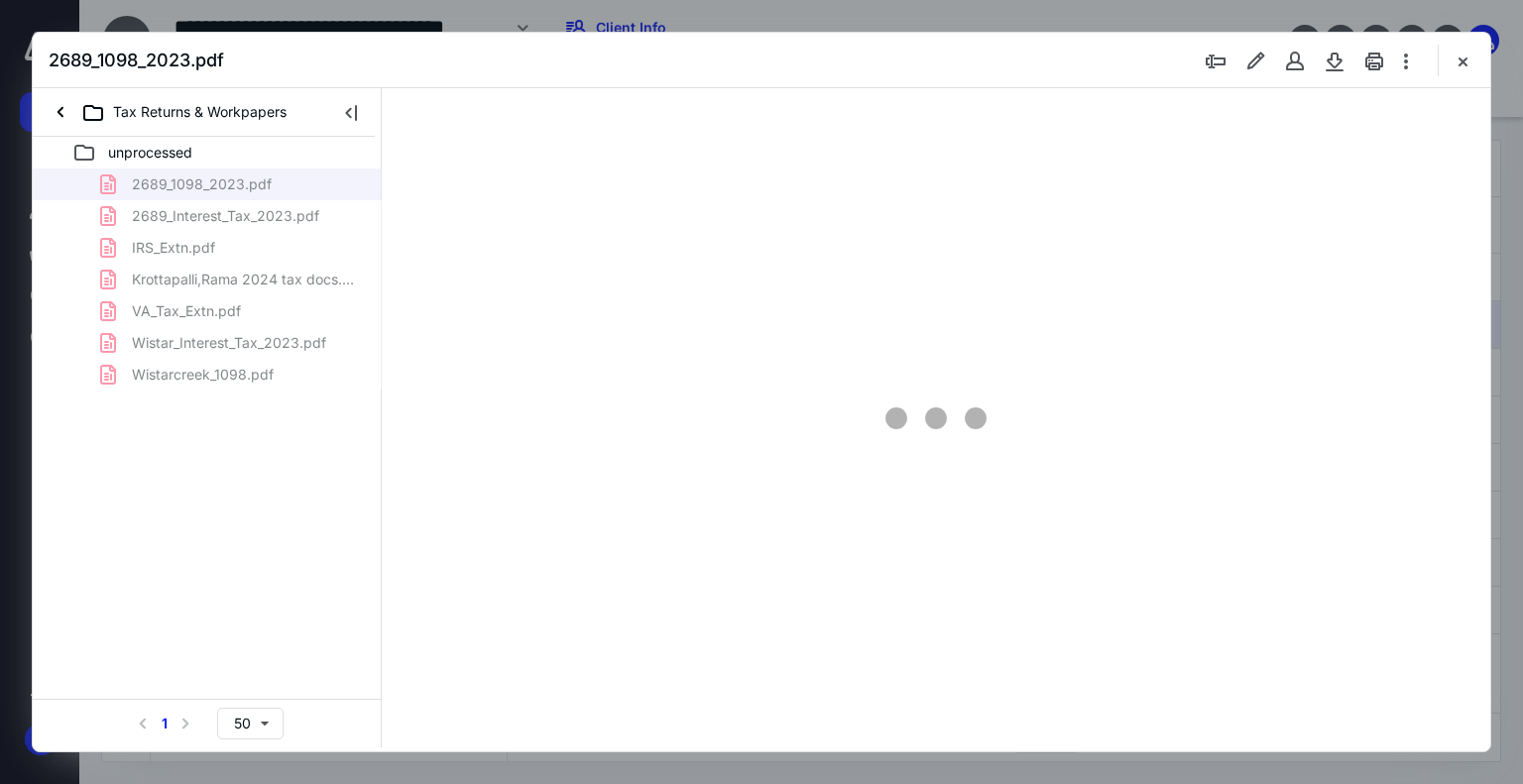 scroll, scrollTop: 0, scrollLeft: 0, axis: both 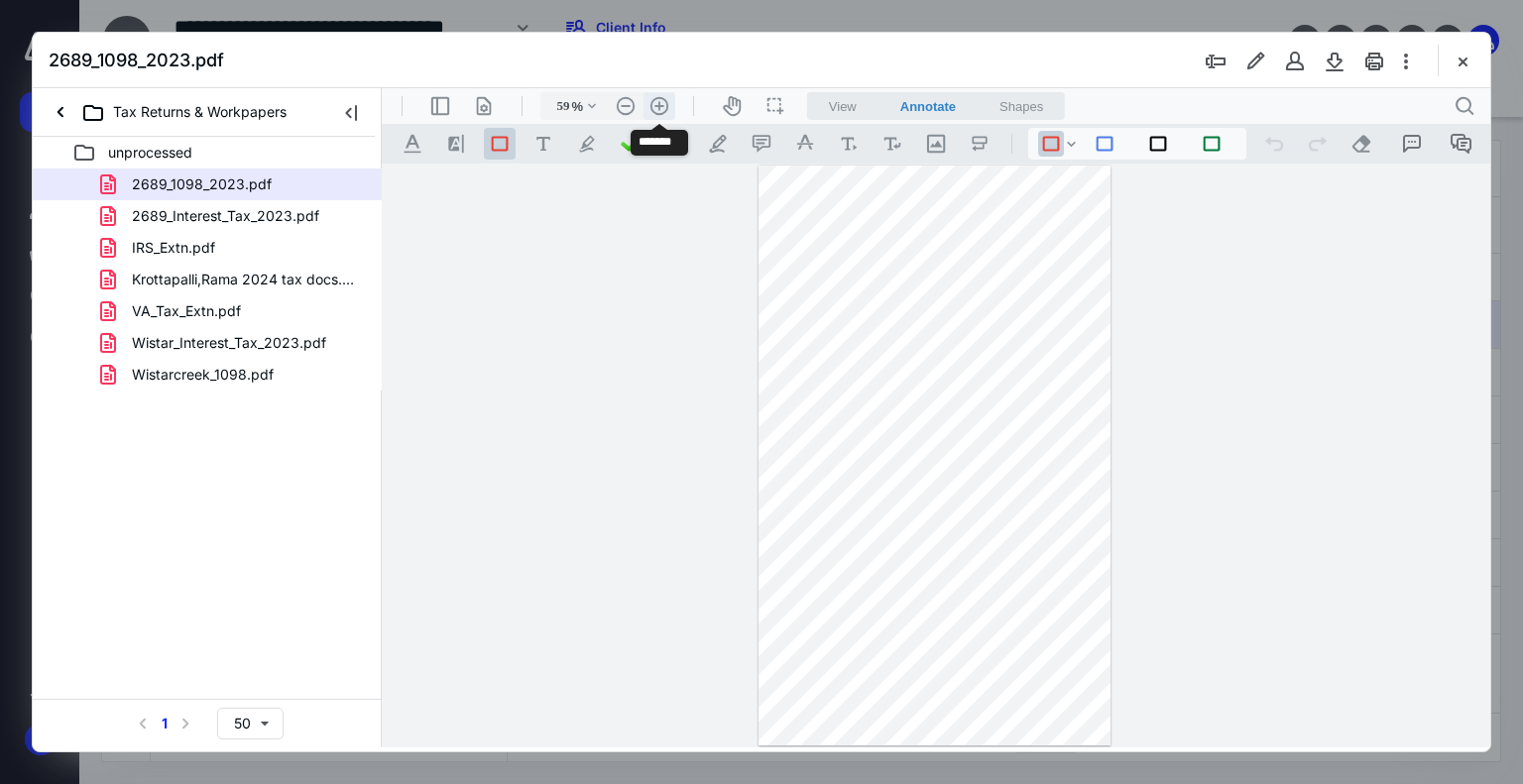 click on ".cls-1{fill:#abb0c4;} icon - header - zoom - in - line" at bounding box center (659, 106) 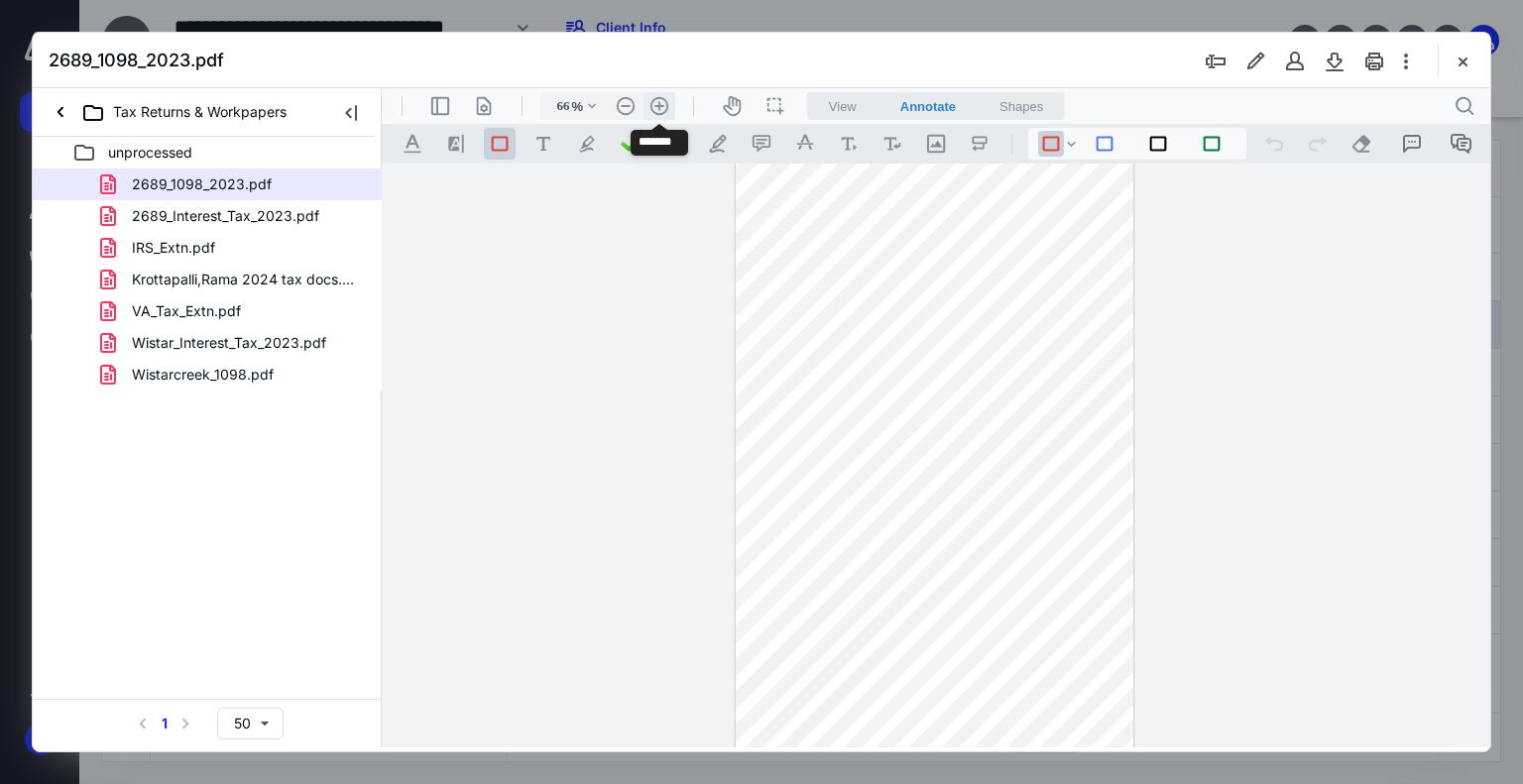 click on ".cls-1{fill:#abb0c4;} icon - header - zoom - in - line" at bounding box center (659, 106) 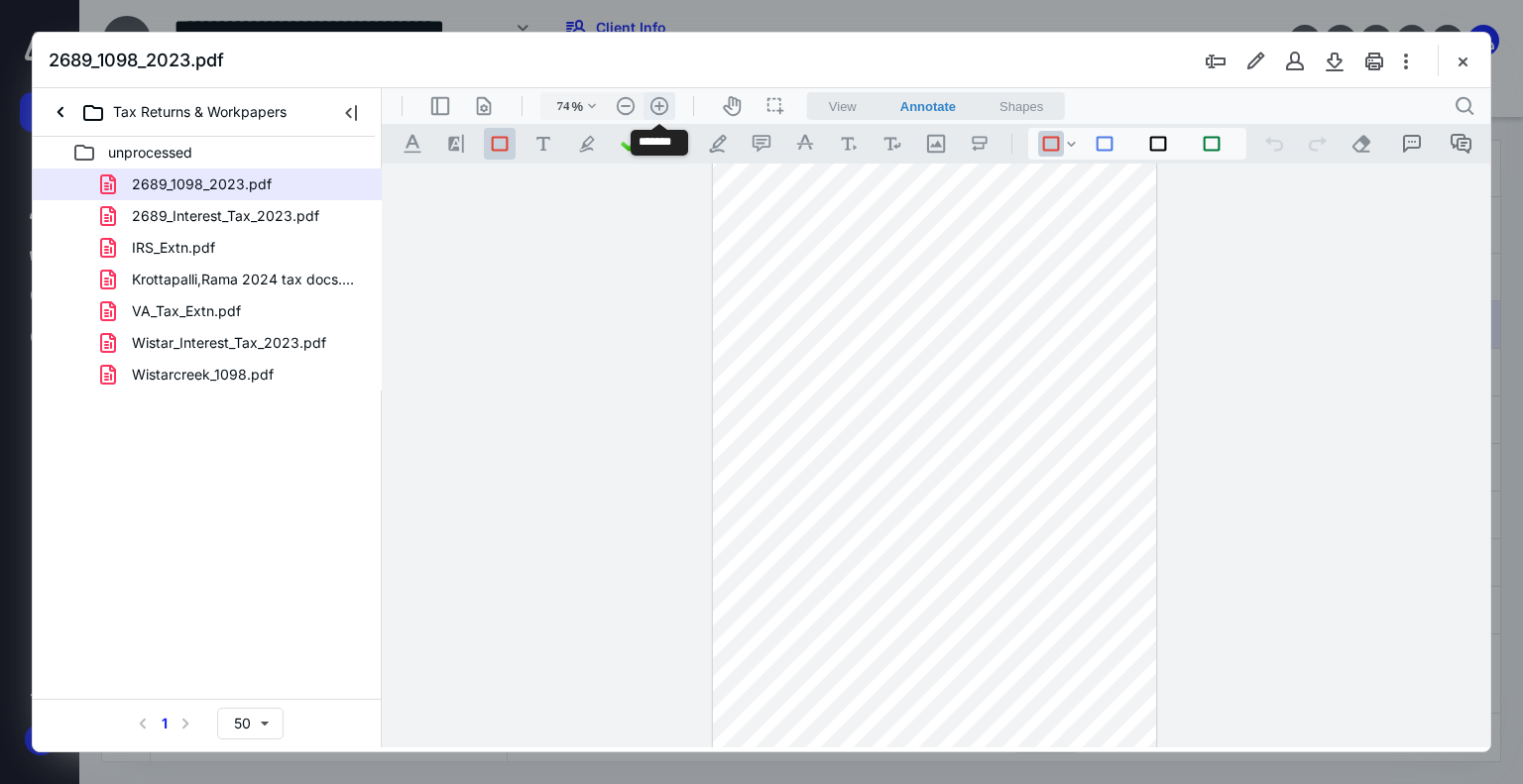 click on ".cls-1{fill:#abb0c4;} icon - header - zoom - in - line" at bounding box center [659, 106] 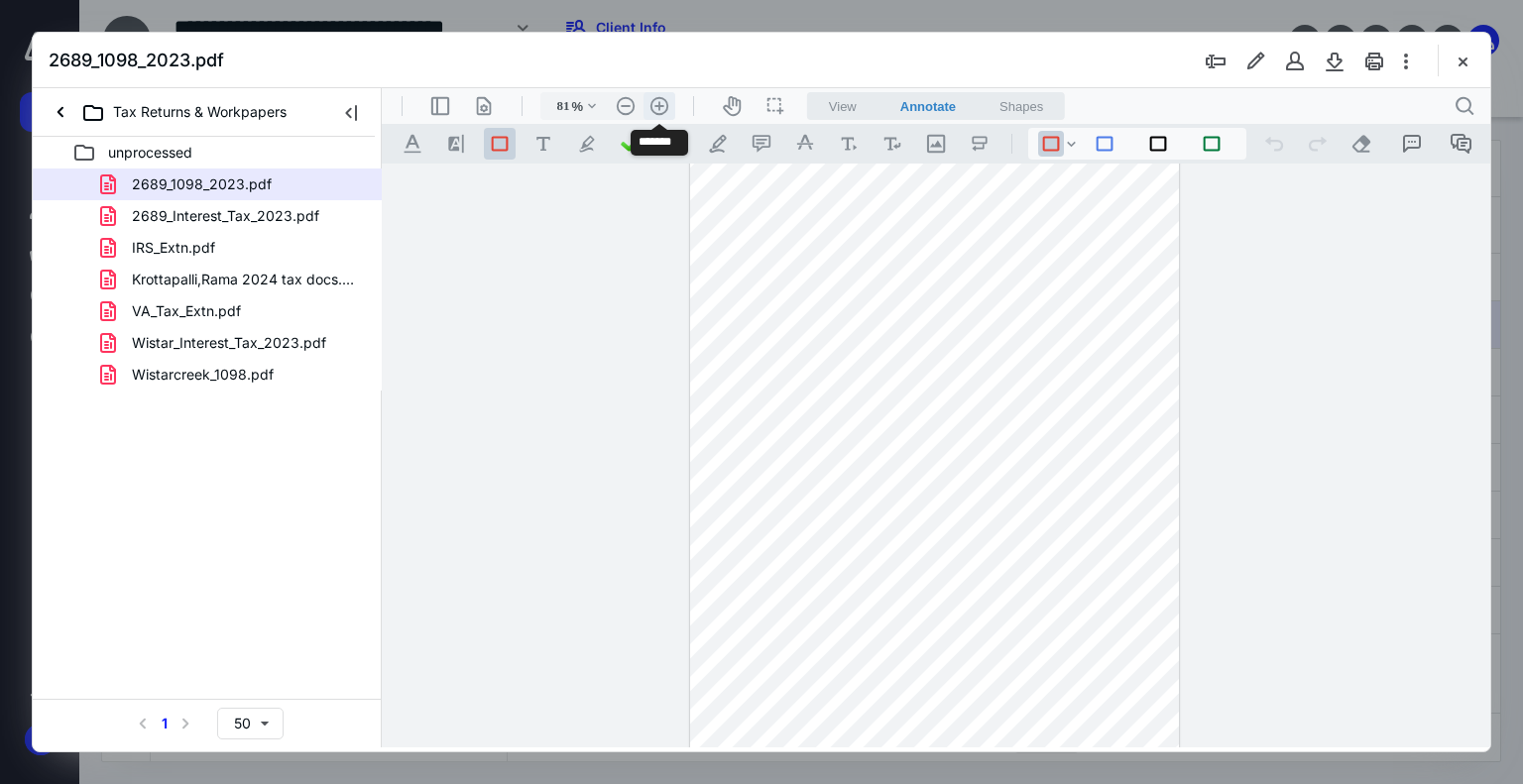 click on ".cls-1{fill:#abb0c4;} icon - header - zoom - in - line" at bounding box center [659, 106] 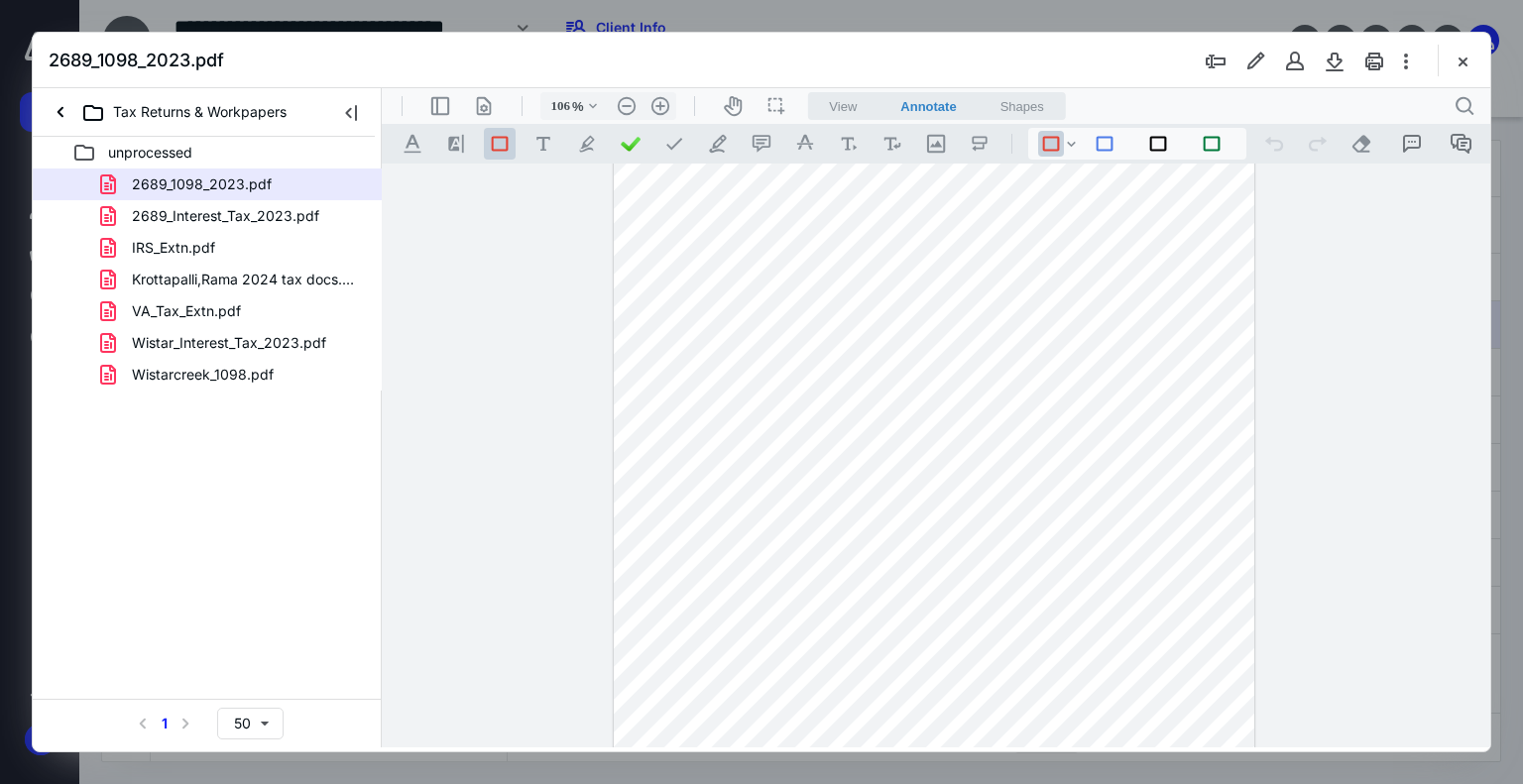 scroll, scrollTop: 0, scrollLeft: 0, axis: both 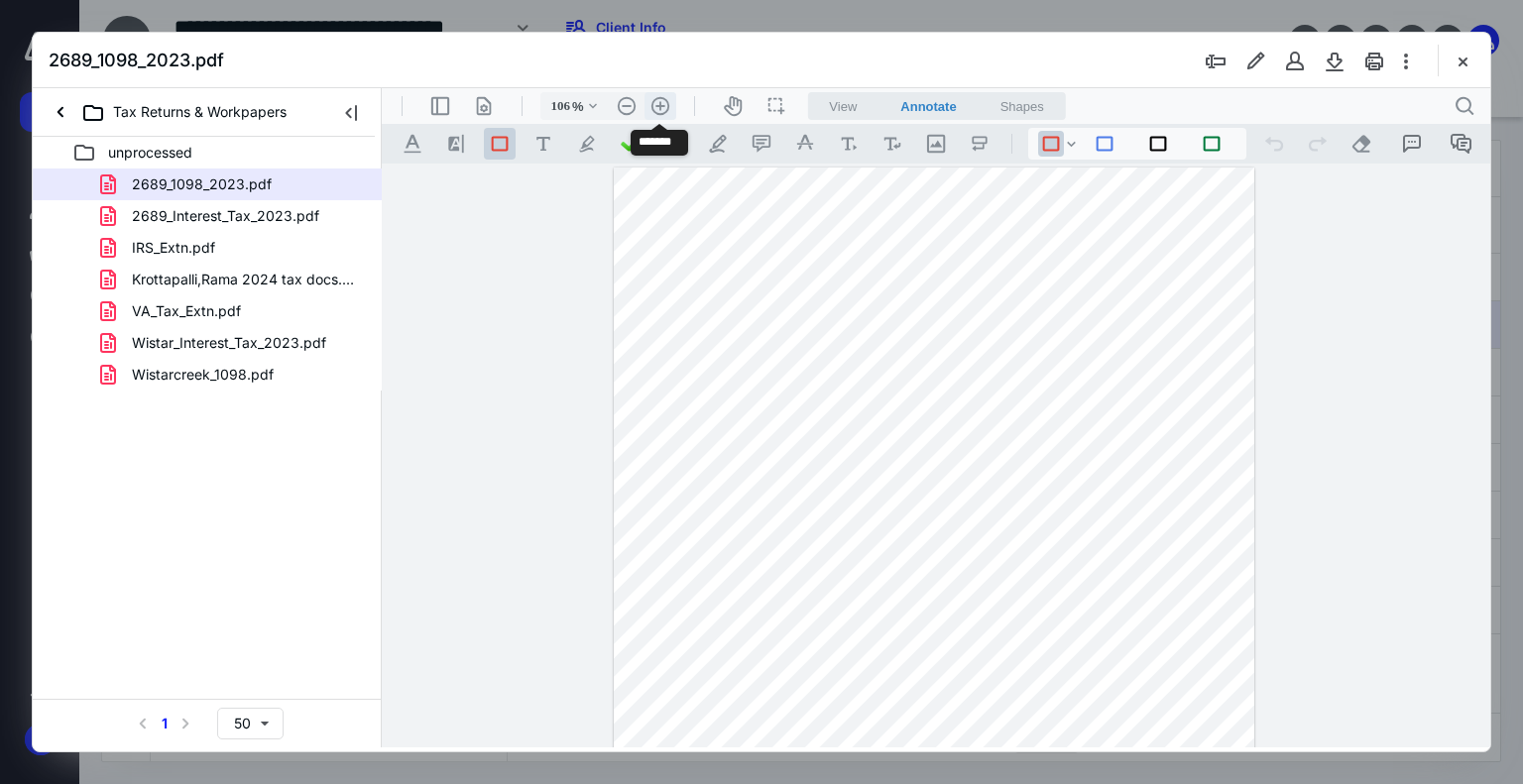 click on ".cls-1{fill:#abb0c4;} icon - header - zoom - in - line" at bounding box center (660, 106) 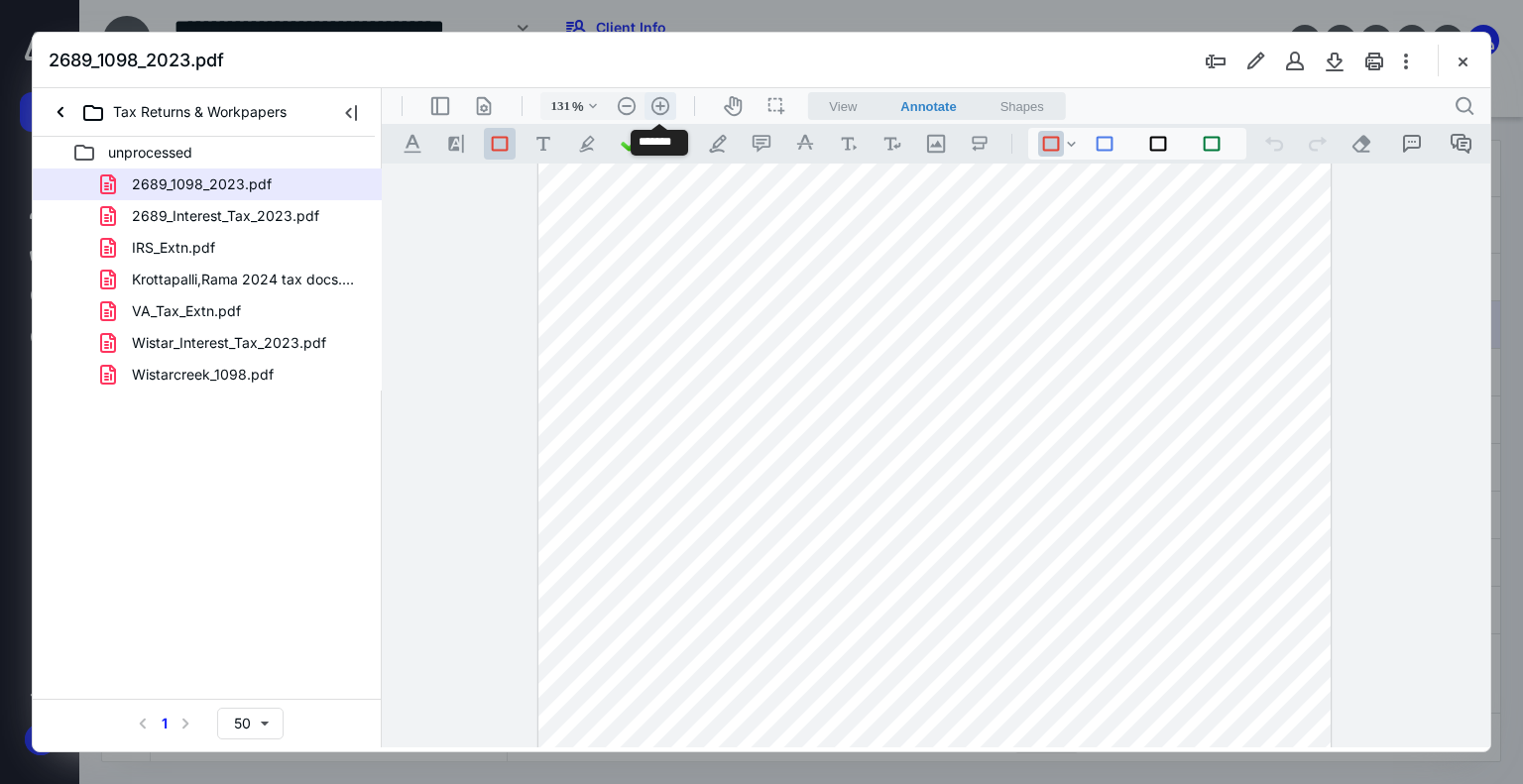 click on ".cls-1{fill:#abb0c4;} icon - header - zoom - in - line" at bounding box center [660, 106] 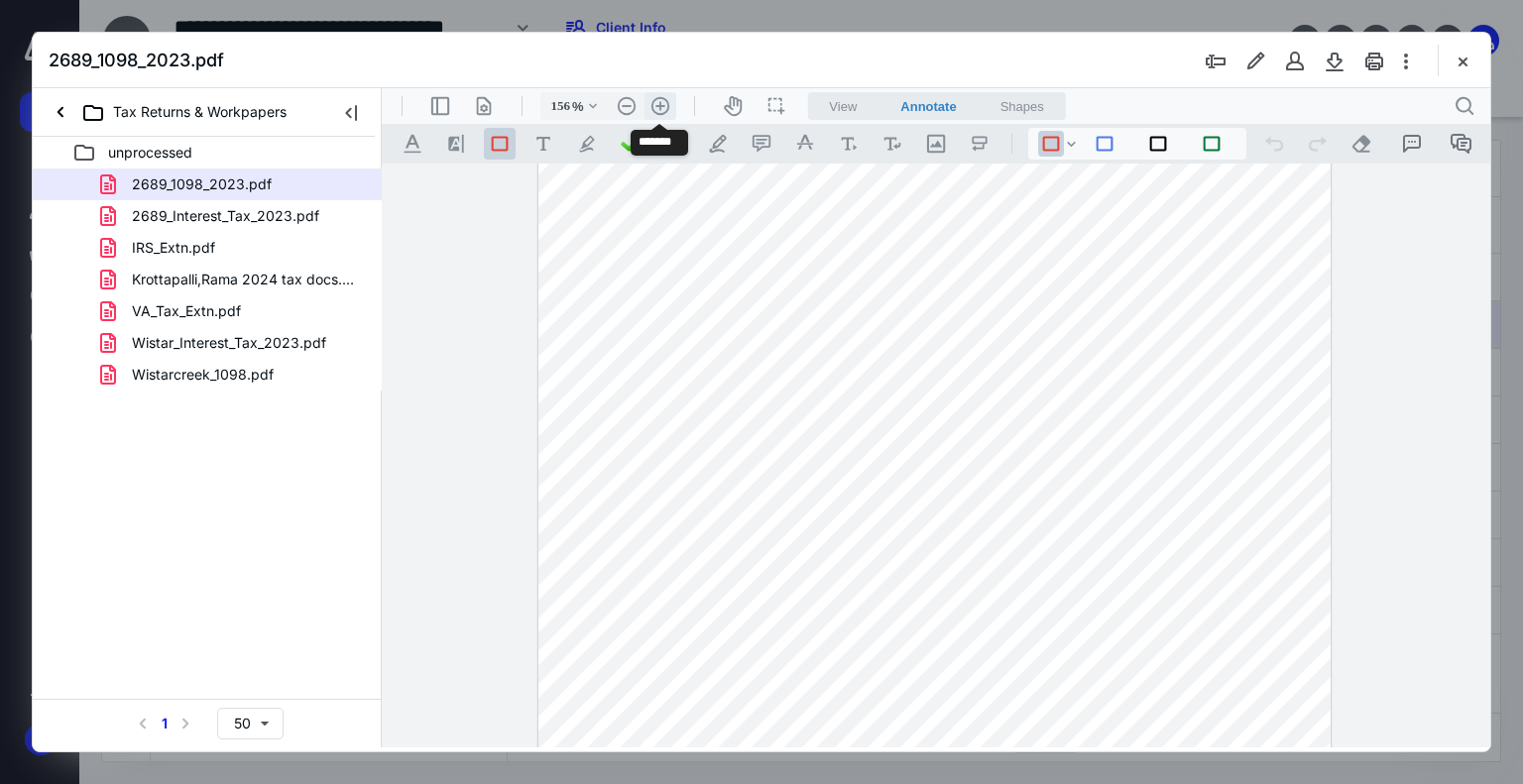 scroll, scrollTop: 120, scrollLeft: 0, axis: vertical 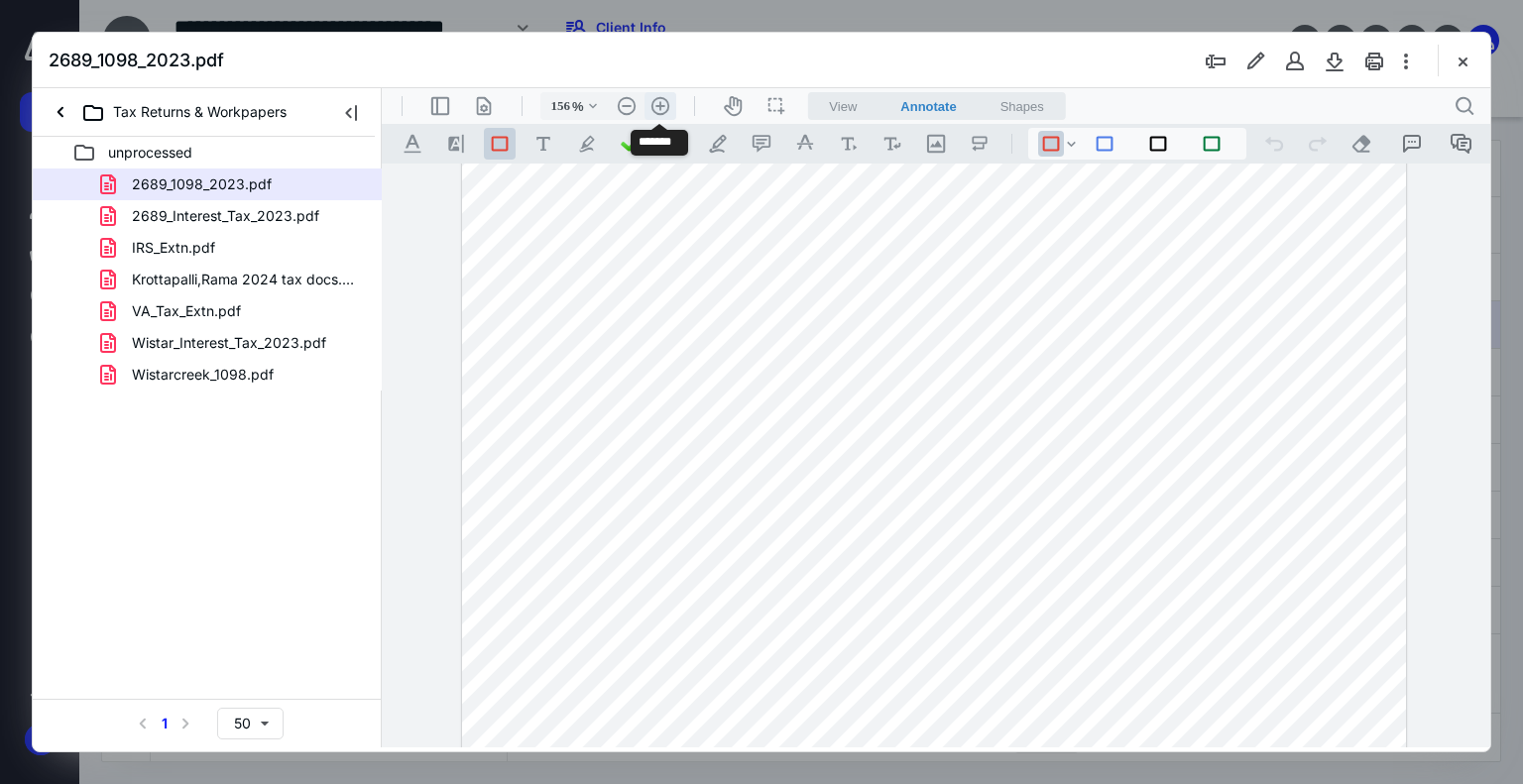 click on ".cls-1{fill:#abb0c4;} icon - header - zoom - in - line" at bounding box center [660, 106] 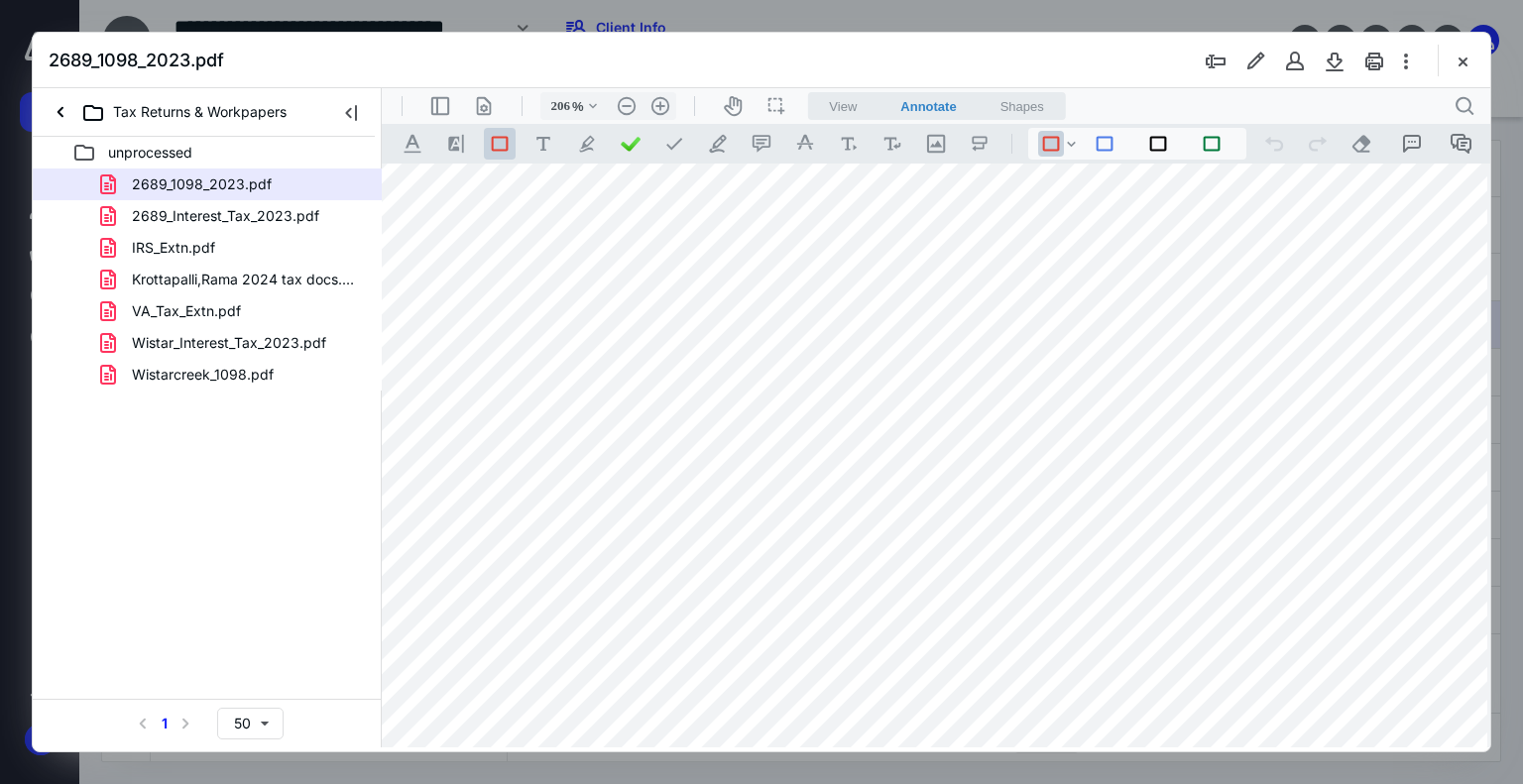 scroll, scrollTop: 0, scrollLeft: 83, axis: horizontal 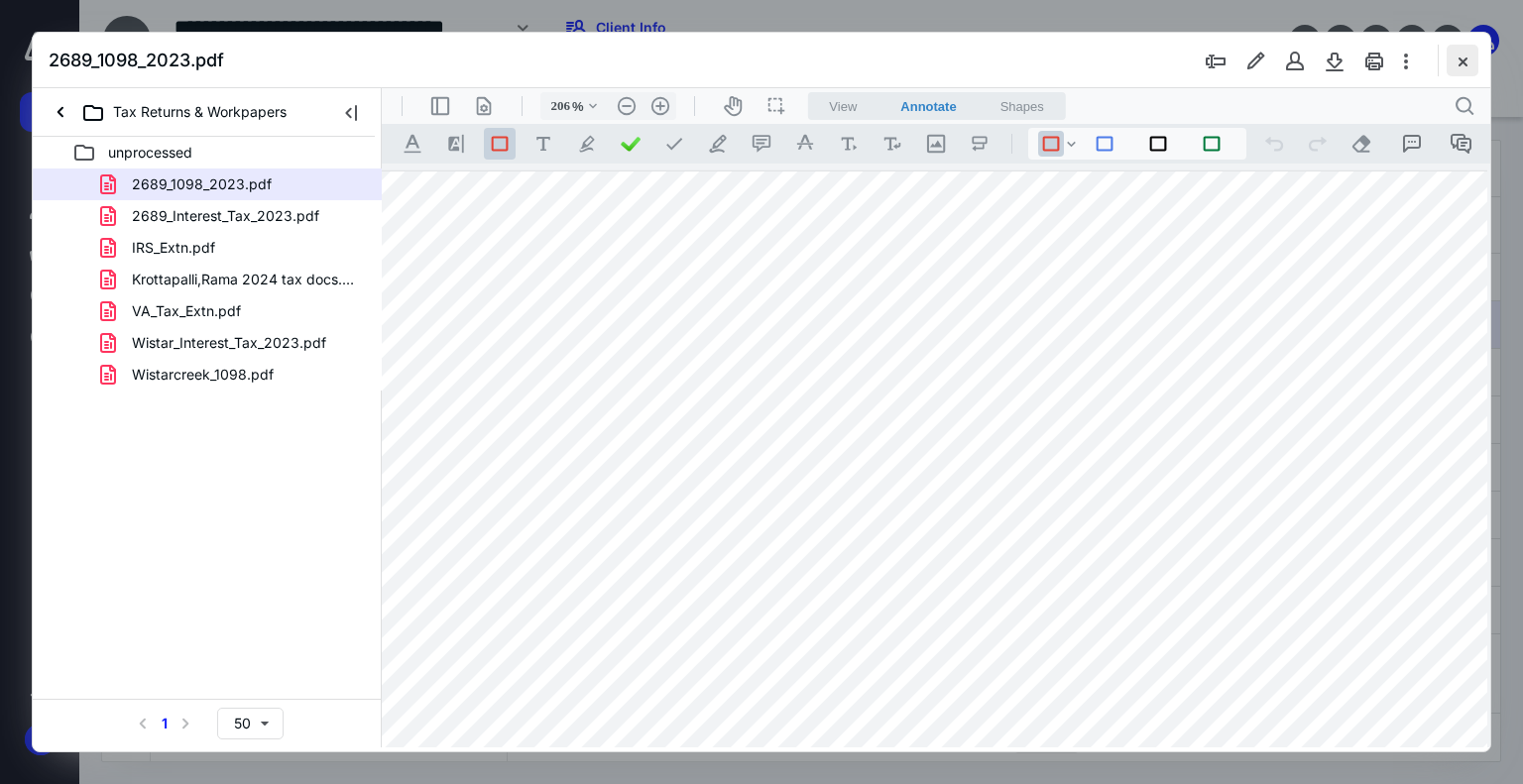 click at bounding box center (1463, 60) 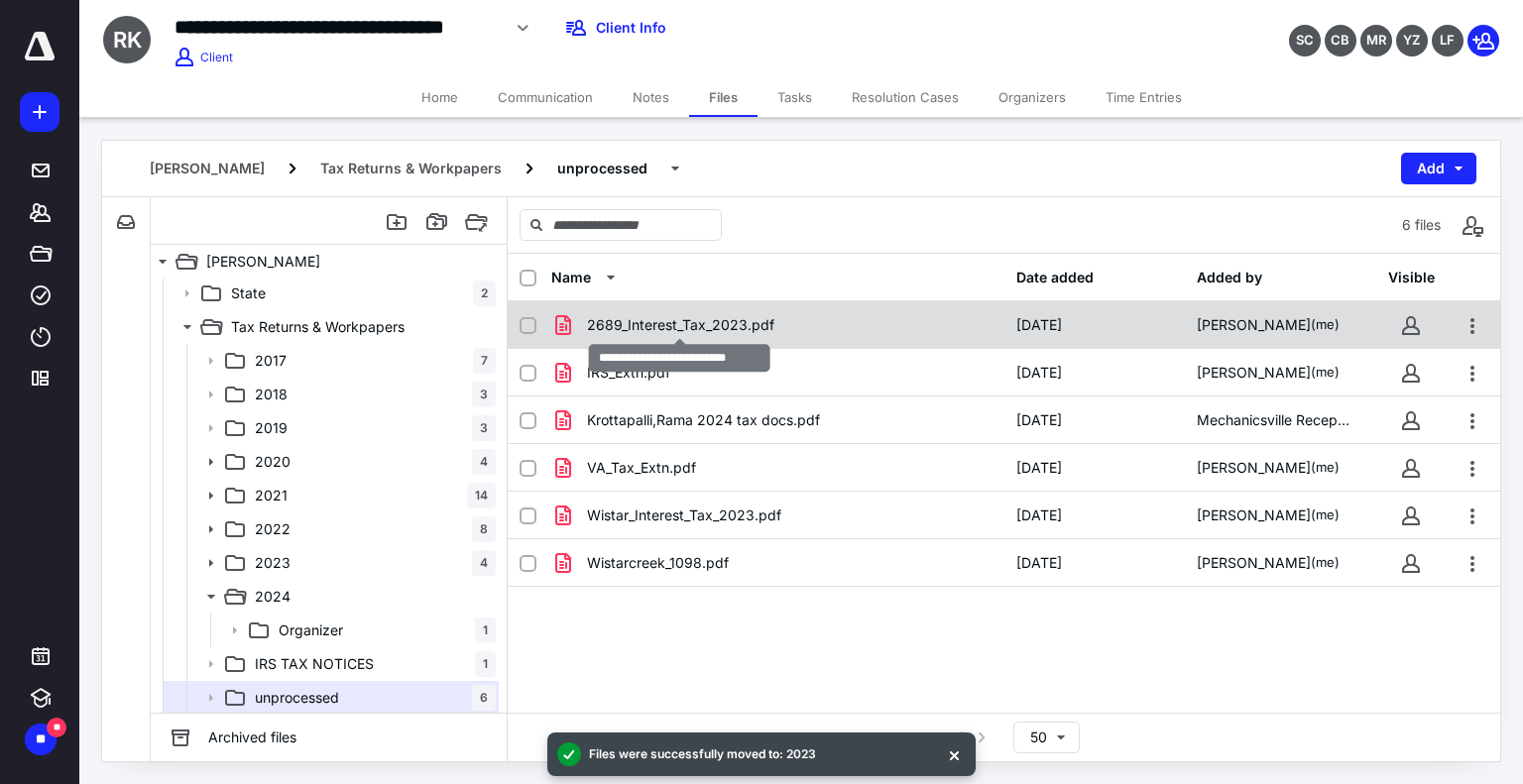click on "2689_Interest_Tax_2023.pdf" at bounding box center (680, 325) 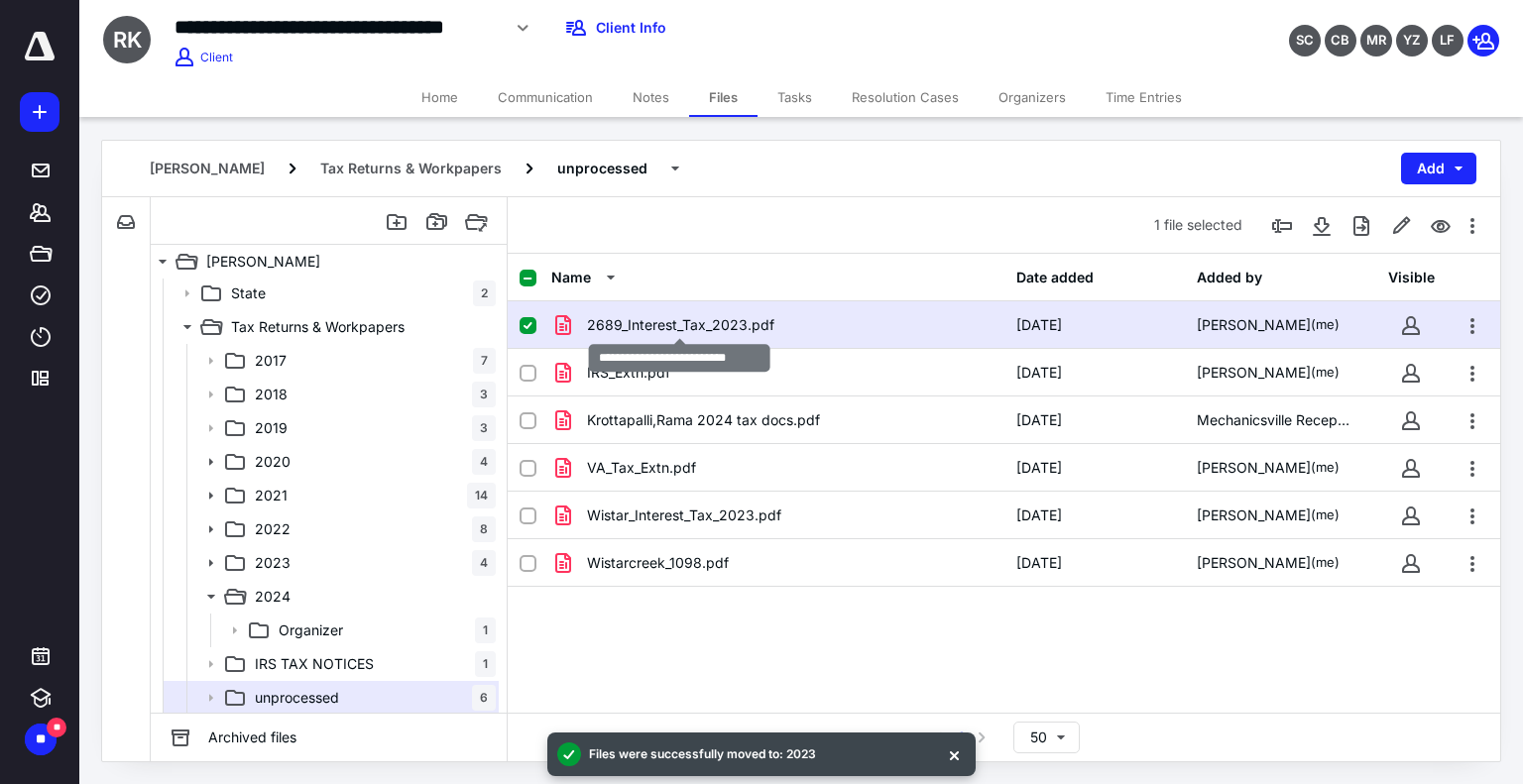click on "2689_Interest_Tax_2023.pdf" at bounding box center (680, 325) 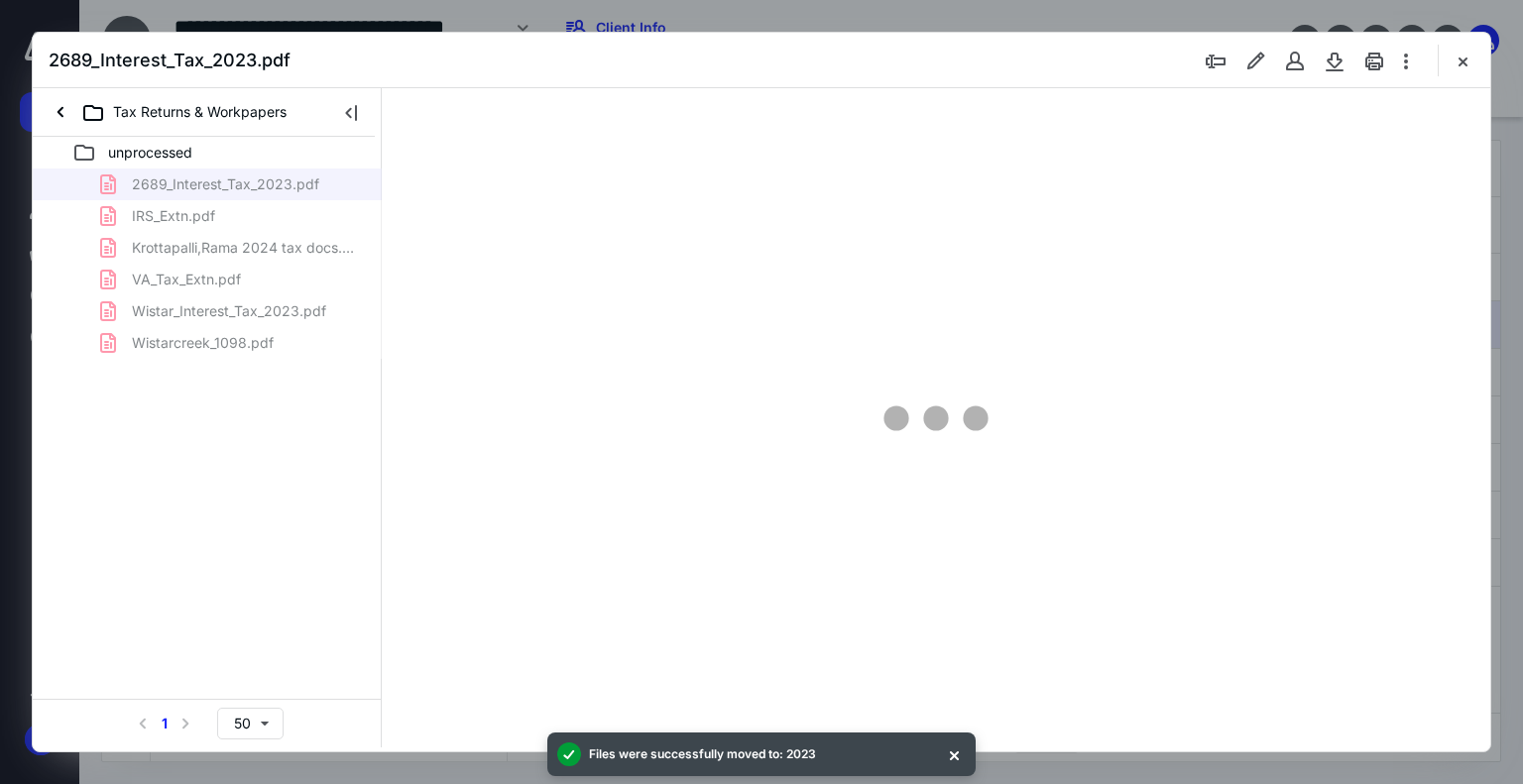 scroll, scrollTop: 0, scrollLeft: 0, axis: both 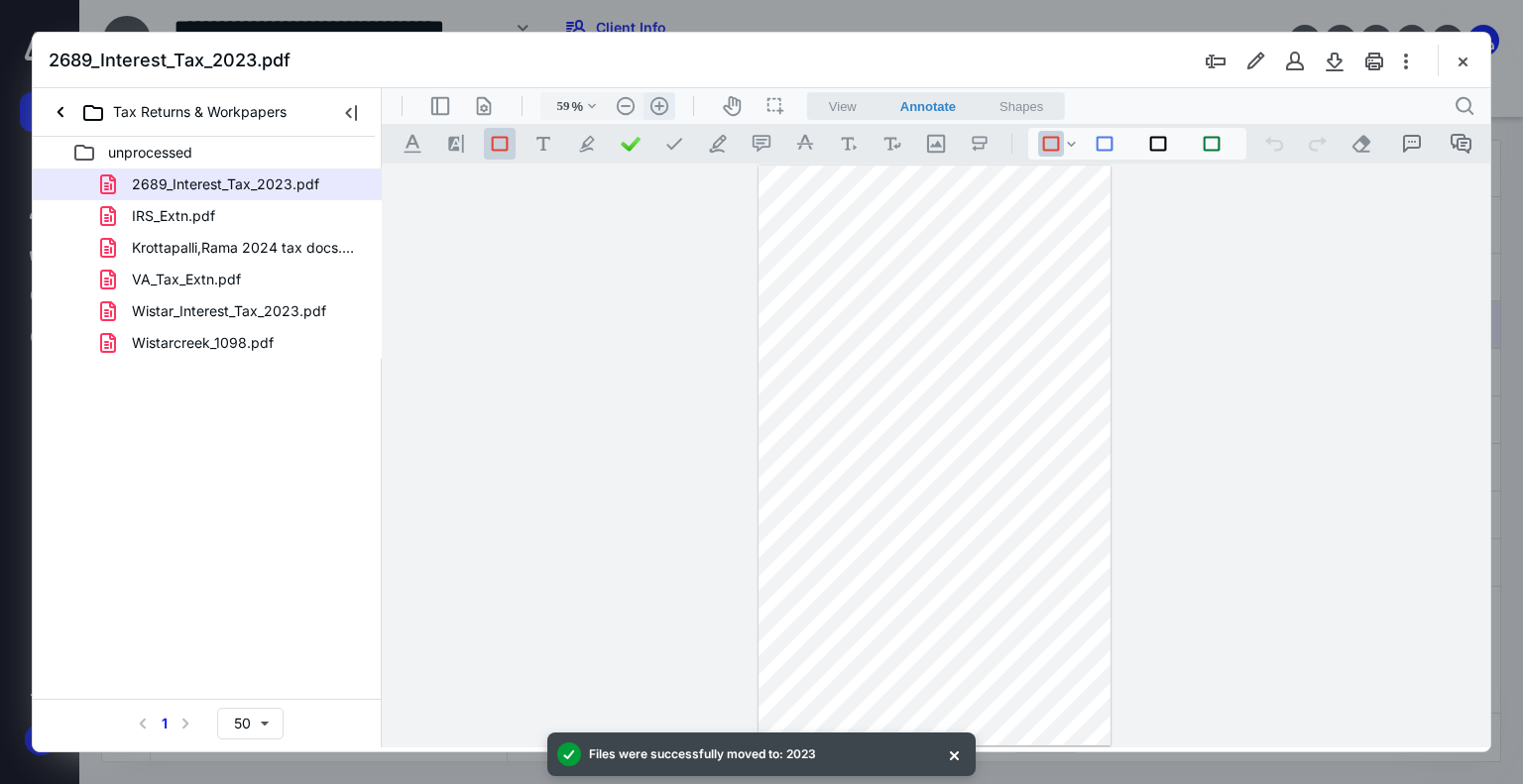click on ".cls-1{fill:#abb0c4;} icon - header - zoom - in - line" at bounding box center (659, 106) 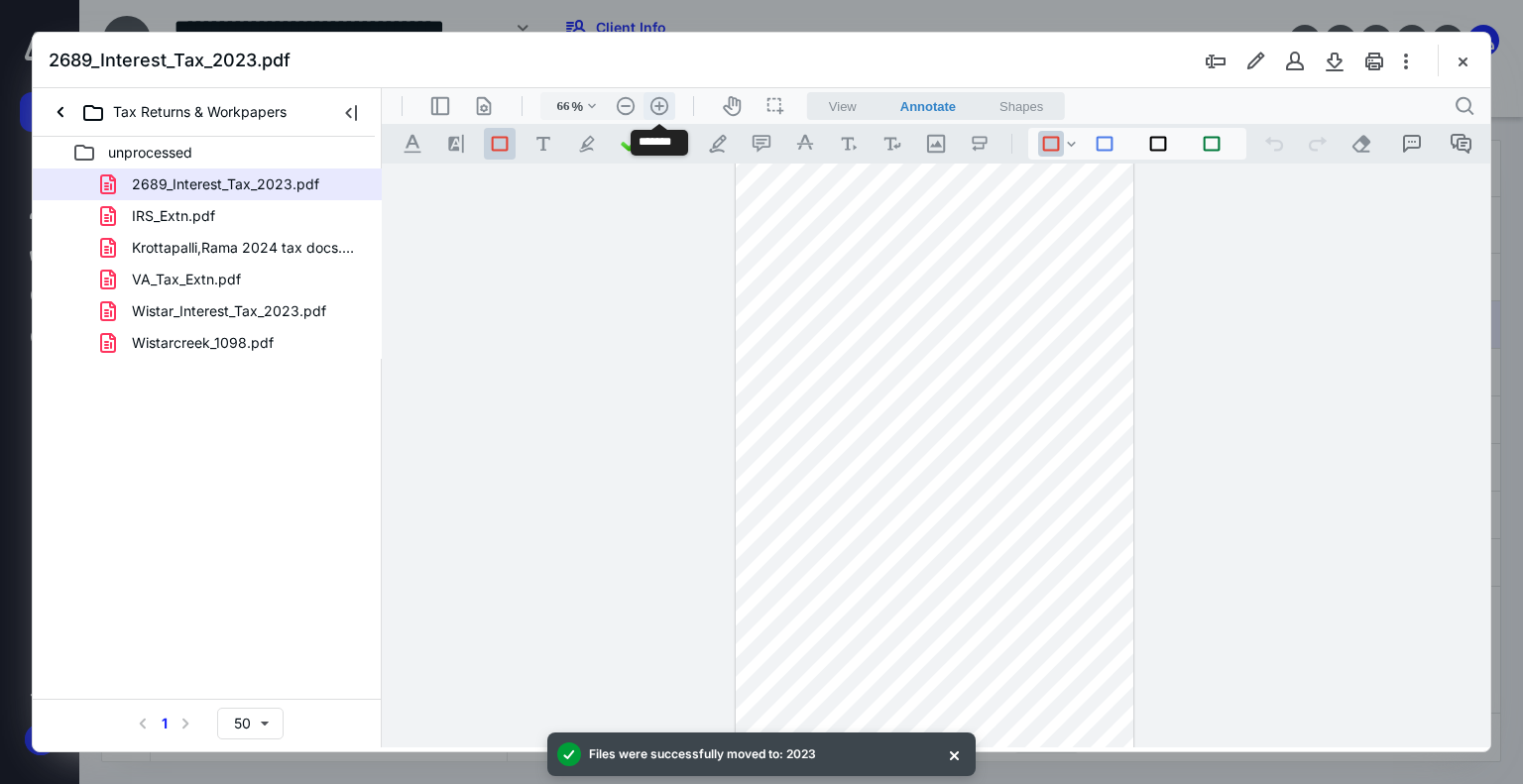 click on ".cls-1{fill:#abb0c4;} icon - header - zoom - in - line" at bounding box center (659, 106) 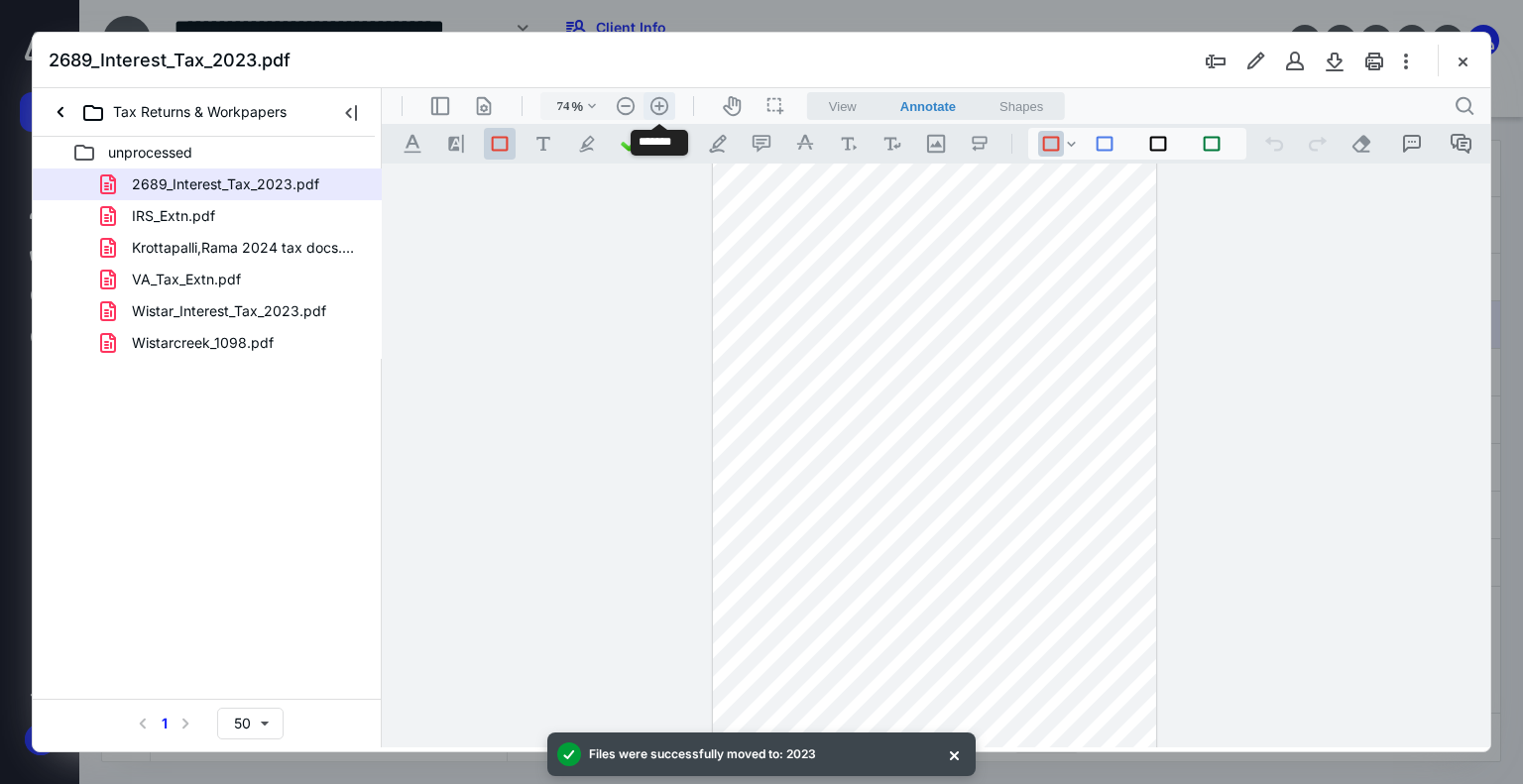 click on ".cls-1{fill:#abb0c4;} icon - header - zoom - in - line" at bounding box center (659, 106) 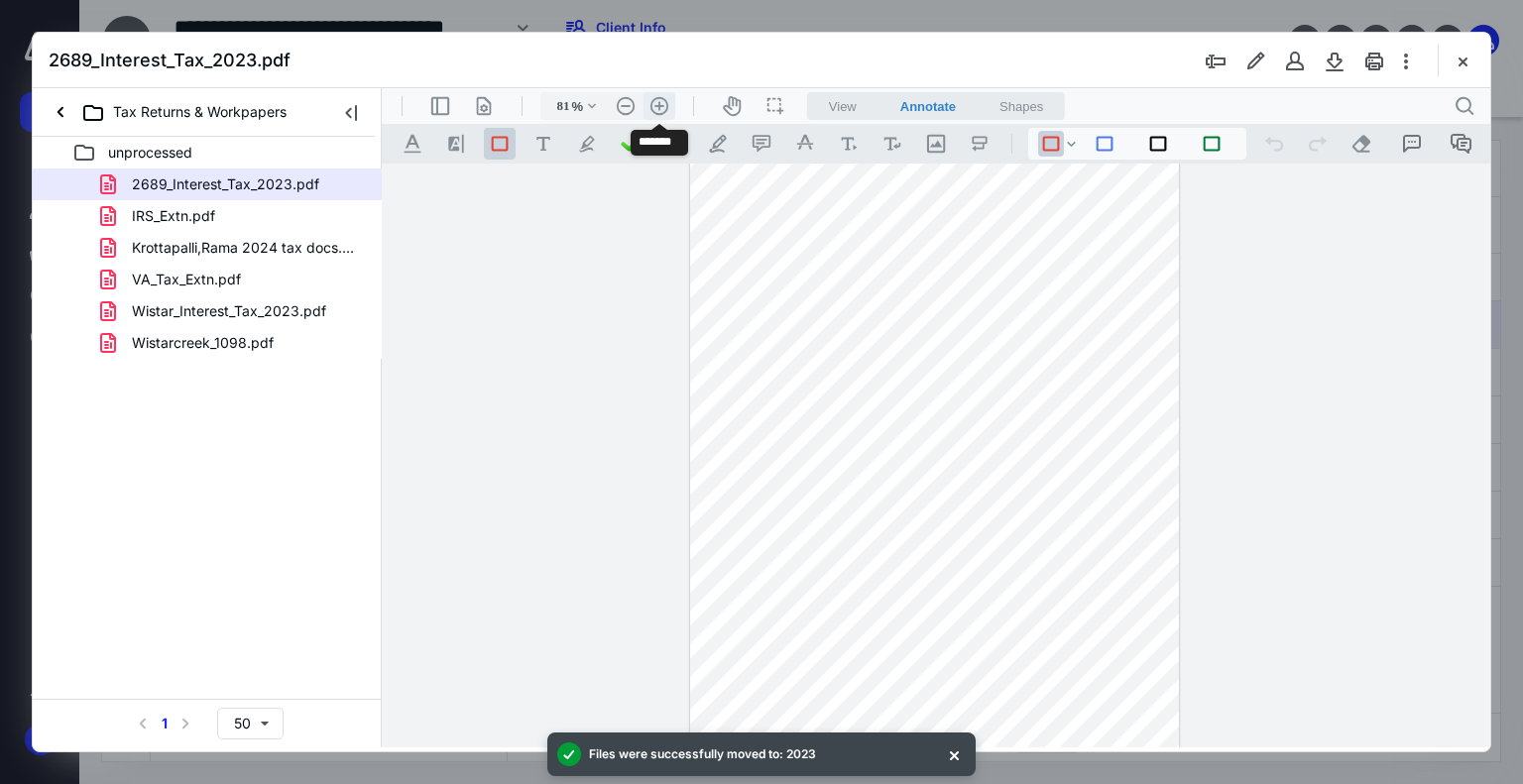 click on ".cls-1{fill:#abb0c4;} icon - header - zoom - in - line" at bounding box center [659, 106] 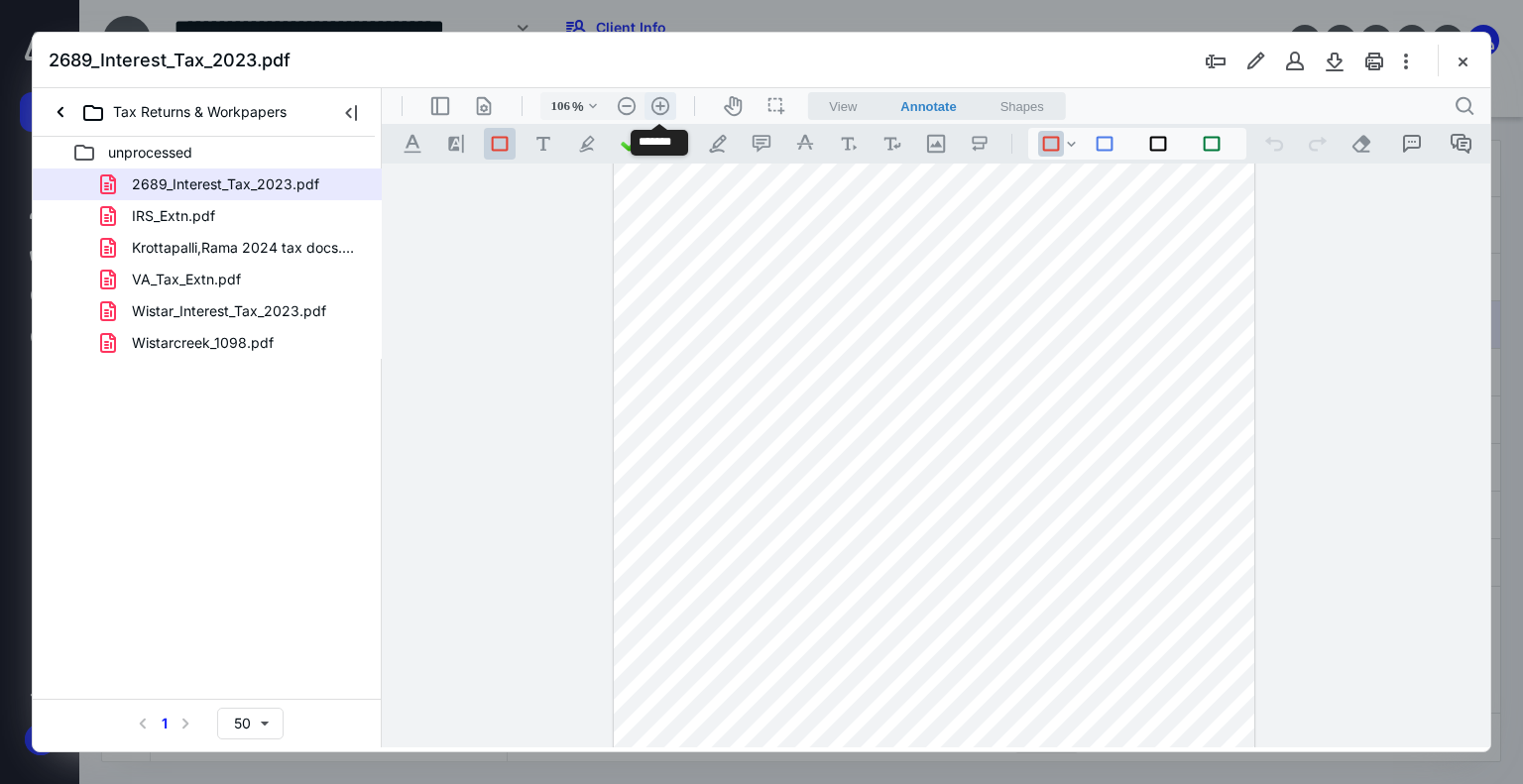 click on ".cls-1{fill:#abb0c4;} icon - header - zoom - in - line" at bounding box center [660, 106] 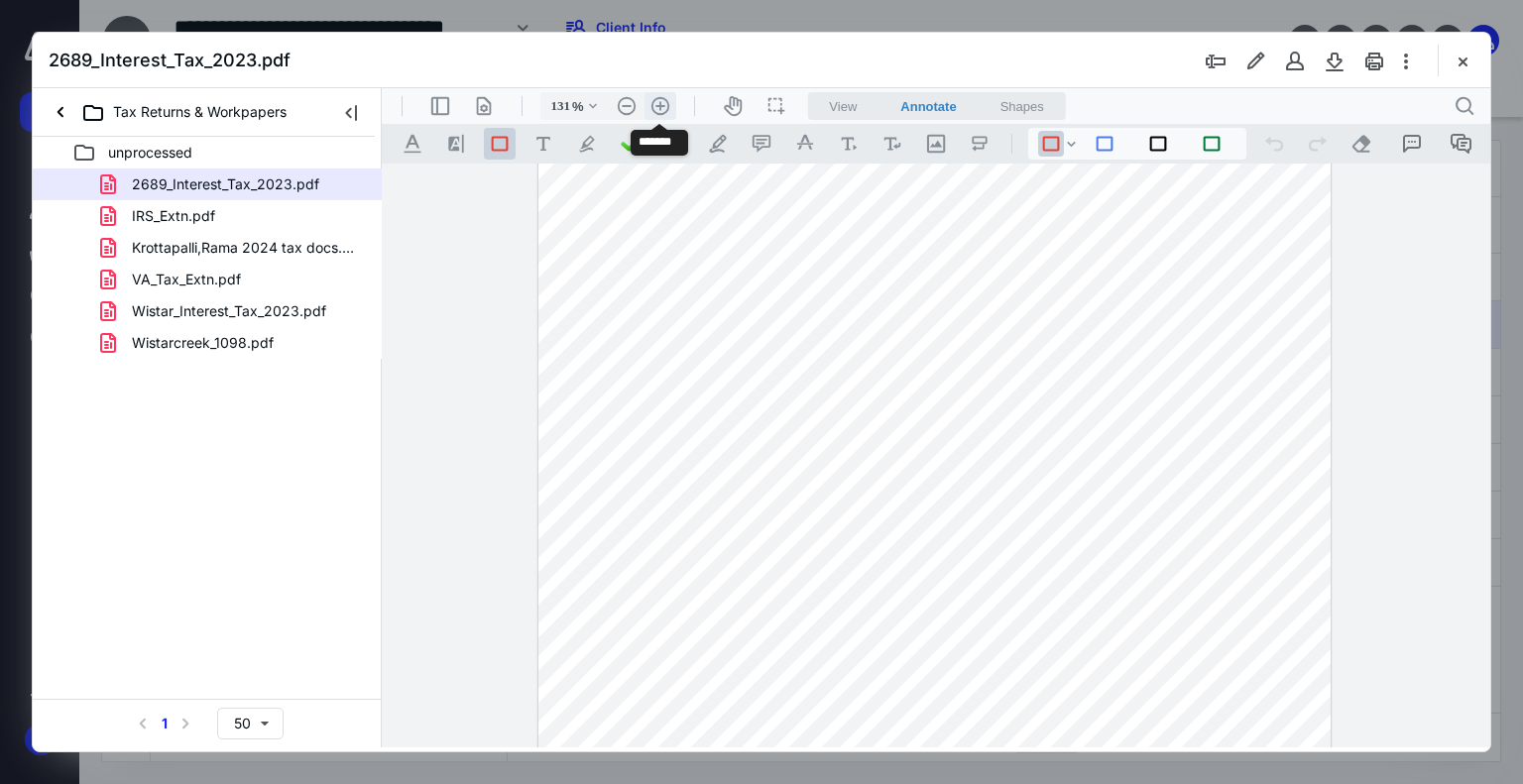 click on ".cls-1{fill:#abb0c4;} icon - header - zoom - in - line" at bounding box center [660, 106] 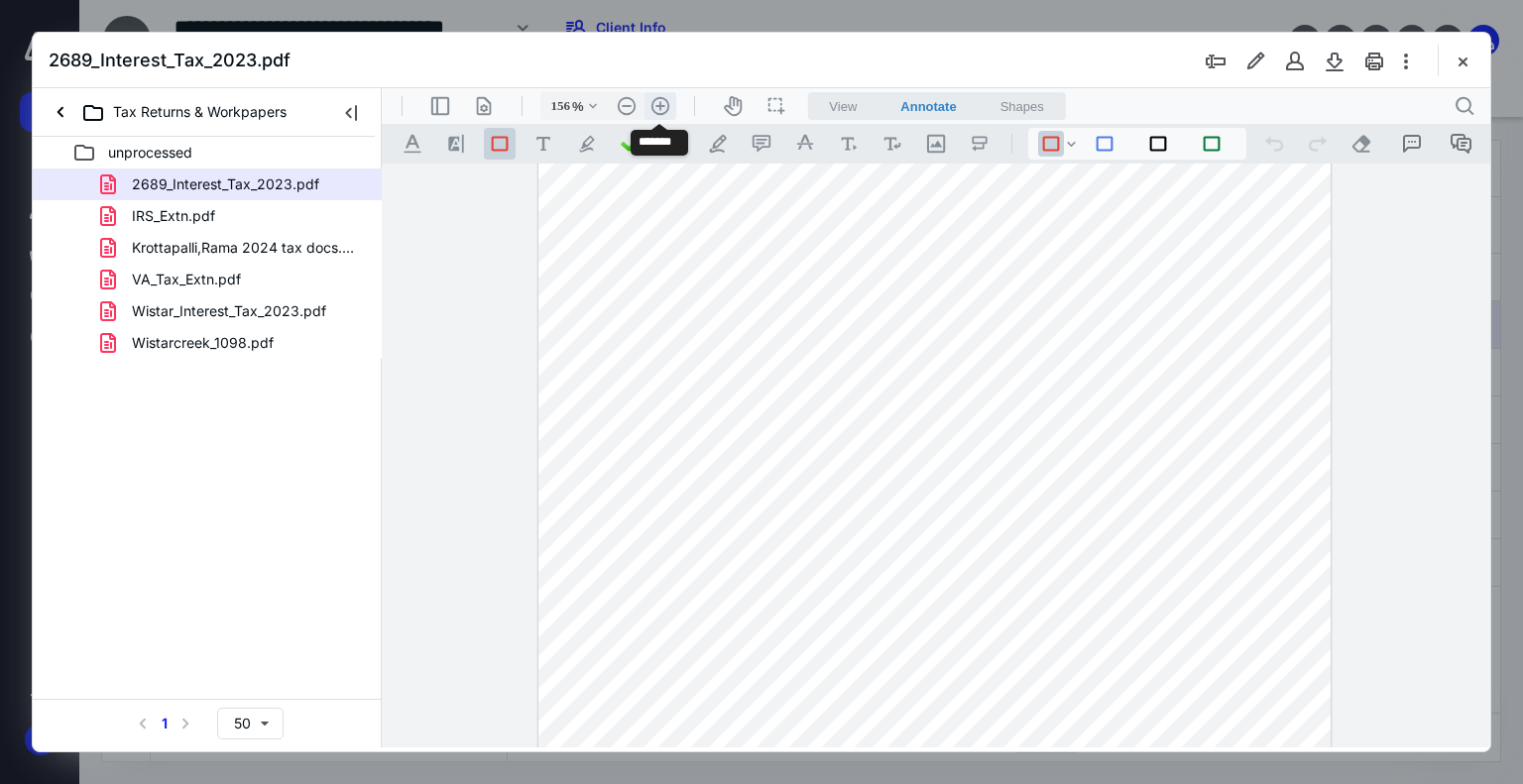scroll, scrollTop: 425, scrollLeft: 0, axis: vertical 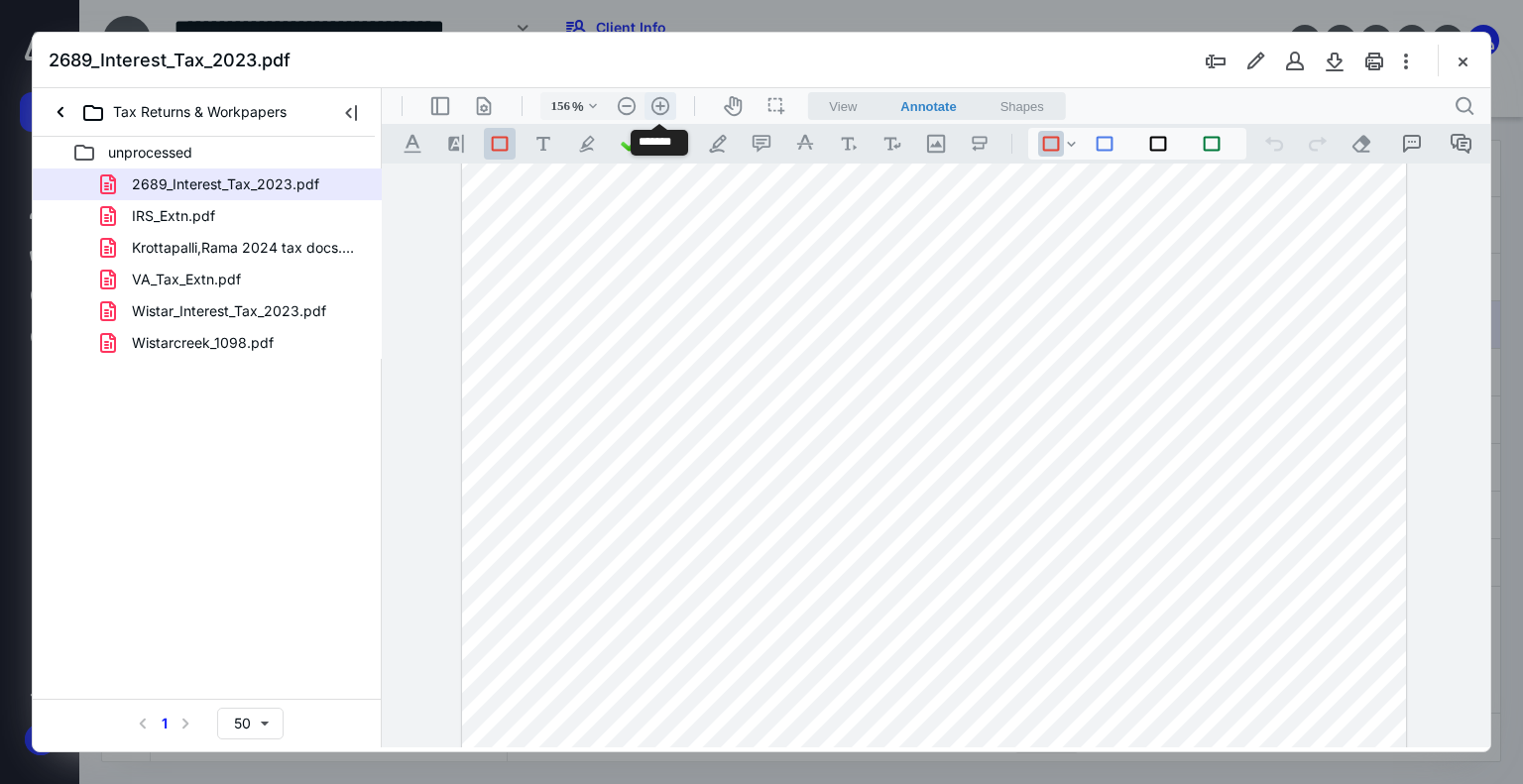 click on ".cls-1{fill:#abb0c4;} icon - header - zoom - in - line" at bounding box center [660, 106] 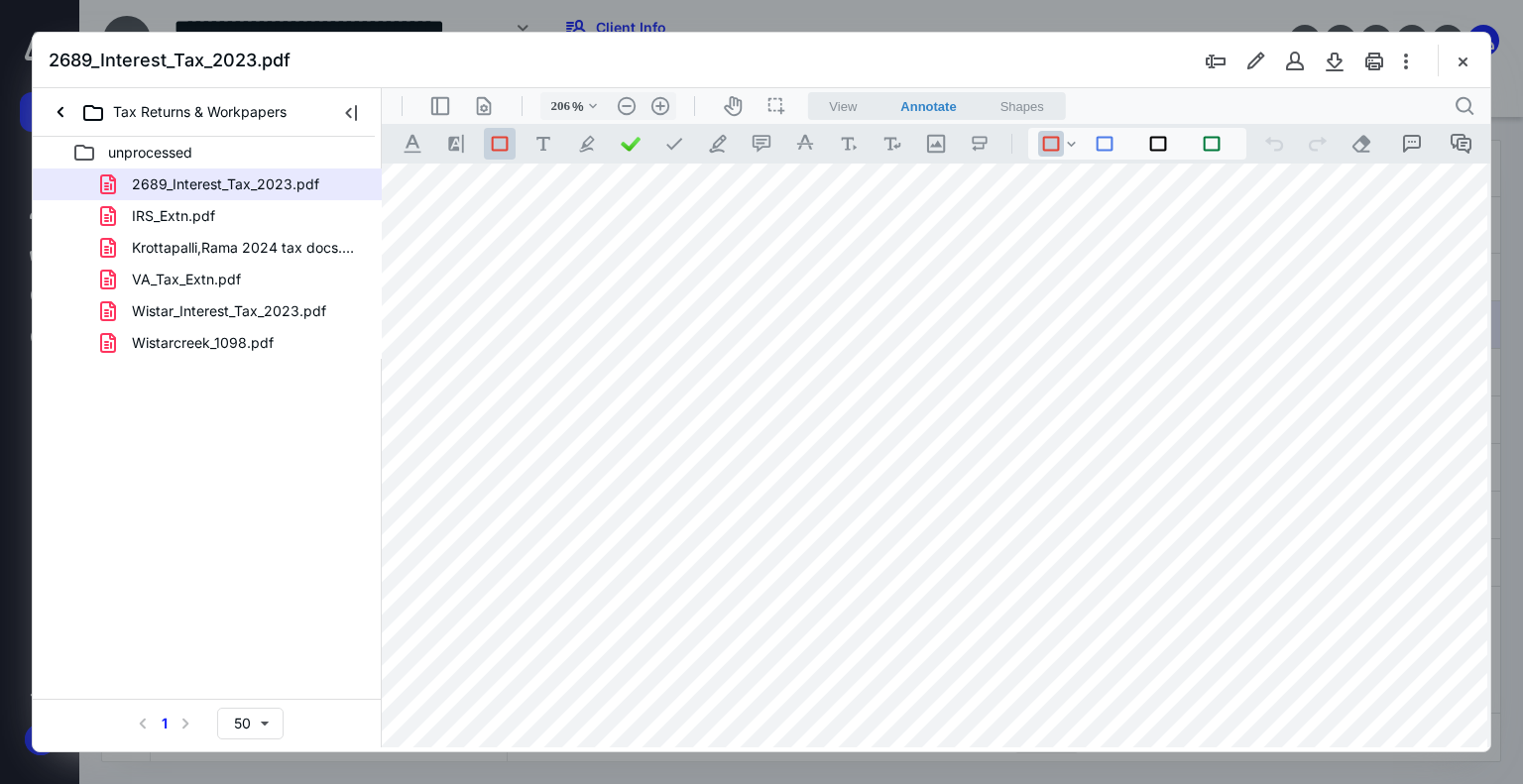 scroll, scrollTop: 0, scrollLeft: 83, axis: horizontal 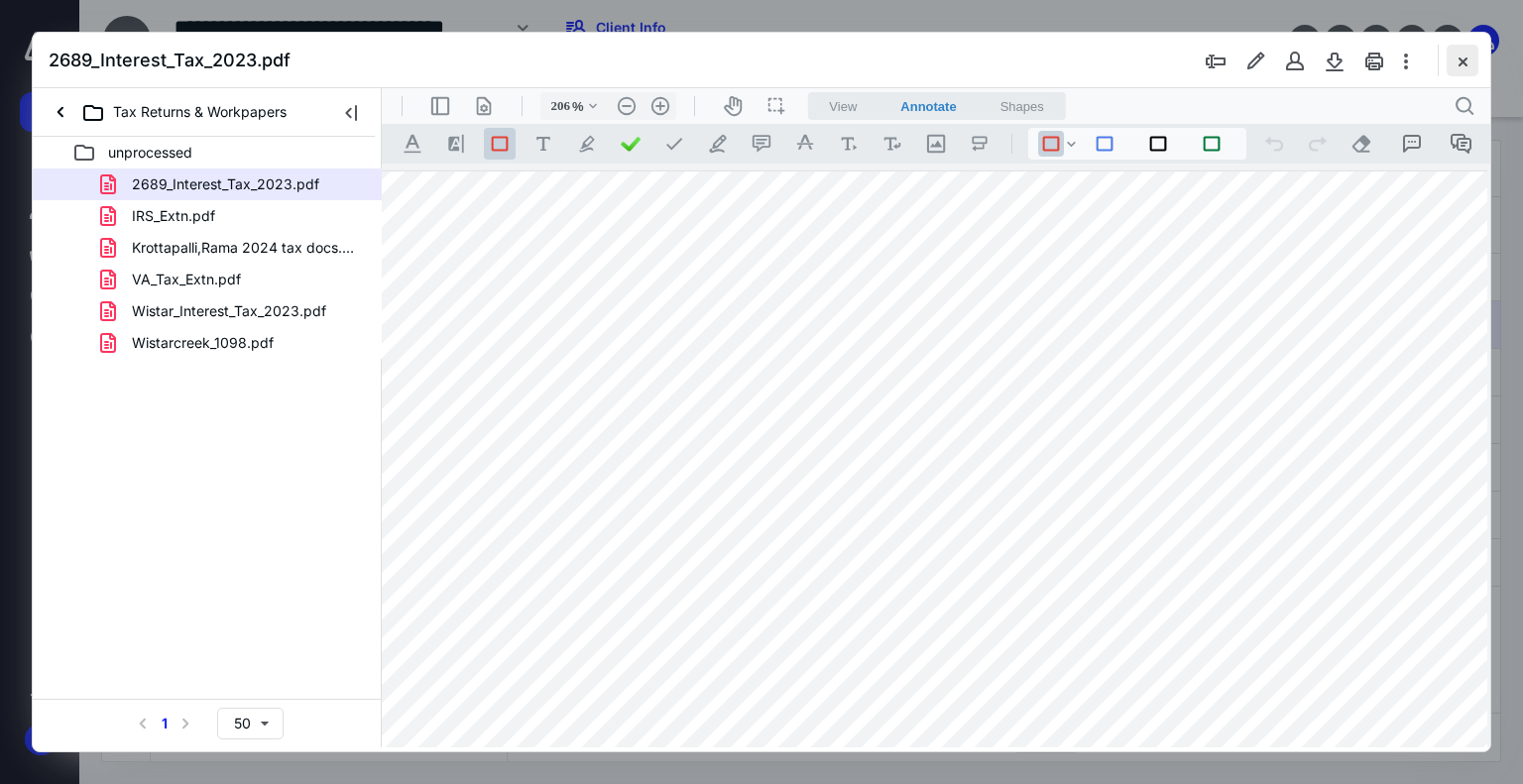click at bounding box center (1463, 60) 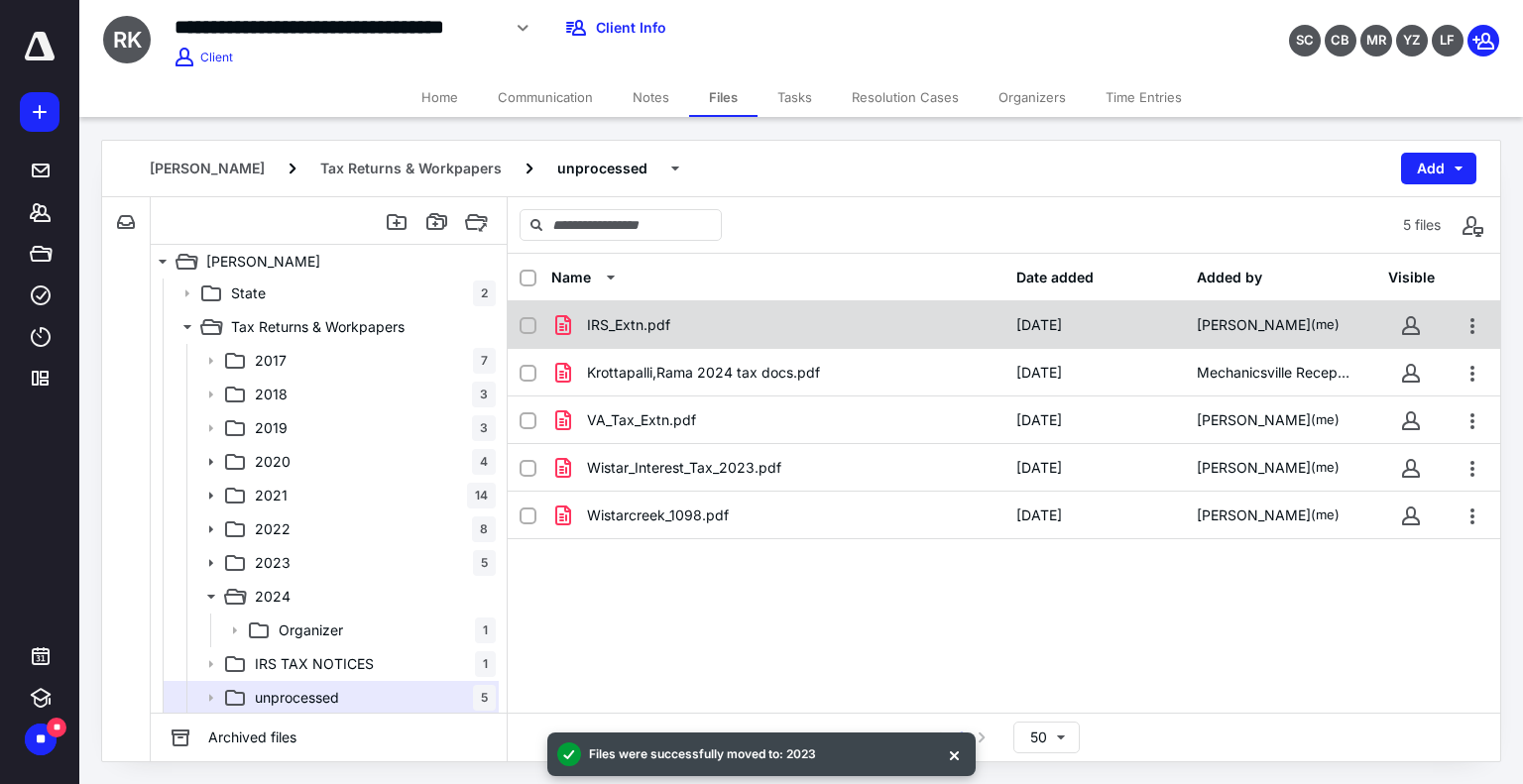 click on "IRS_Extn.pdf" at bounding box center [777, 325] 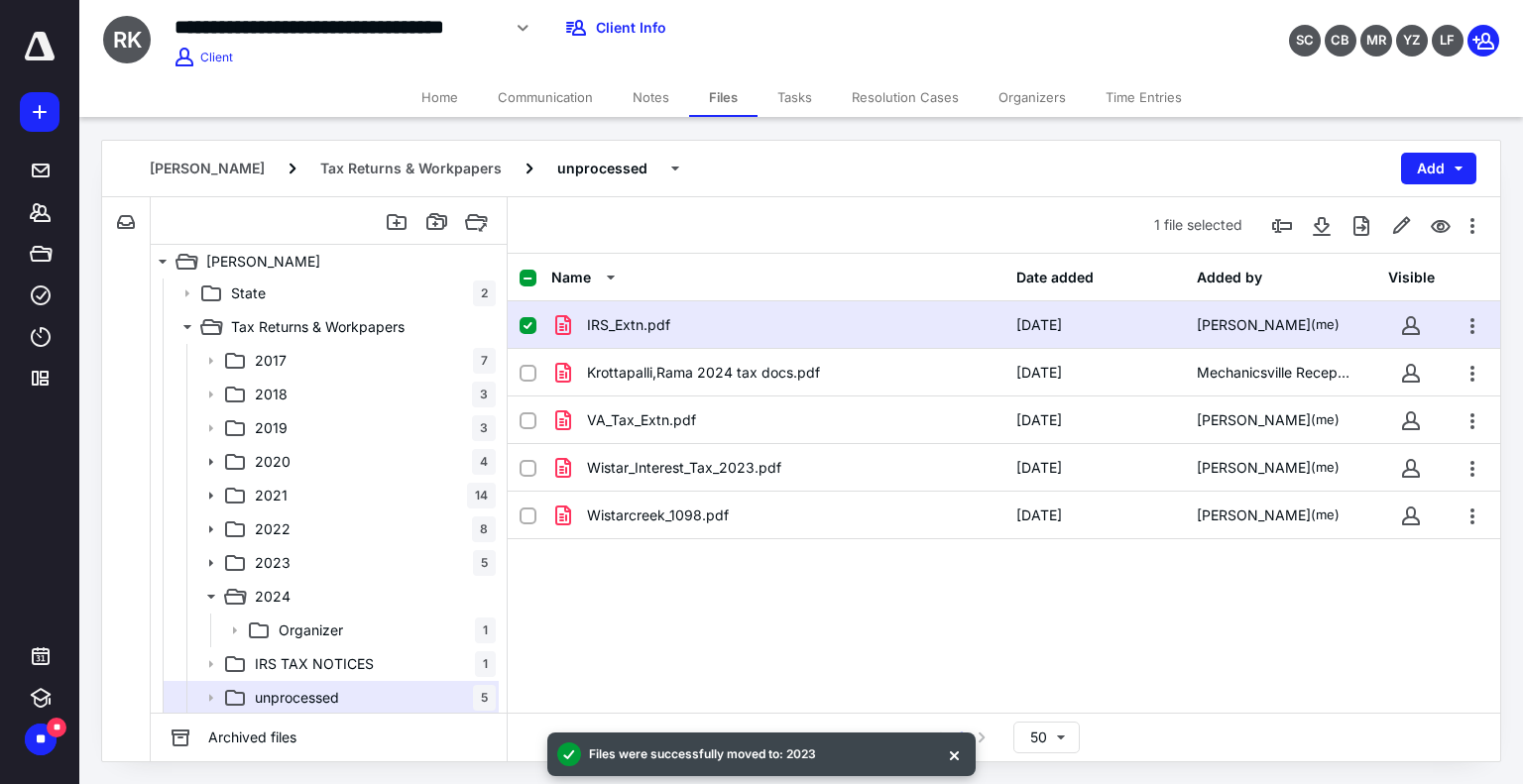 click on "IRS_Extn.pdf" at bounding box center [777, 325] 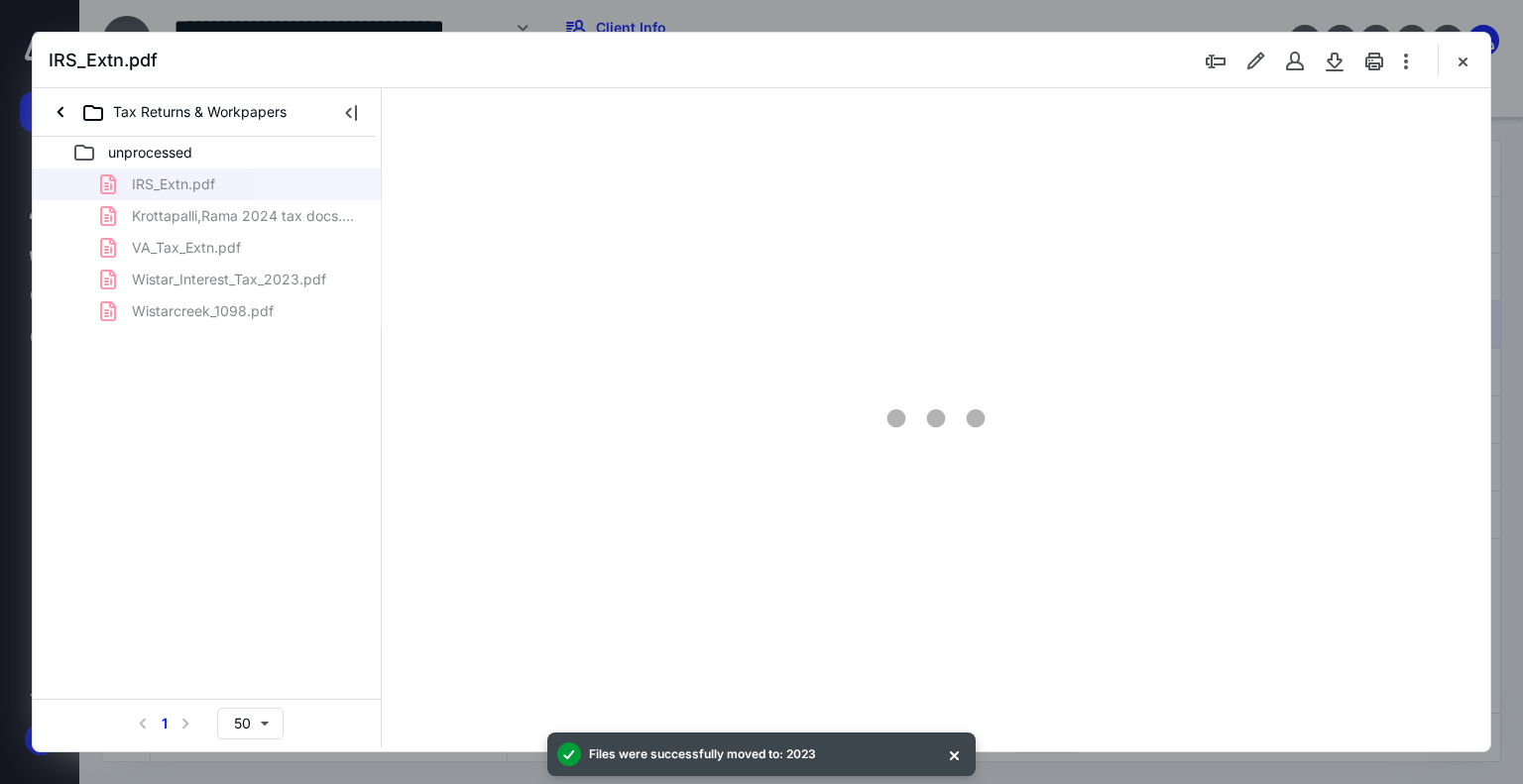 scroll, scrollTop: 0, scrollLeft: 0, axis: both 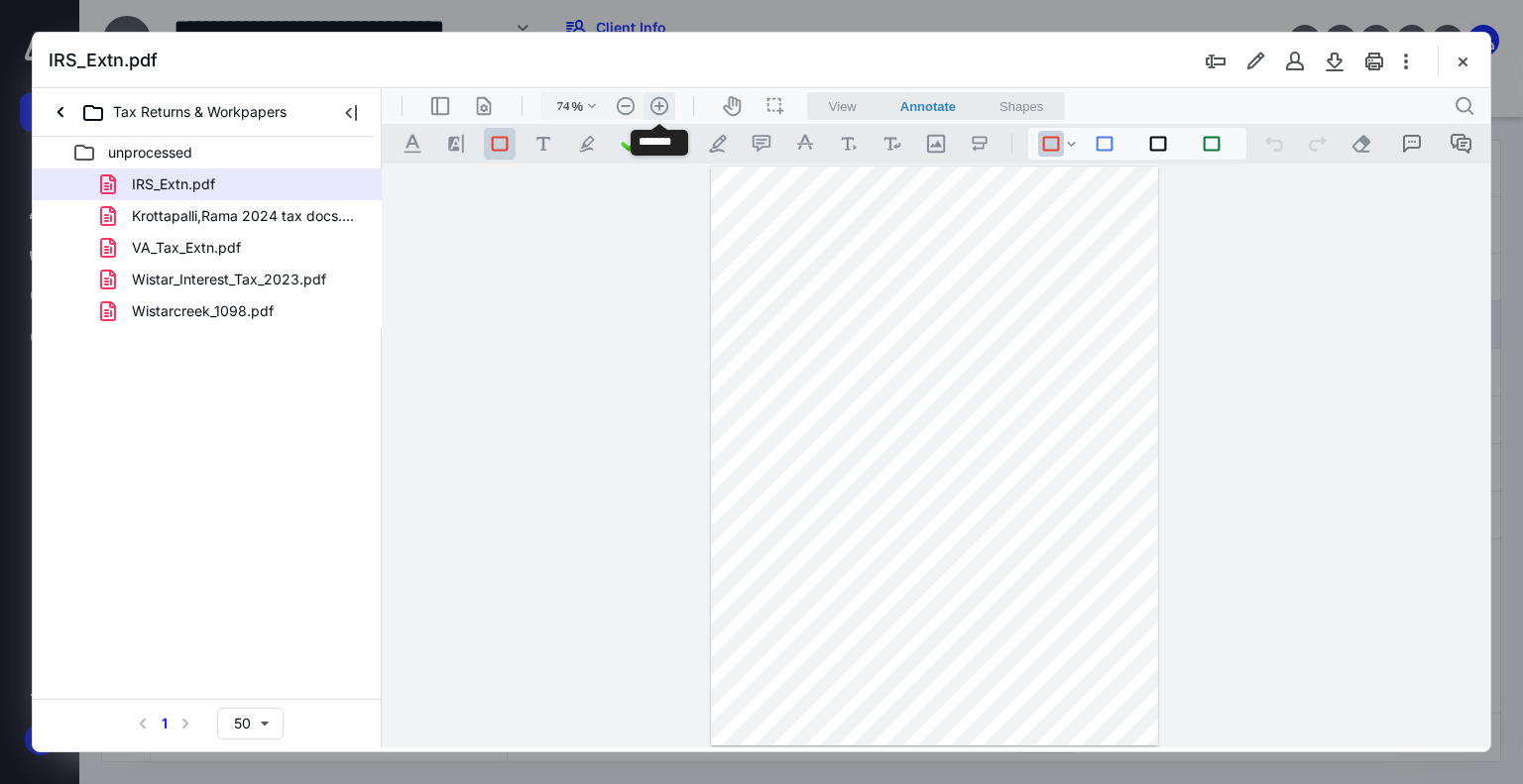 click on ".cls-1{fill:#abb0c4;} icon - header - zoom - in - line" at bounding box center [659, 106] 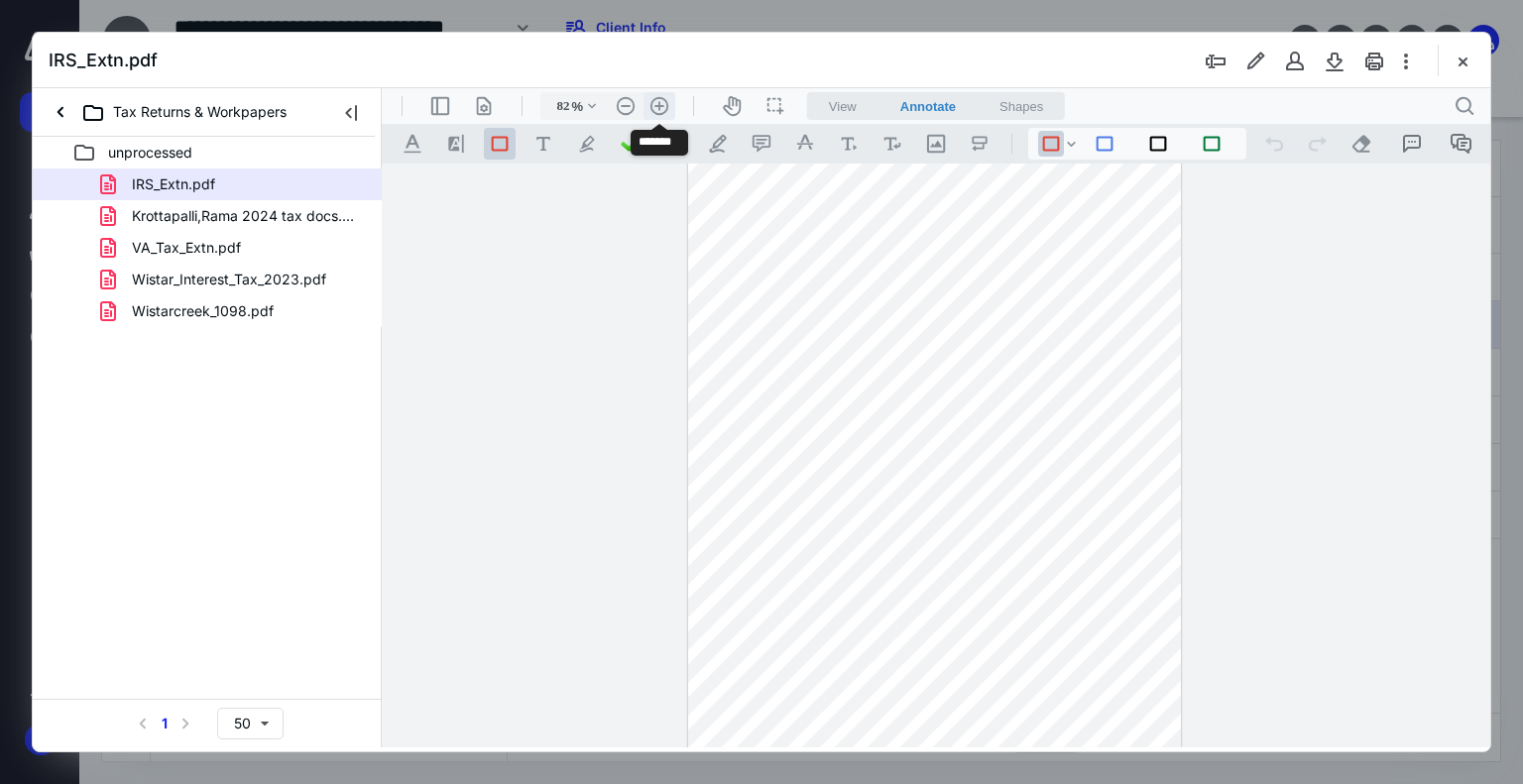 click on ".cls-1{fill:#abb0c4;} icon - header - zoom - in - line" at bounding box center [659, 106] 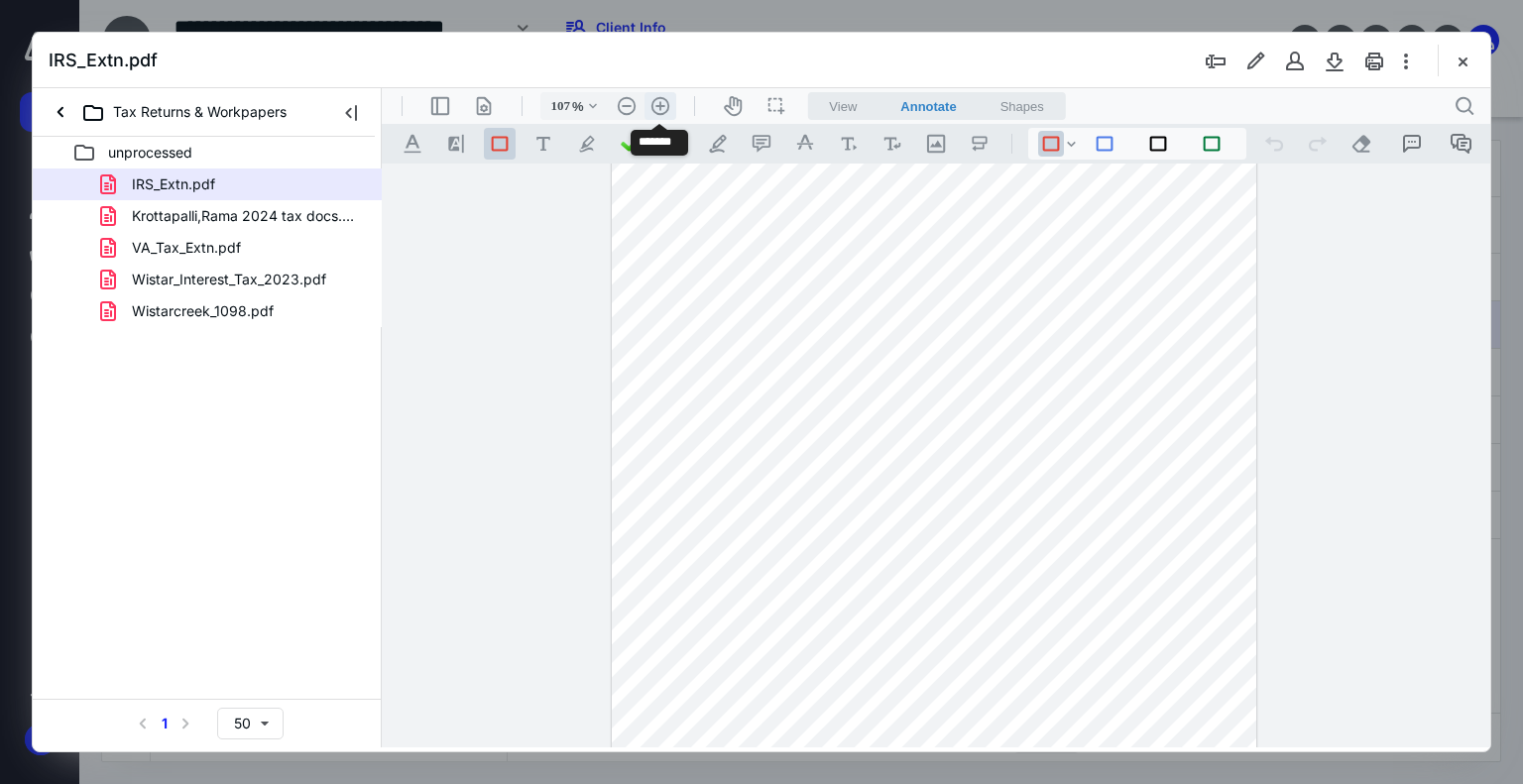 click on ".cls-1{fill:#abb0c4;} icon - header - zoom - in - line" at bounding box center (660, 106) 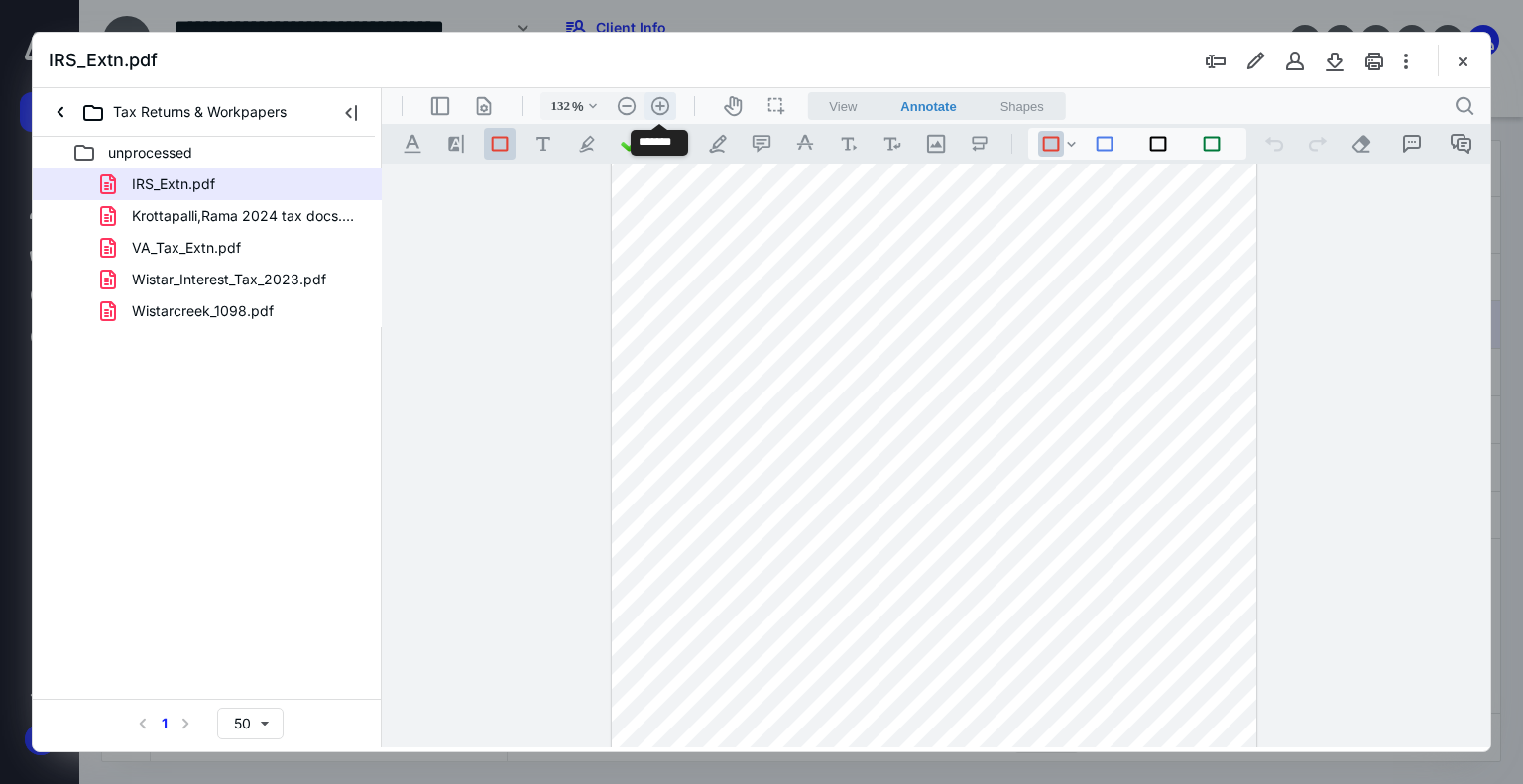 click on ".cls-1{fill:#abb0c4;} icon - header - zoom - in - line" at bounding box center (660, 106) 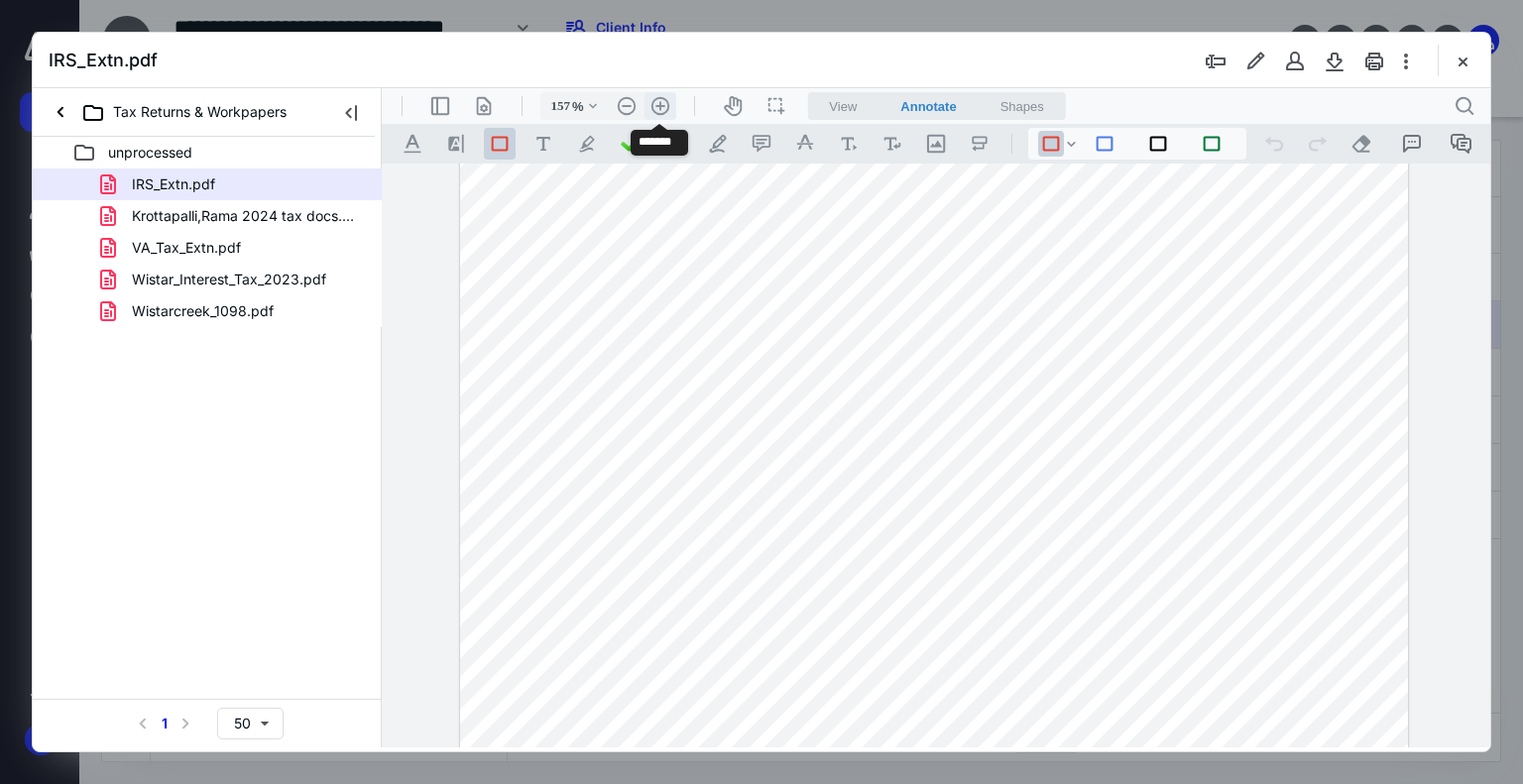 scroll, scrollTop: 285, scrollLeft: 0, axis: vertical 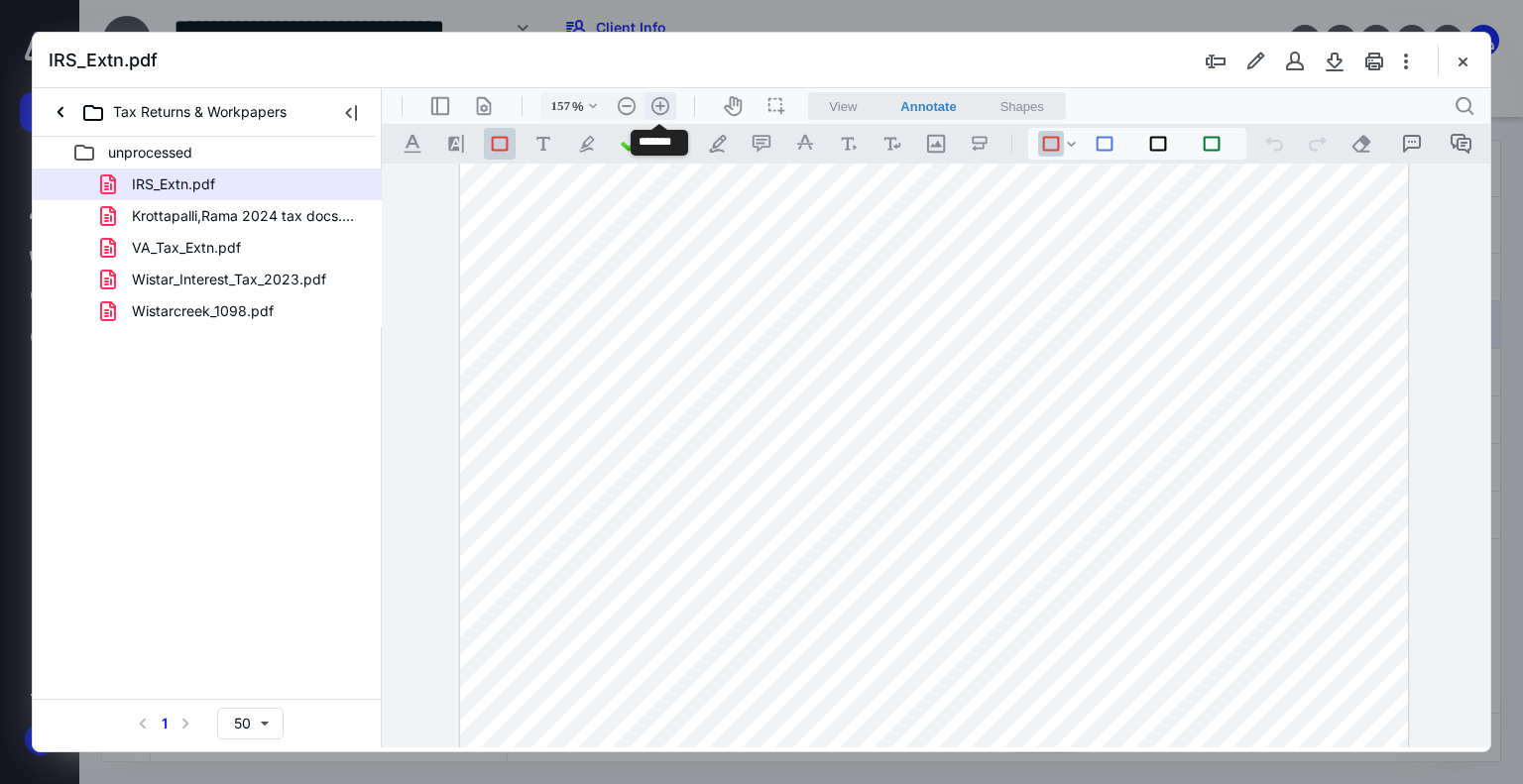 click on ".cls-1{fill:#abb0c4;} icon - header - zoom - in - line" at bounding box center [660, 106] 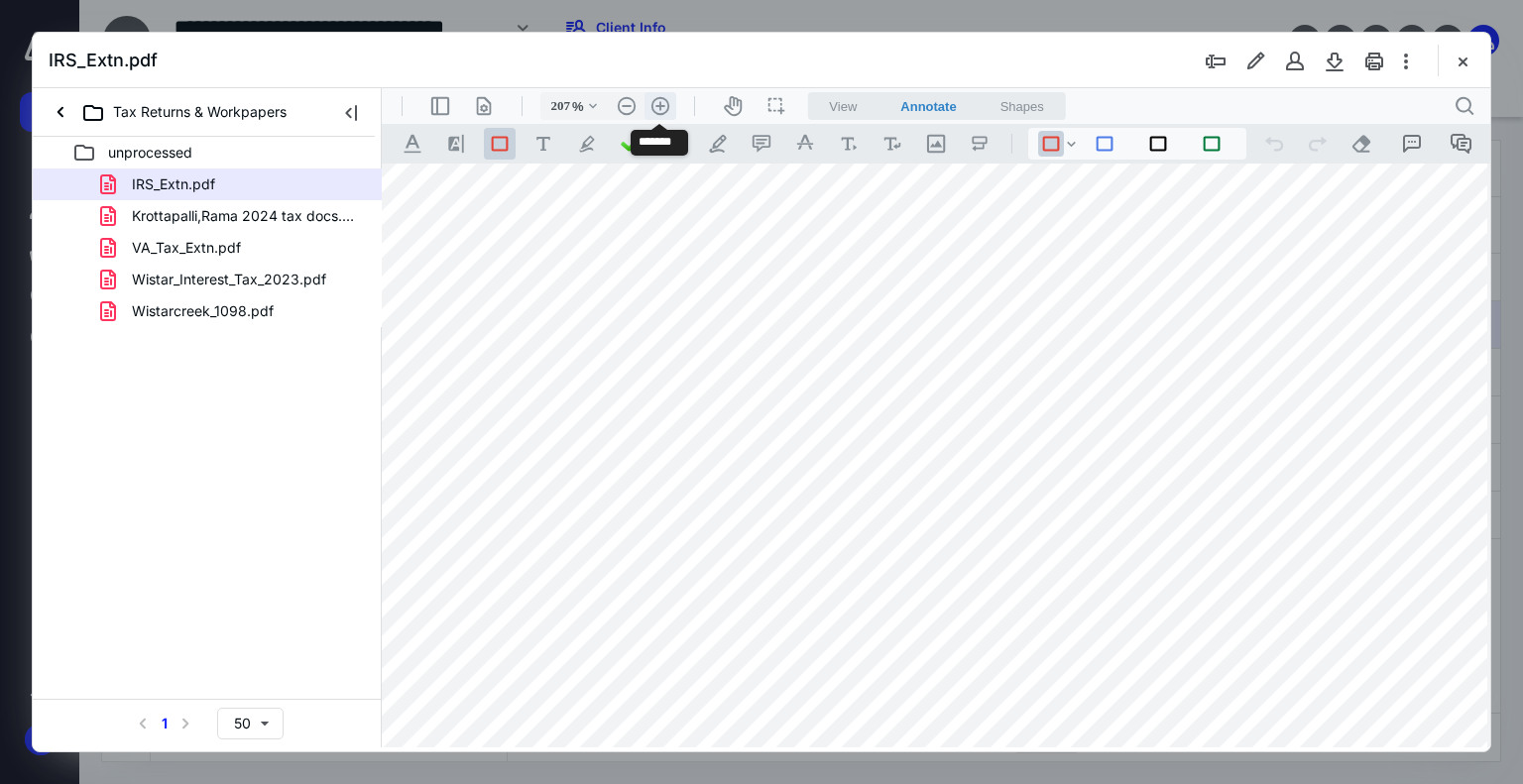 click on ".cls-1{fill:#abb0c4;} icon - header - zoom - in - line" at bounding box center (660, 106) 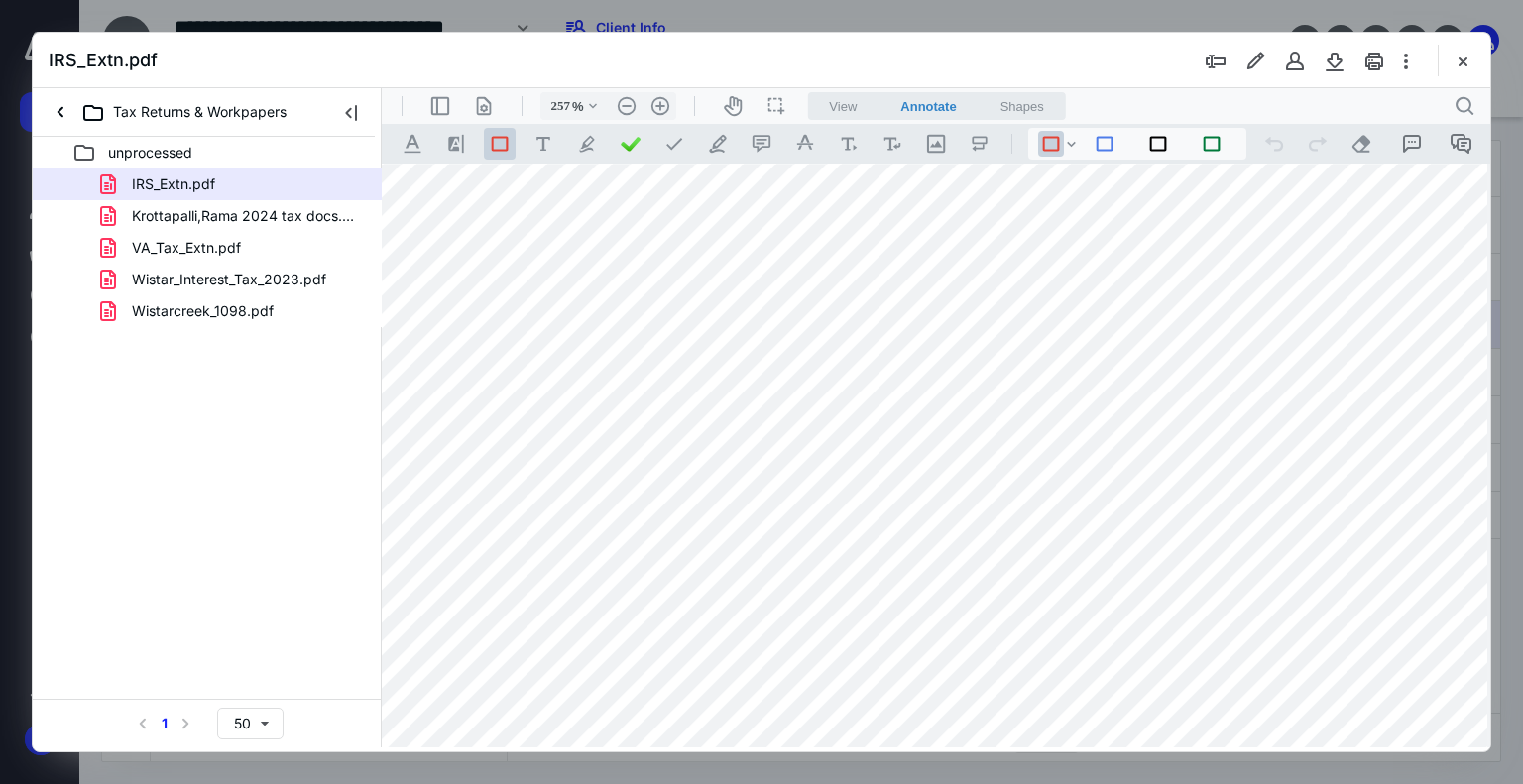 scroll, scrollTop: 234, scrollLeft: 241, axis: both 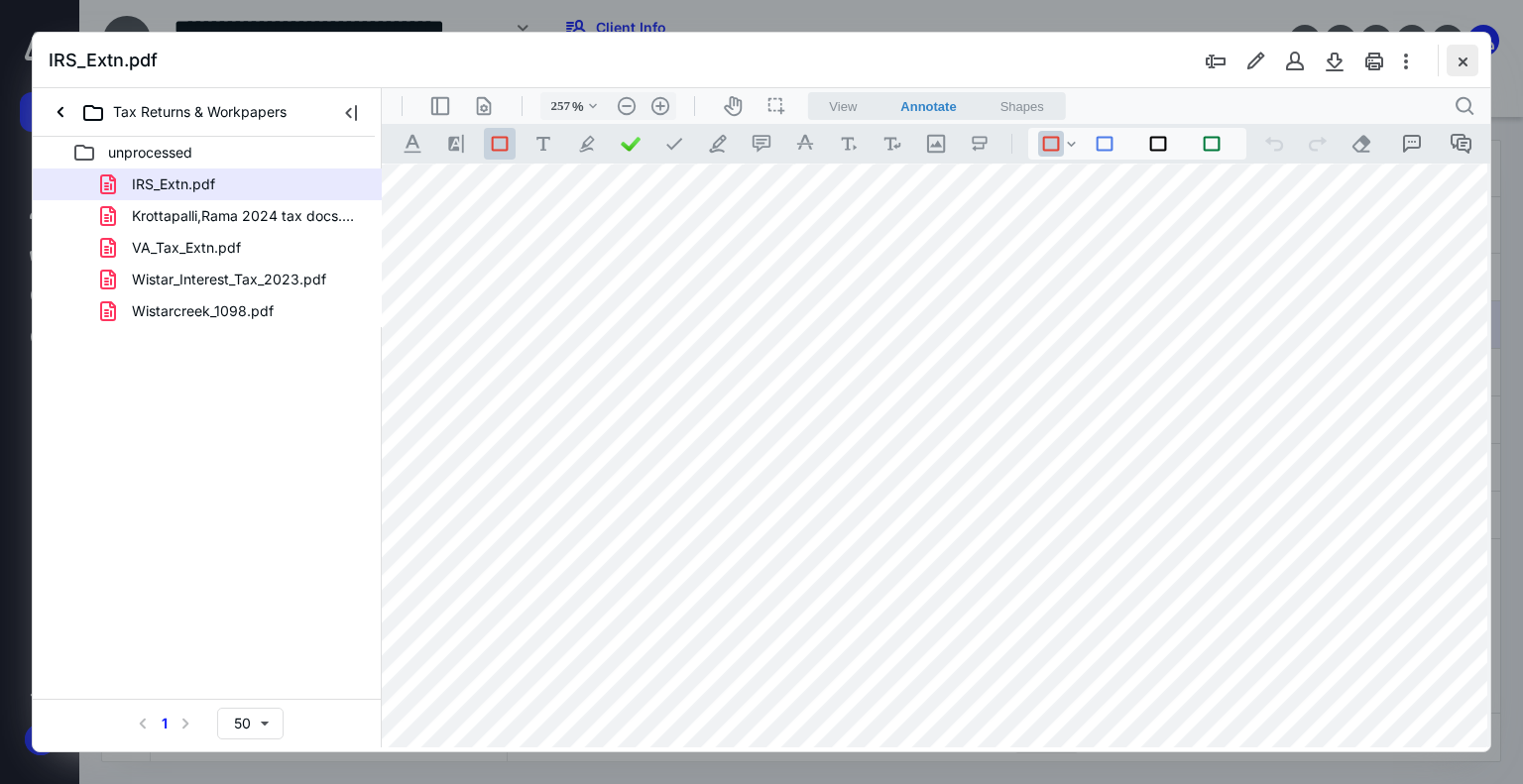 click at bounding box center [1463, 60] 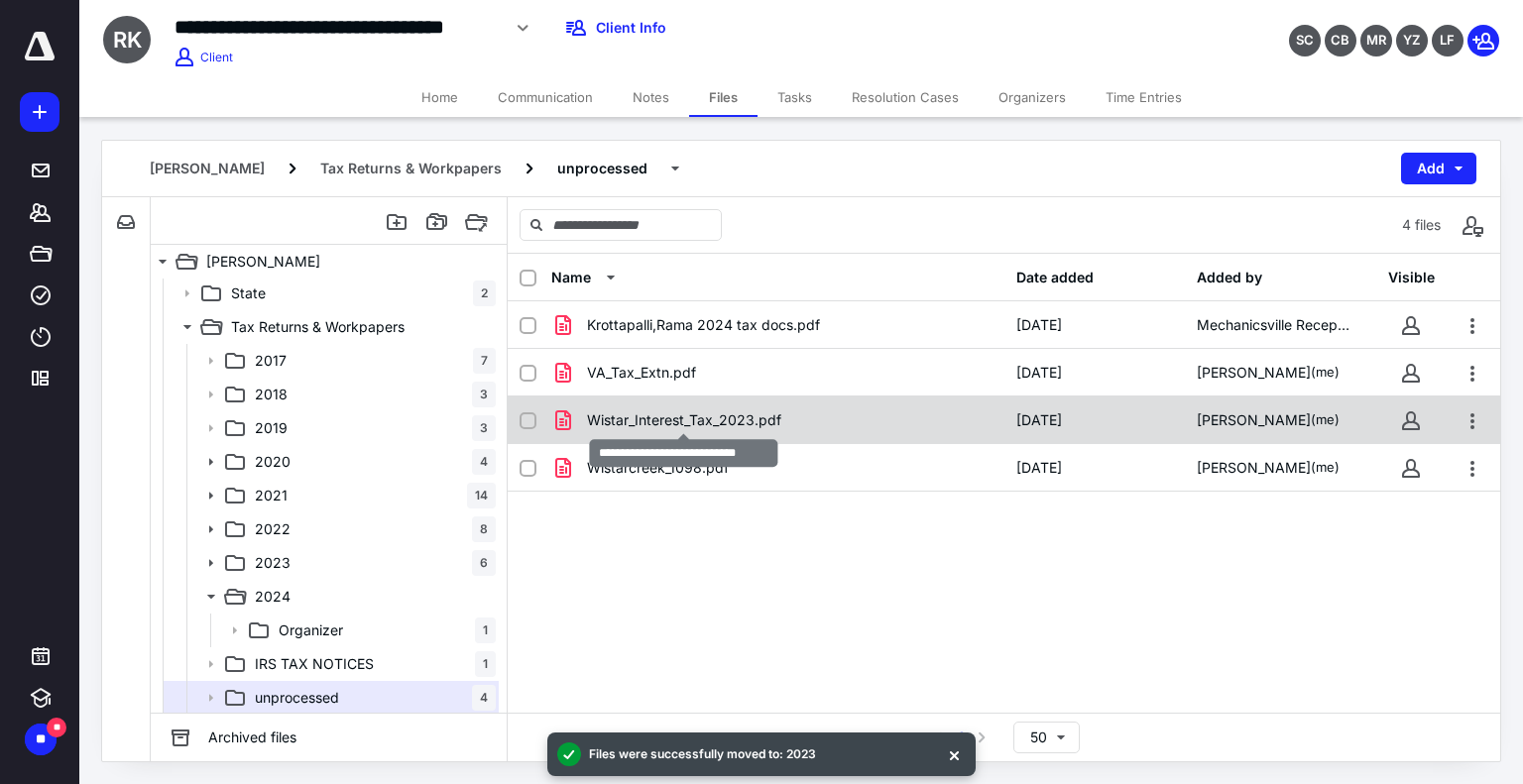 click on "Wistar_Interest_Tax_2023.pdf" at bounding box center [684, 420] 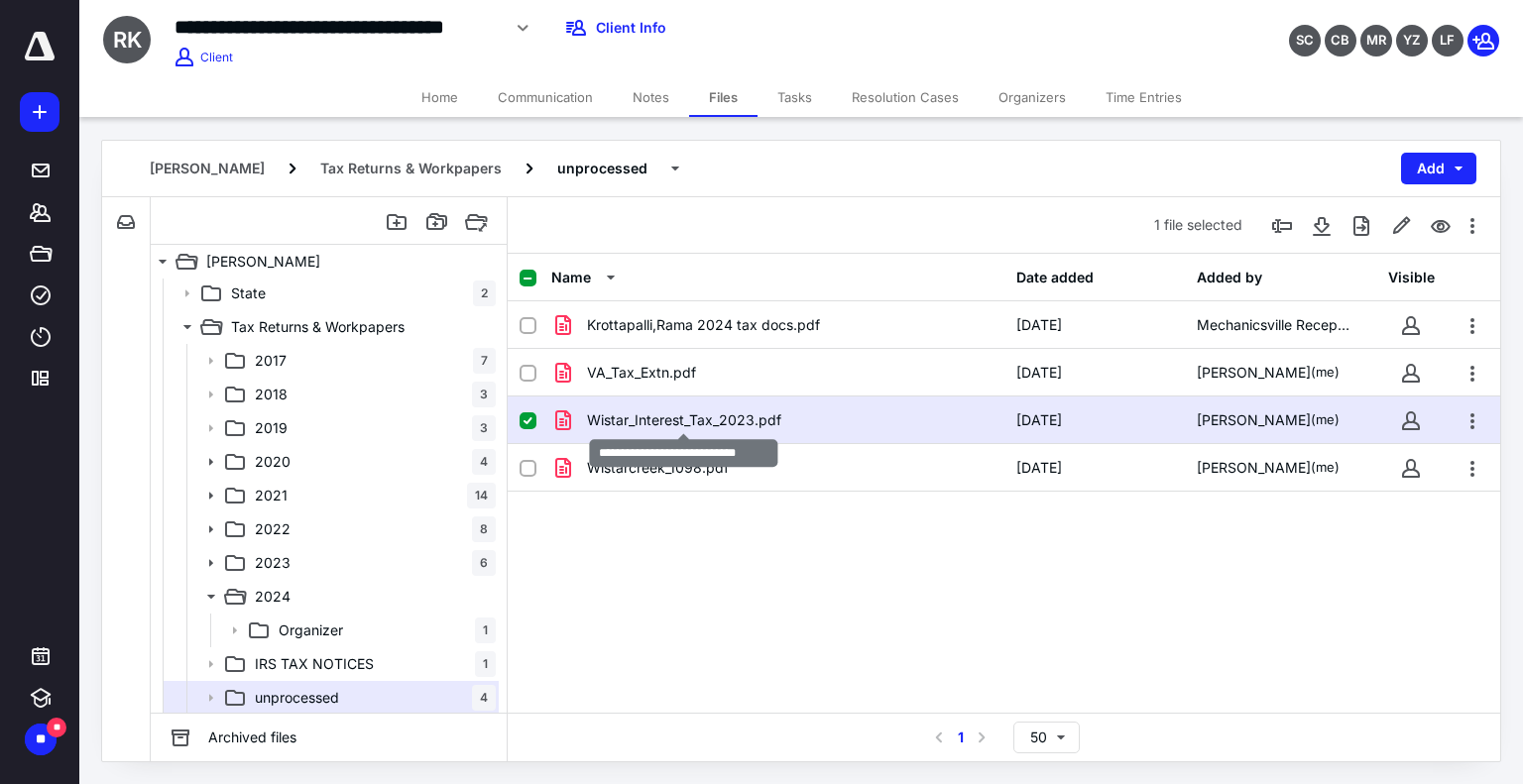 click on "Wistar_Interest_Tax_2023.pdf" at bounding box center [684, 420] 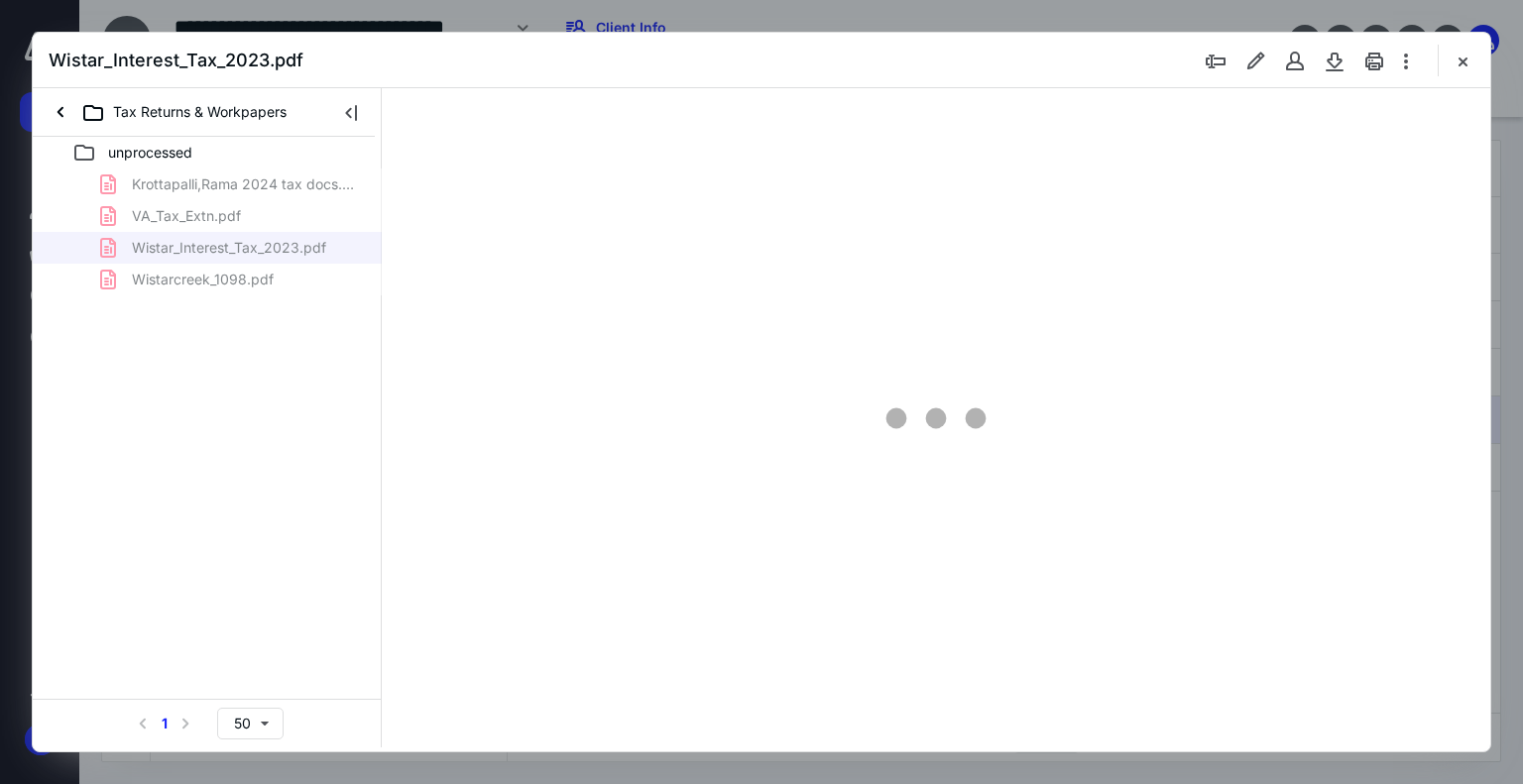 scroll, scrollTop: 0, scrollLeft: 0, axis: both 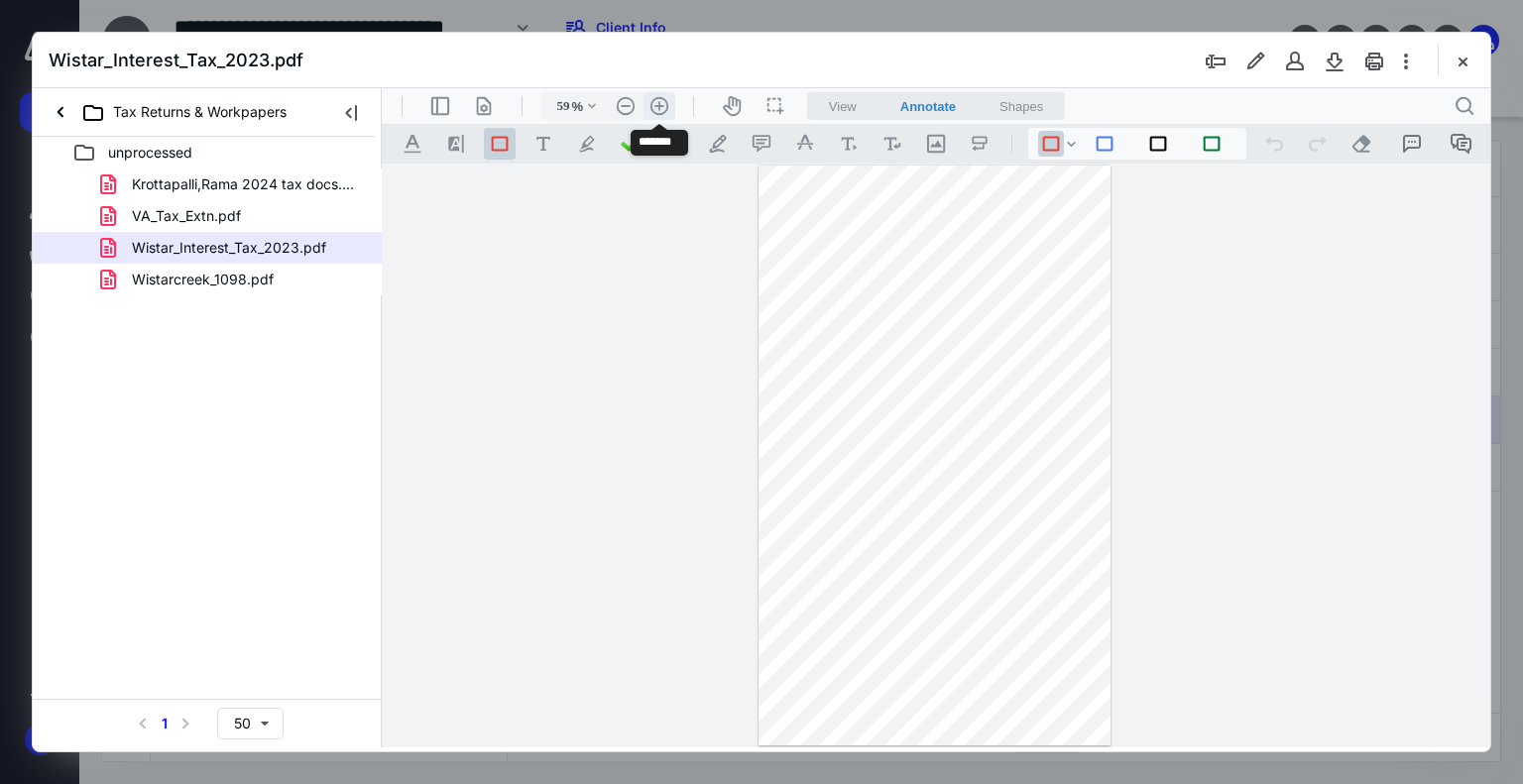 click on ".cls-1{fill:#abb0c4;} icon - header - zoom - in - line" at bounding box center [659, 106] 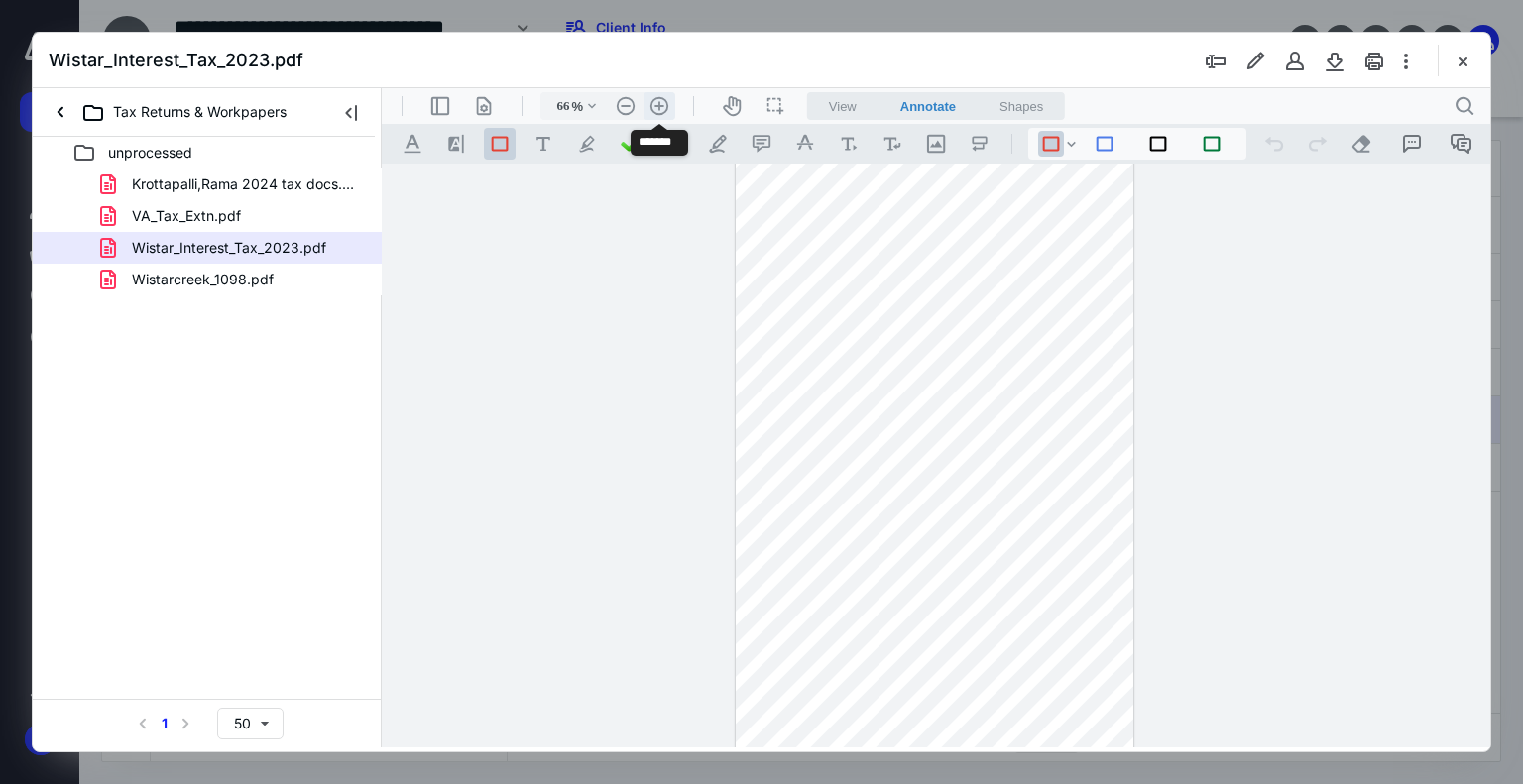 click on ".cls-1{fill:#abb0c4;} icon - header - zoom - in - line" at bounding box center (659, 106) 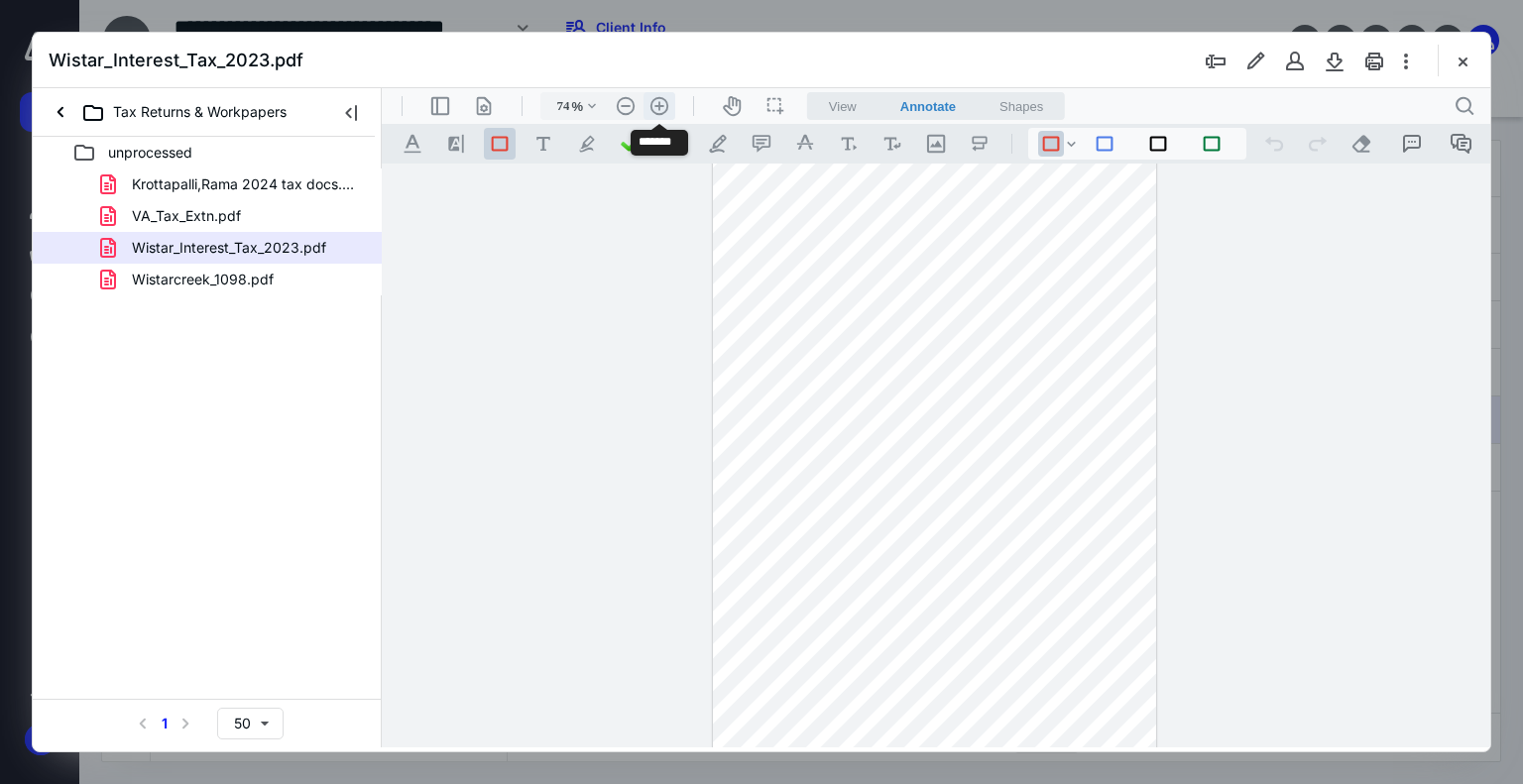 click on ".cls-1{fill:#abb0c4;} icon - header - zoom - in - line" at bounding box center [659, 106] 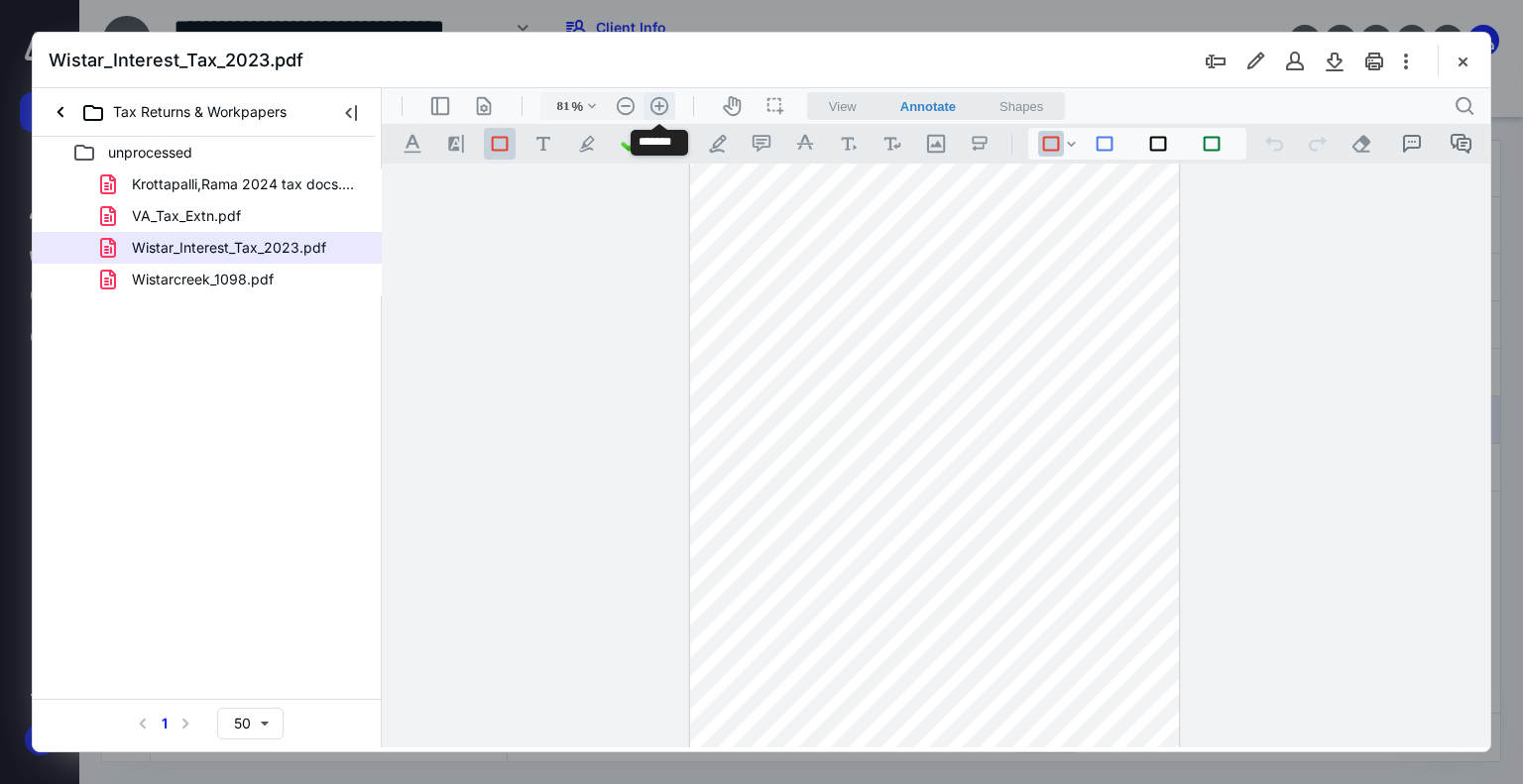 click on ".cls-1{fill:#abb0c4;} icon - header - zoom - in - line" at bounding box center (659, 106) 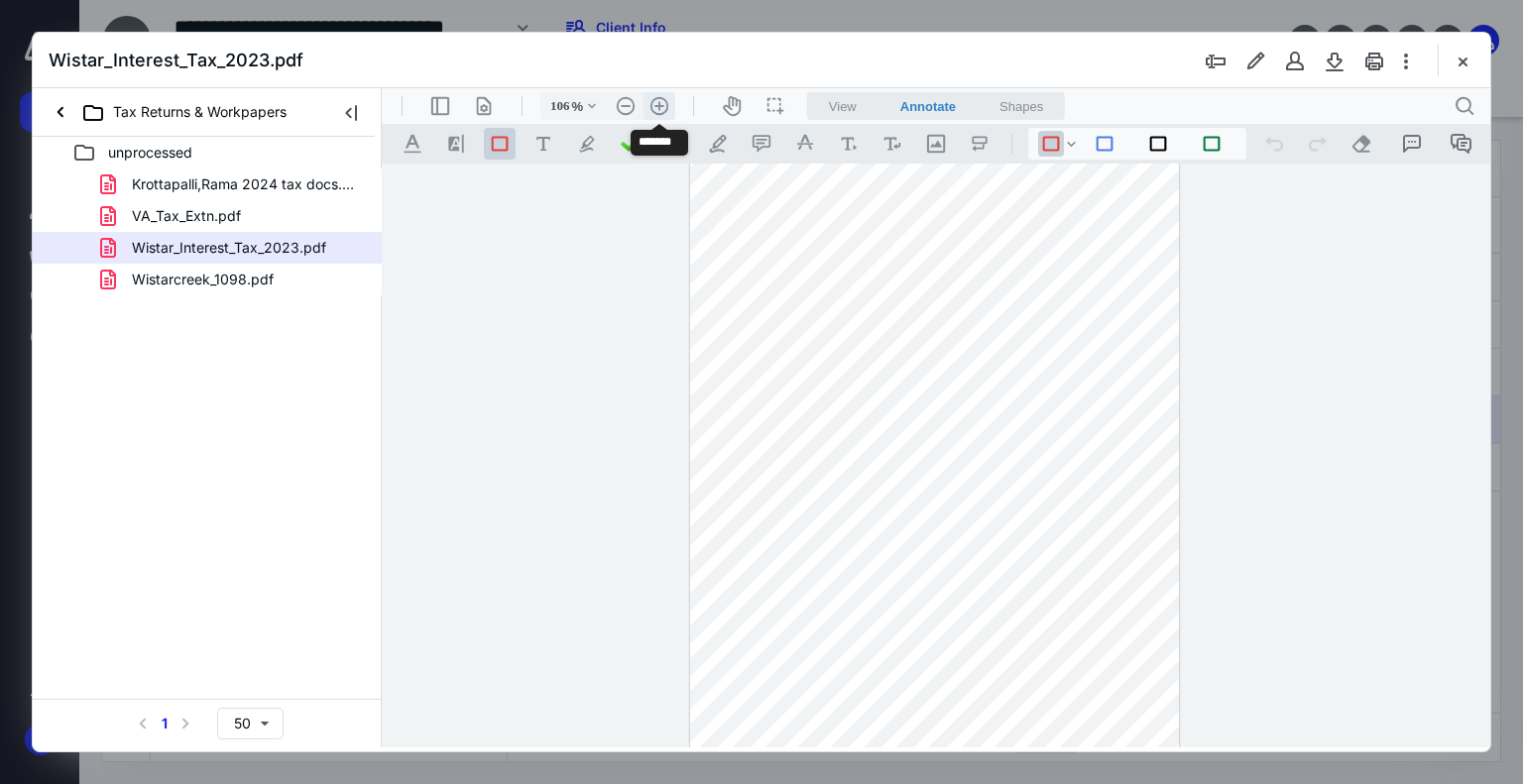 click on ".cls-1{fill:#abb0c4;} icon - header - zoom - in - line" at bounding box center (659, 106) 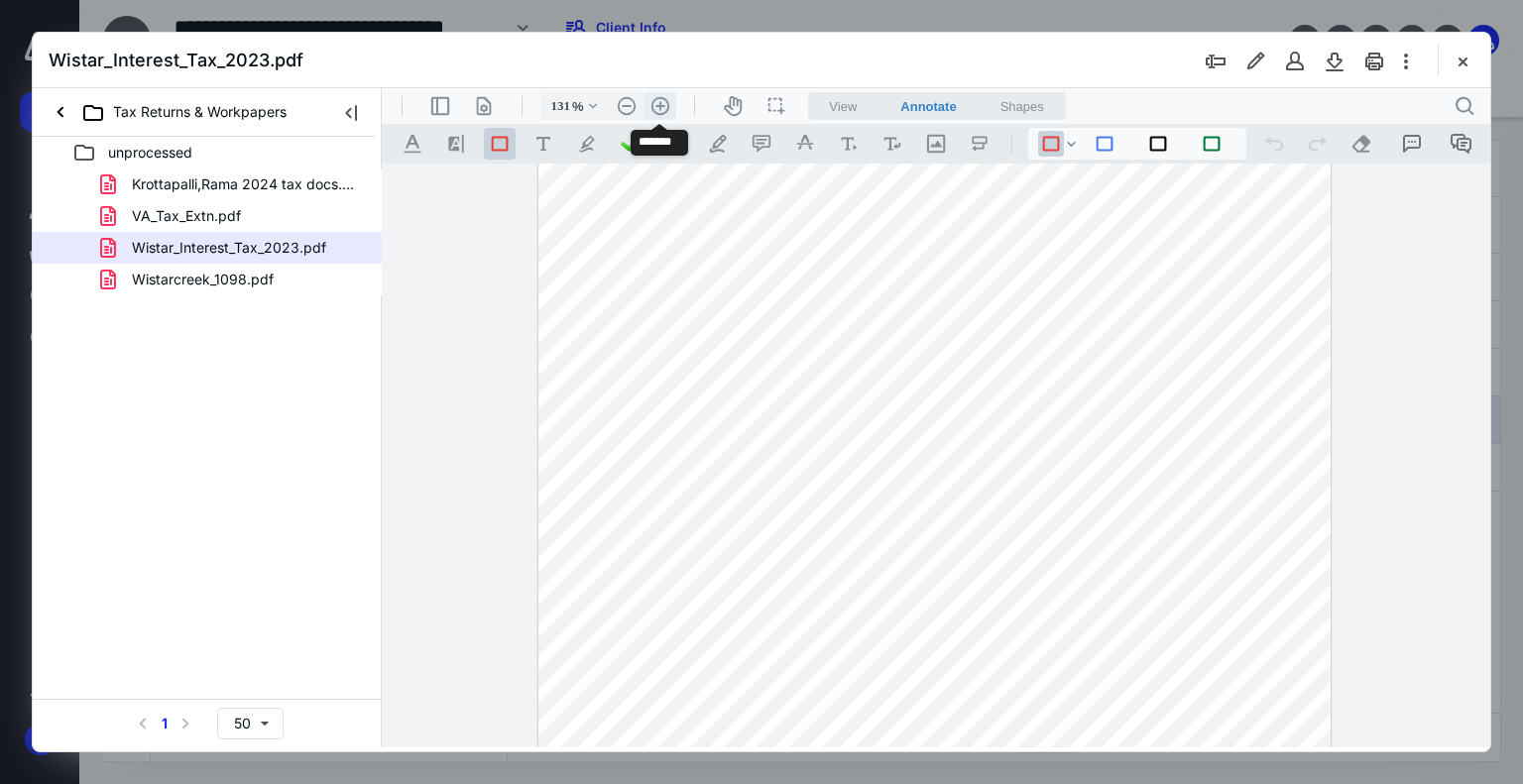 click on ".cls-1{fill:#abb0c4;} icon - header - zoom - in - line" at bounding box center (660, 106) 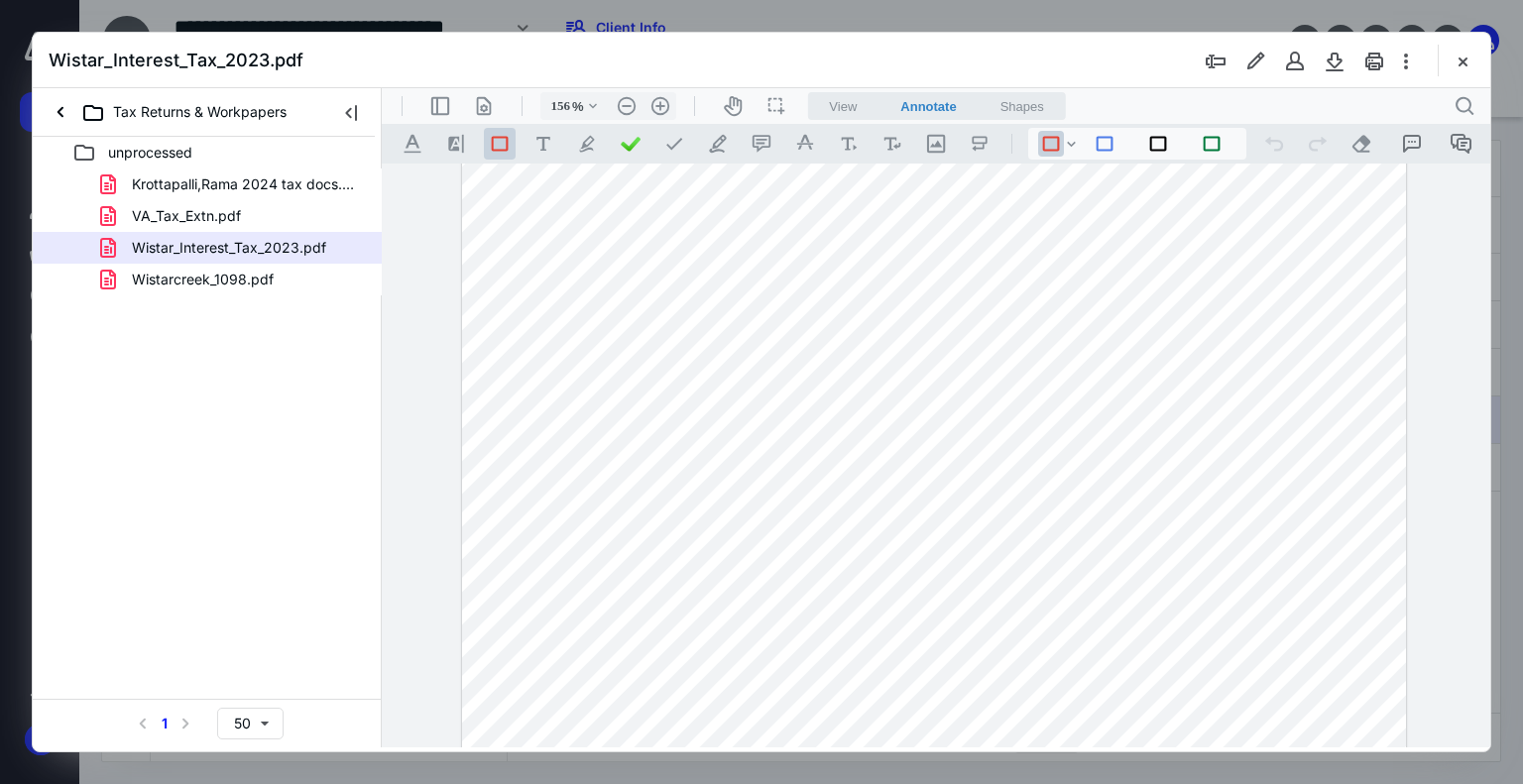 scroll, scrollTop: 981, scrollLeft: 0, axis: vertical 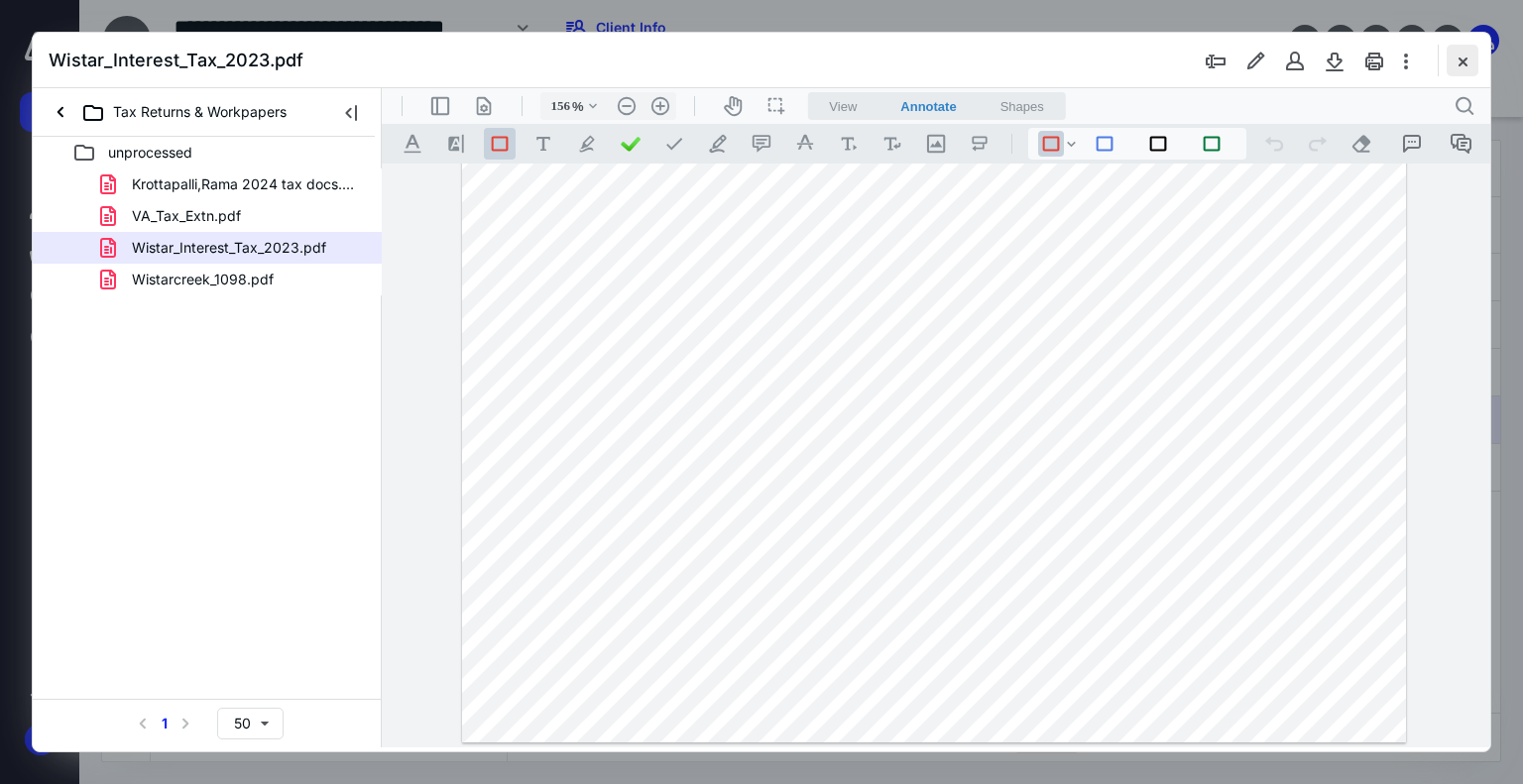click at bounding box center (1463, 60) 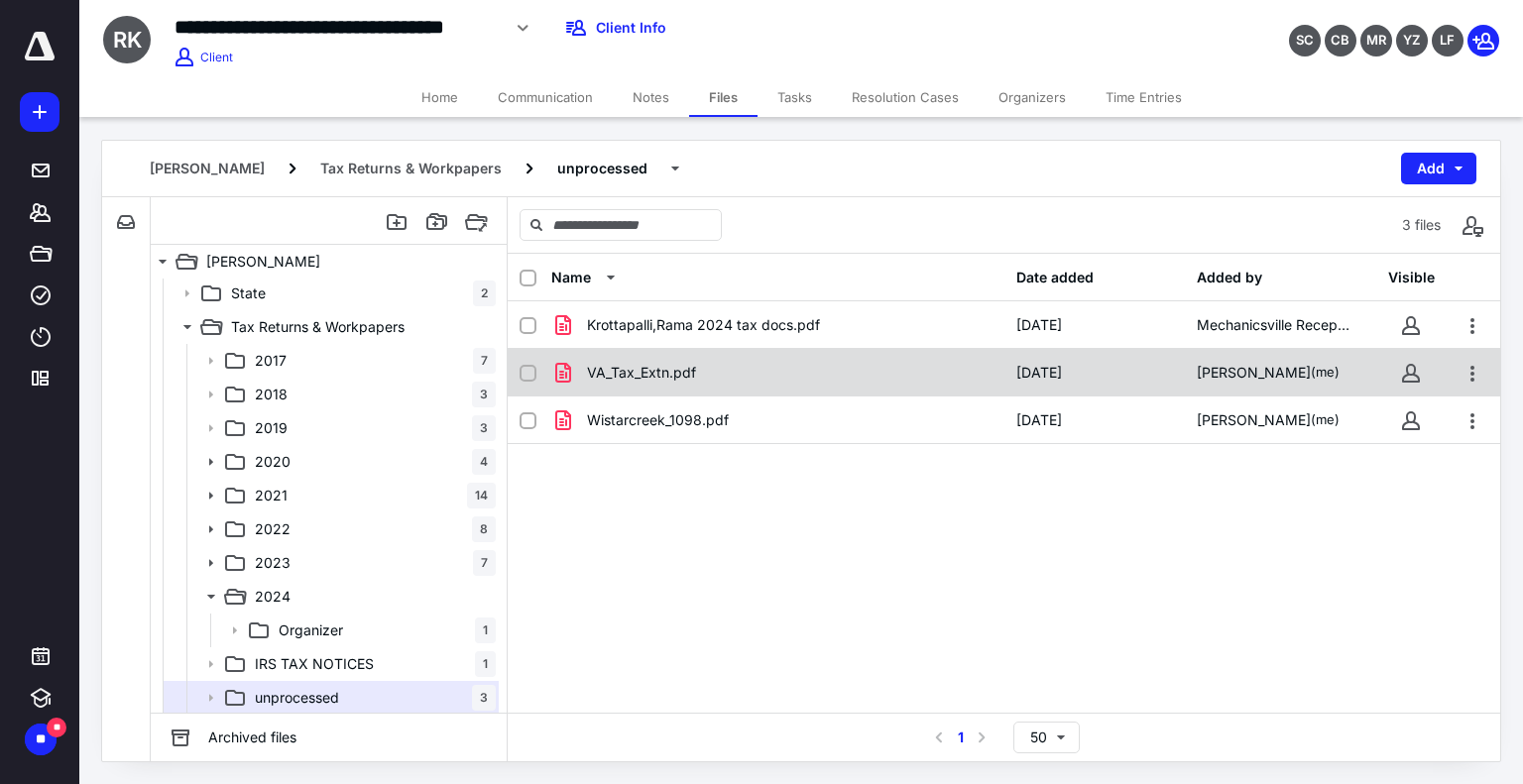 click on "VA_Tax_Extn.pdf" at bounding box center (642, 373) 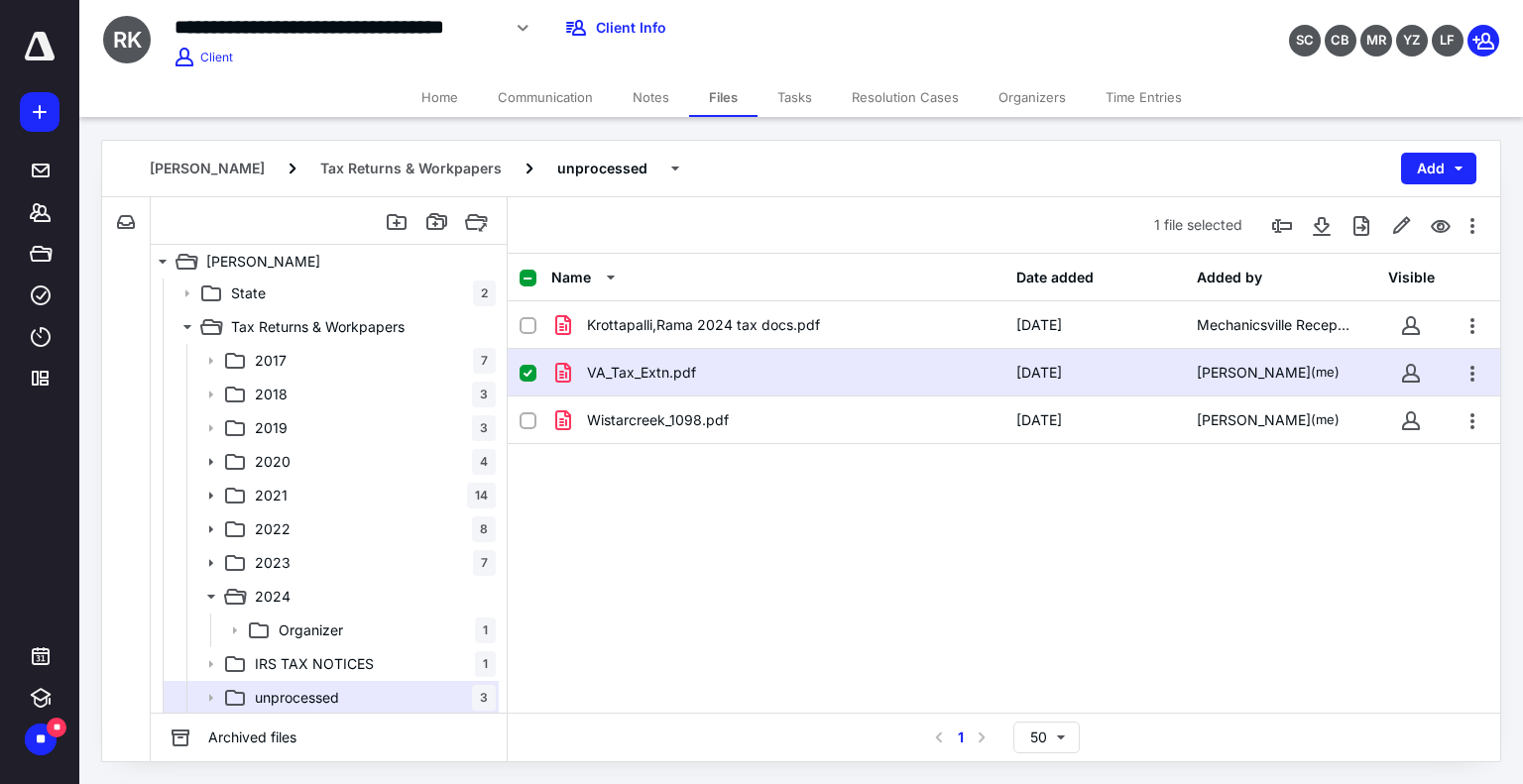 click on "VA_Tax_Extn.pdf" at bounding box center [642, 373] 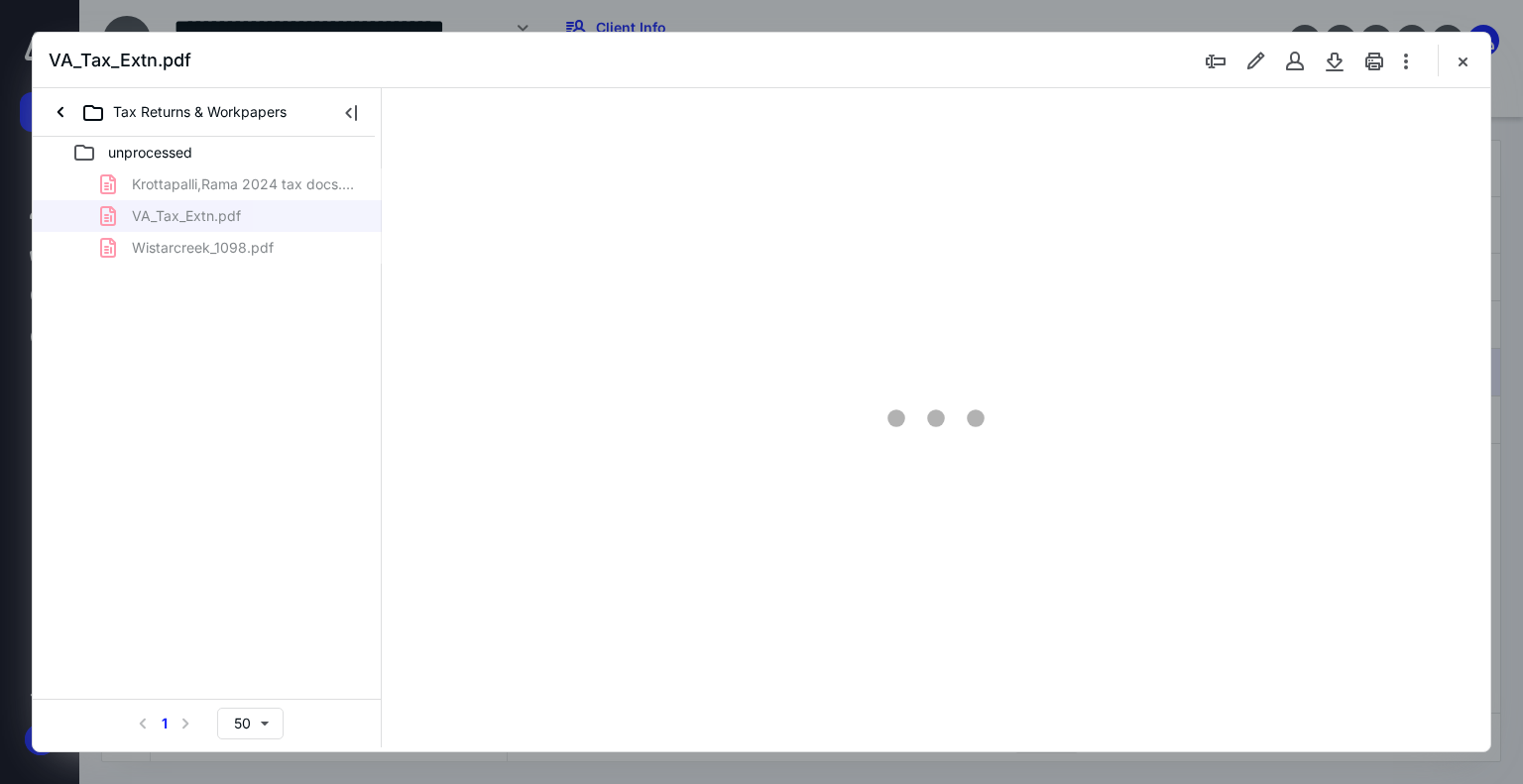 scroll, scrollTop: 0, scrollLeft: 0, axis: both 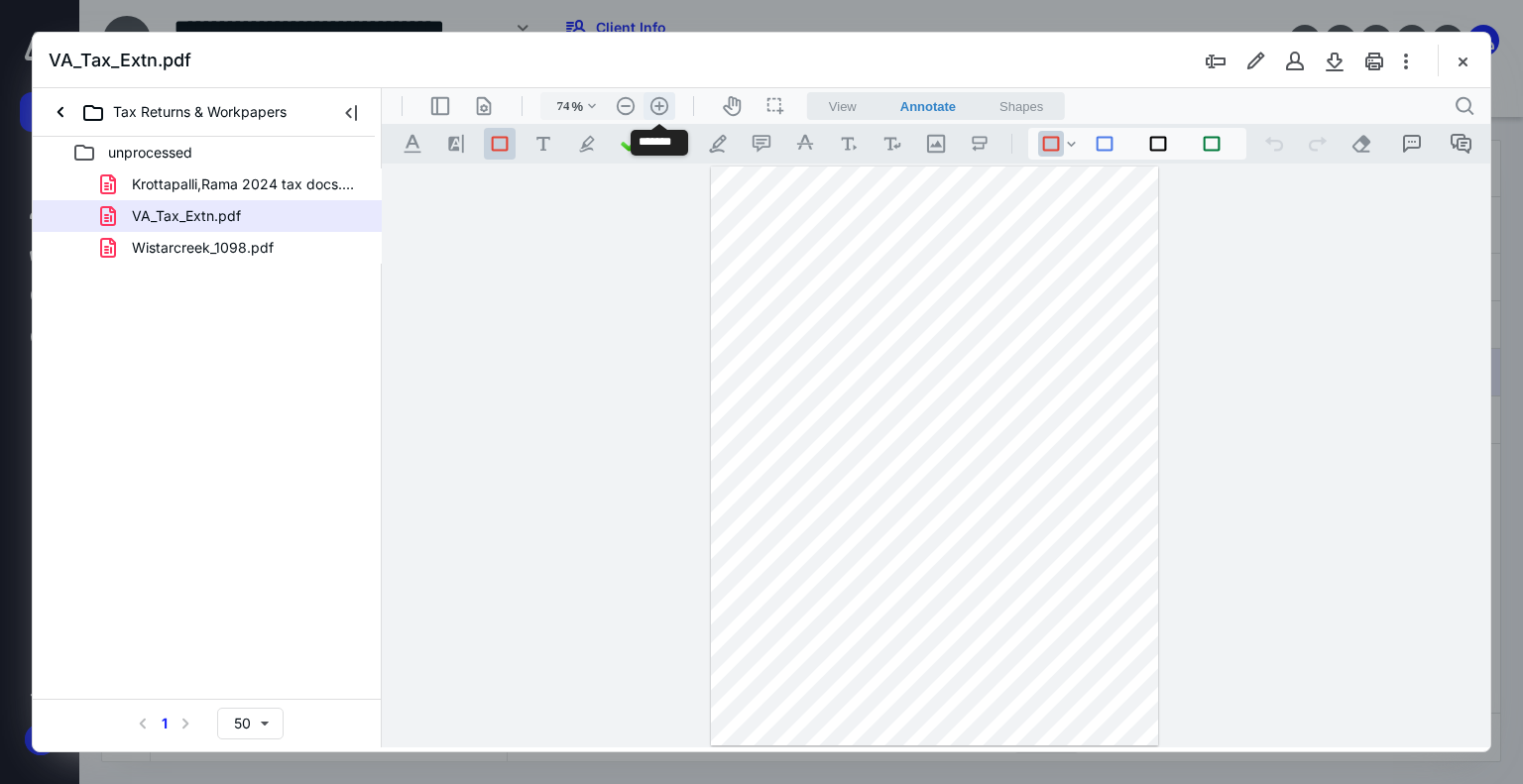 click on ".cls-1{fill:#abb0c4;} icon - header - zoom - in - line" at bounding box center (659, 106) 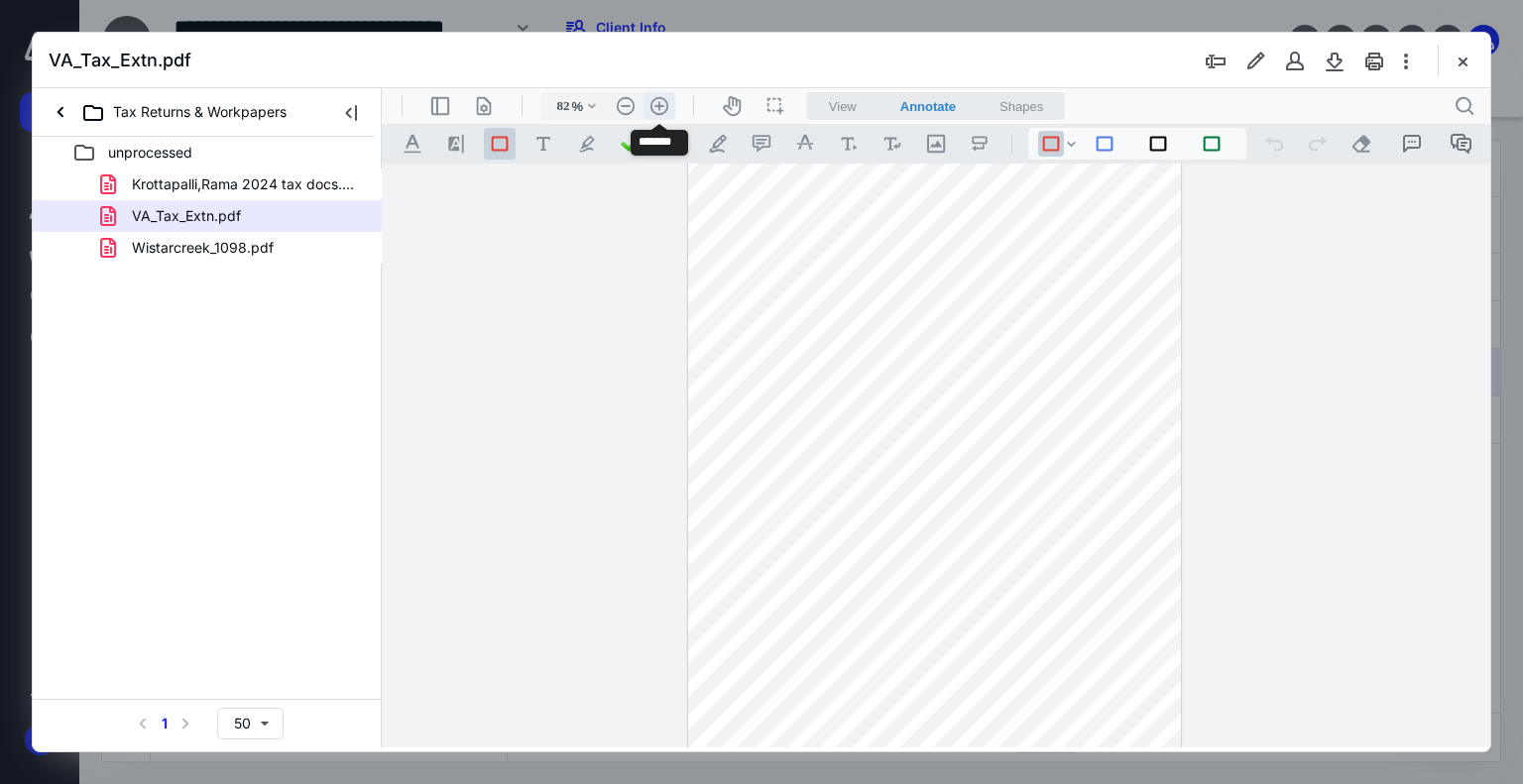 click on ".cls-1{fill:#abb0c4;} icon - header - zoom - in - line" at bounding box center (659, 106) 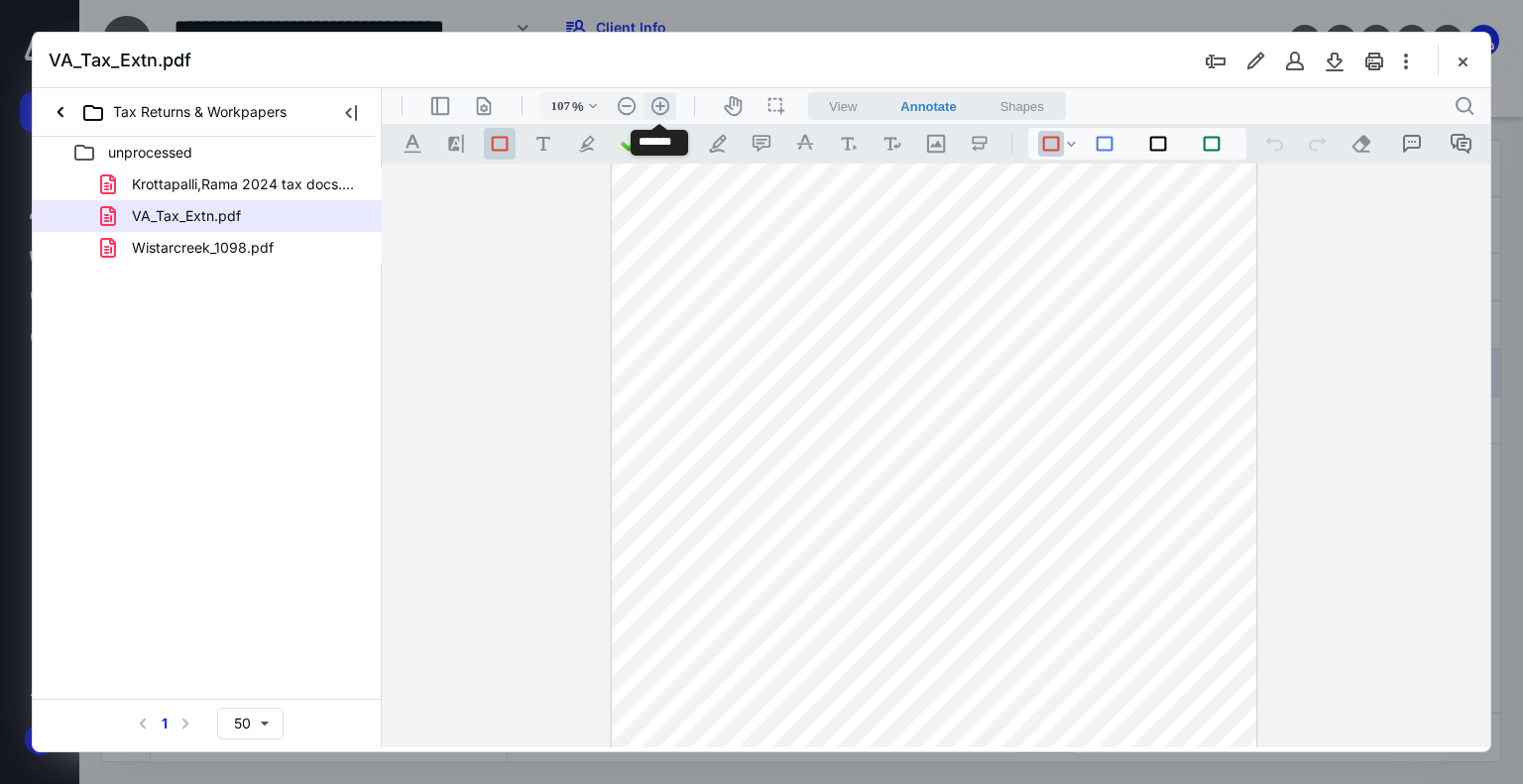 click on ".cls-1{fill:#abb0c4;} icon - header - zoom - in - line" at bounding box center [660, 106] 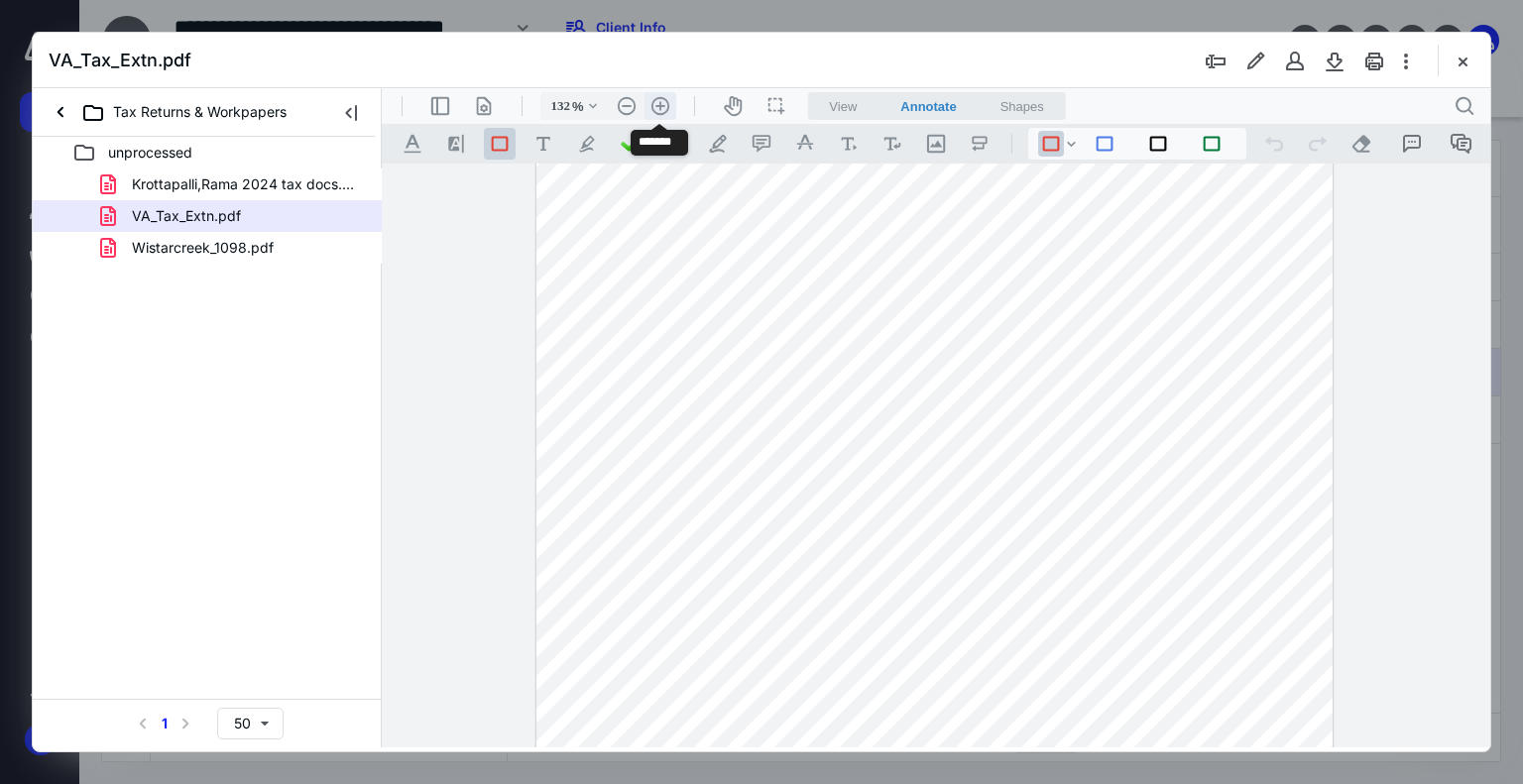 click on ".cls-1{fill:#abb0c4;} icon - header - zoom - in - line" at bounding box center [660, 106] 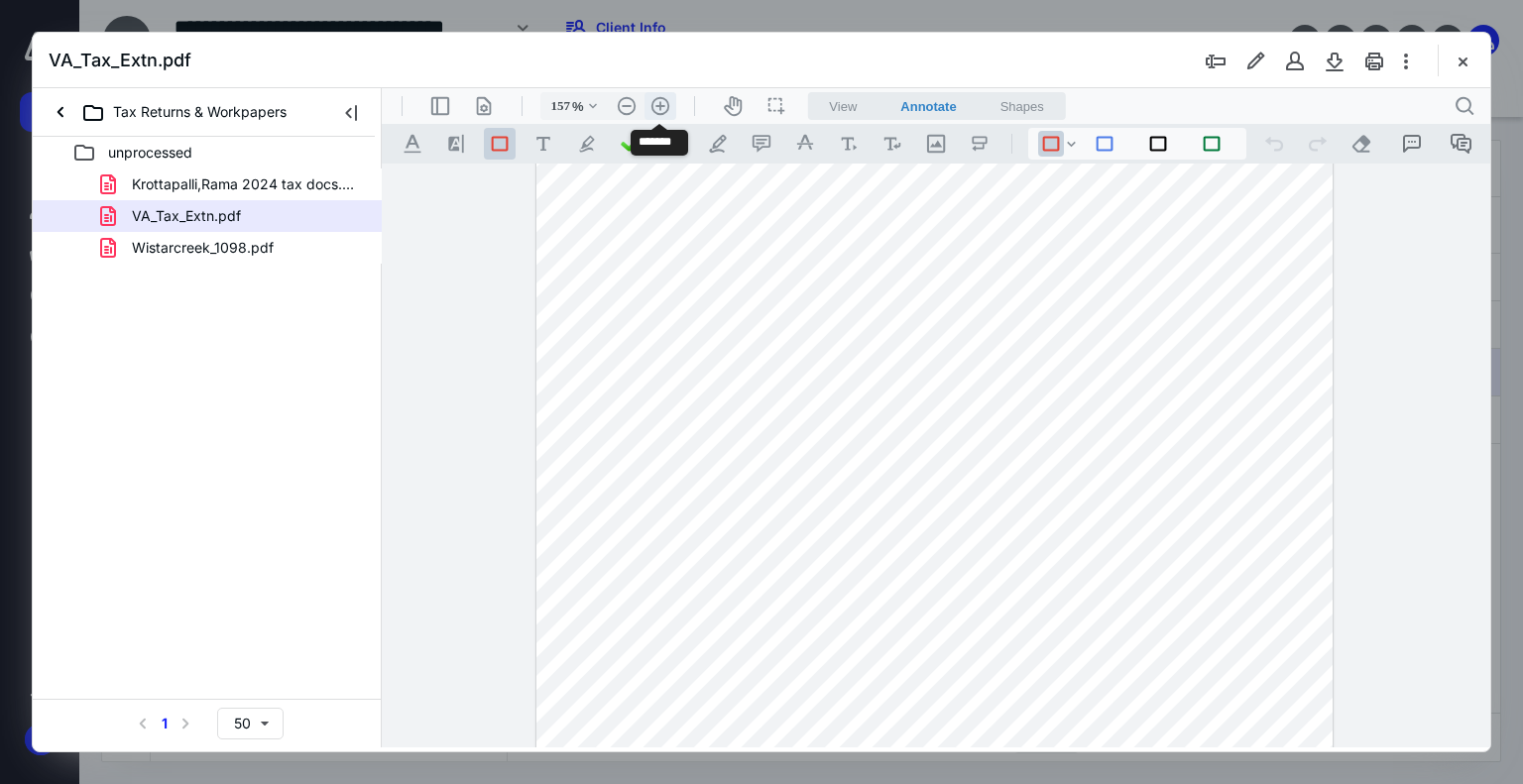 scroll, scrollTop: 285, scrollLeft: 0, axis: vertical 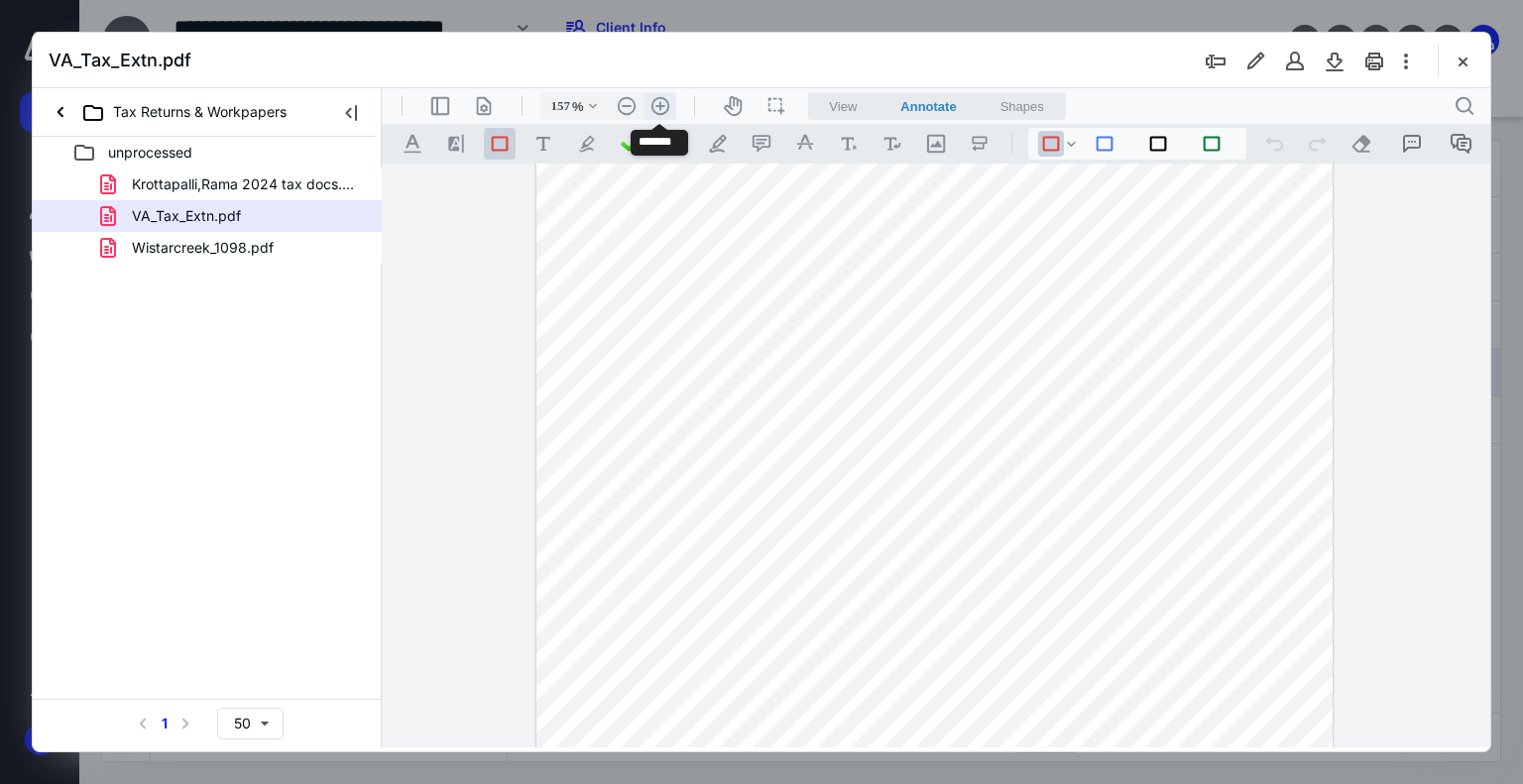 click on ".cls-1{fill:#abb0c4;} icon - header - zoom - in - line" at bounding box center [660, 106] 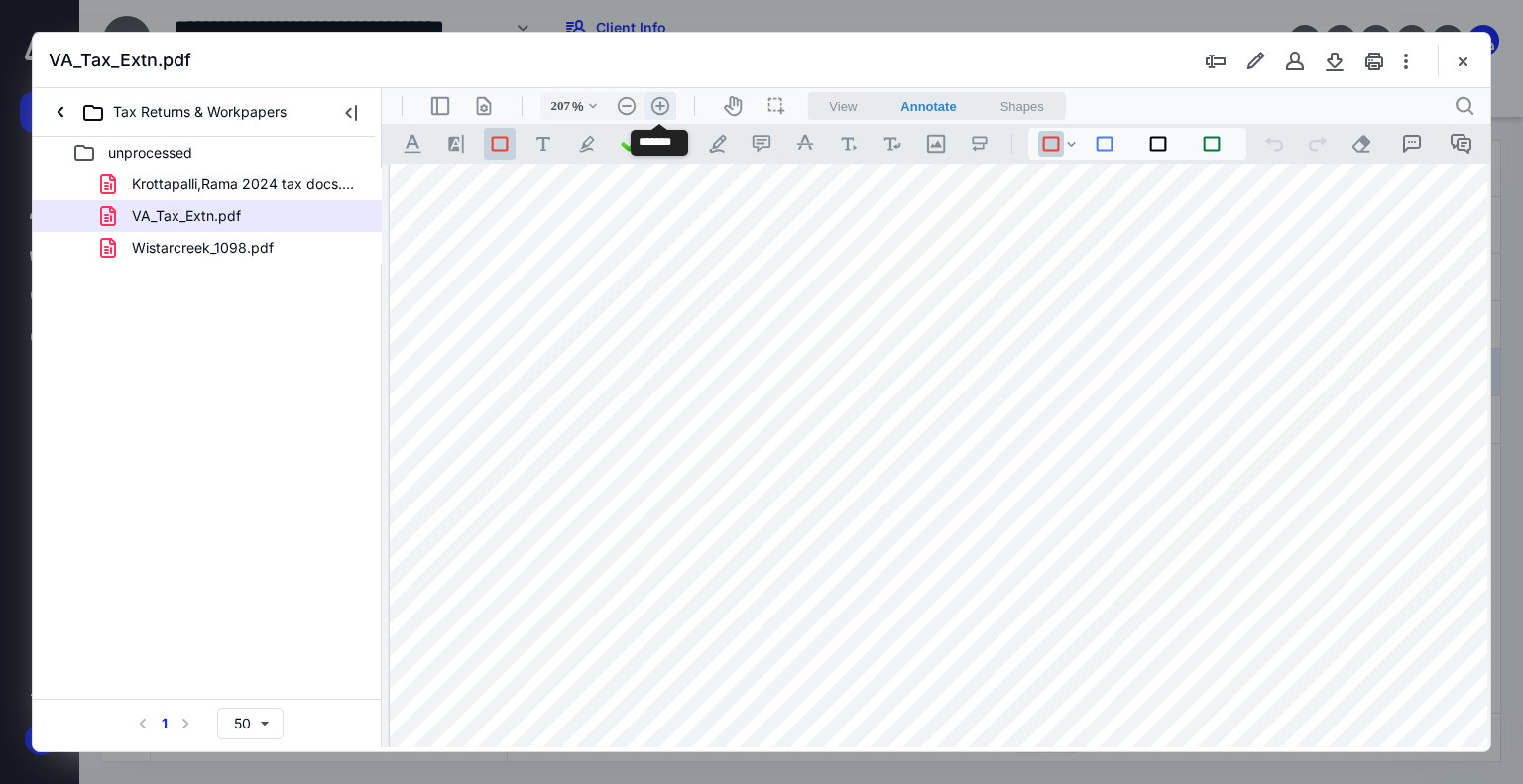 scroll, scrollTop: 458, scrollLeft: 85, axis: both 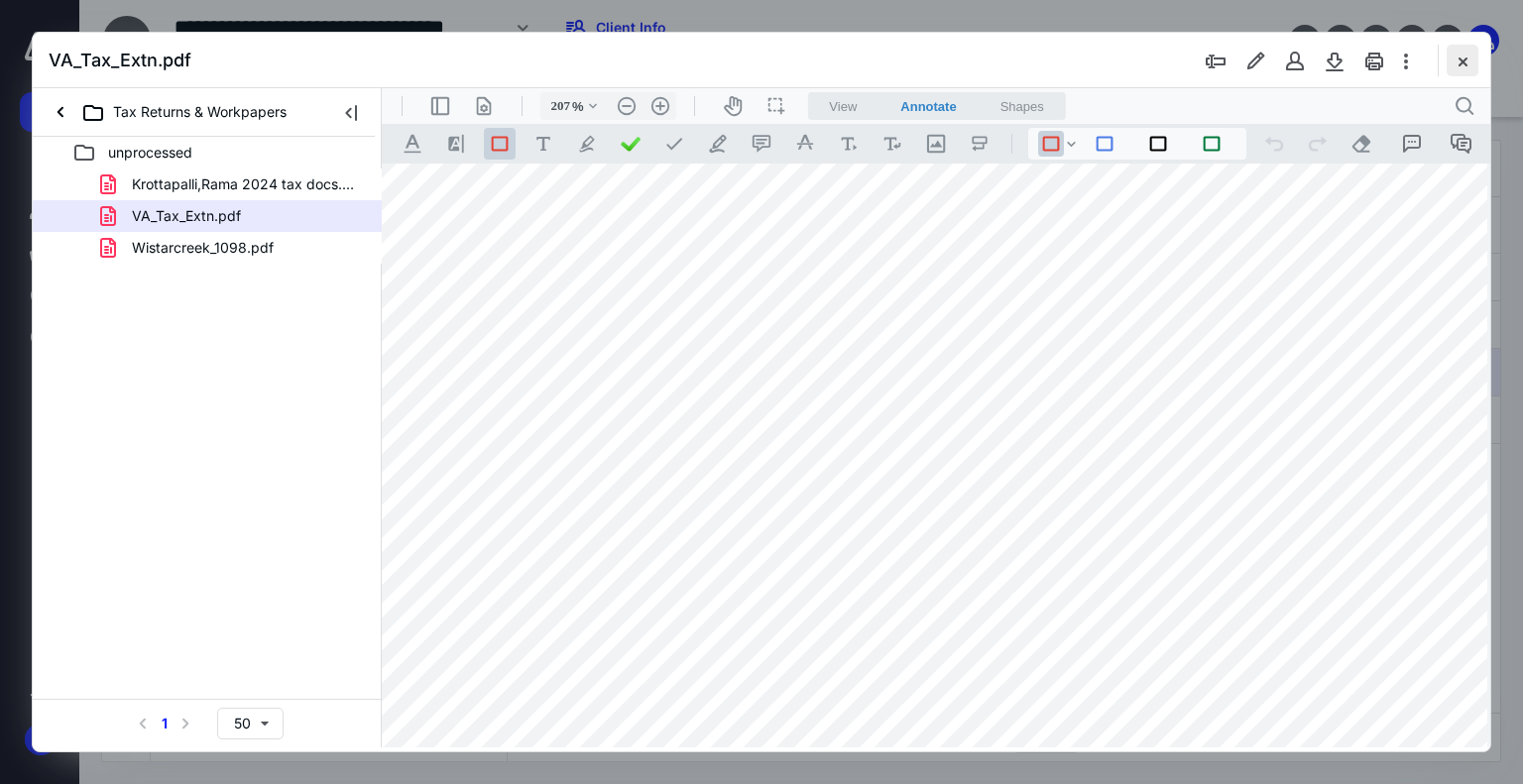 click at bounding box center [1463, 60] 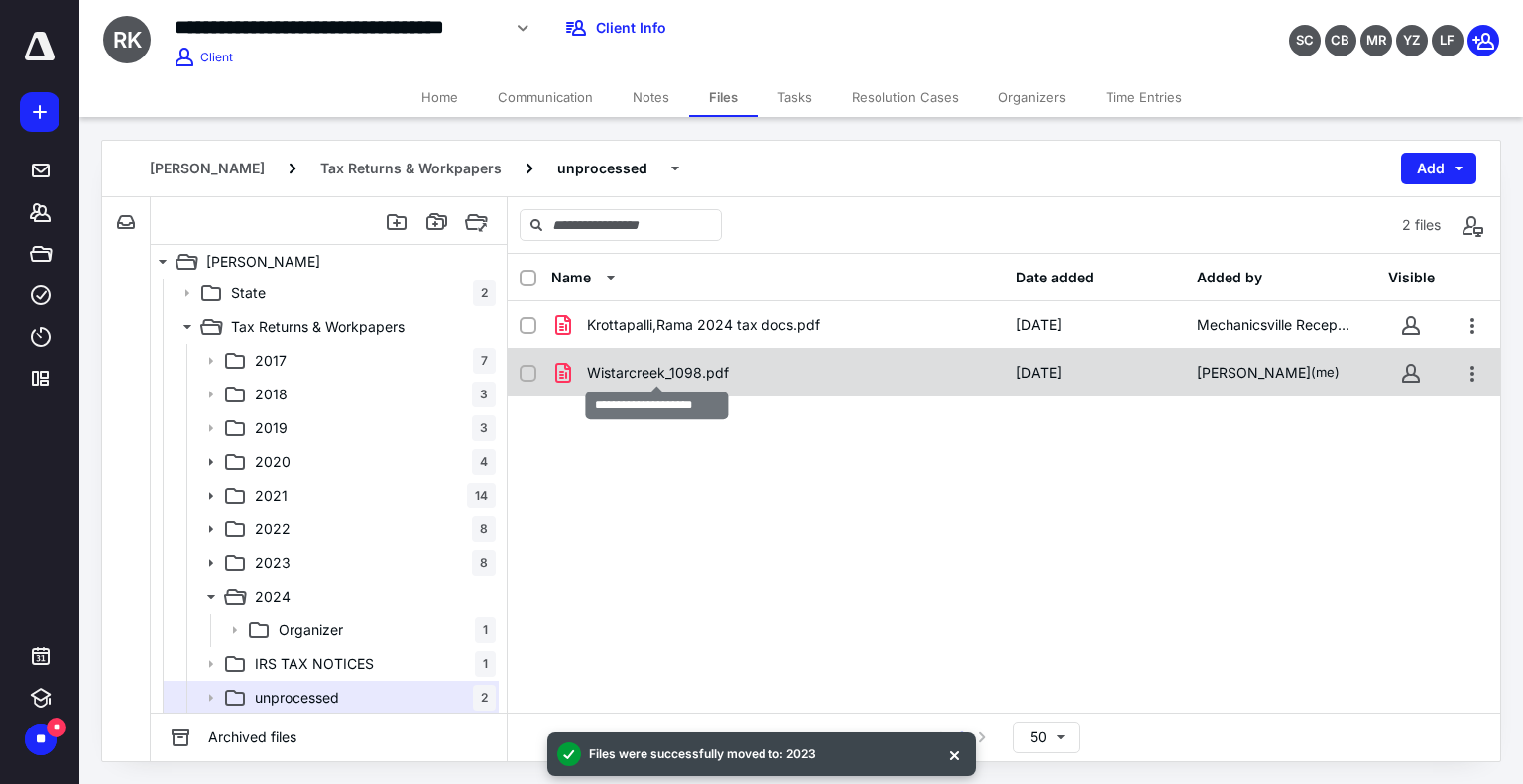 click on "Wistarcreek_1098.pdf" at bounding box center [657, 373] 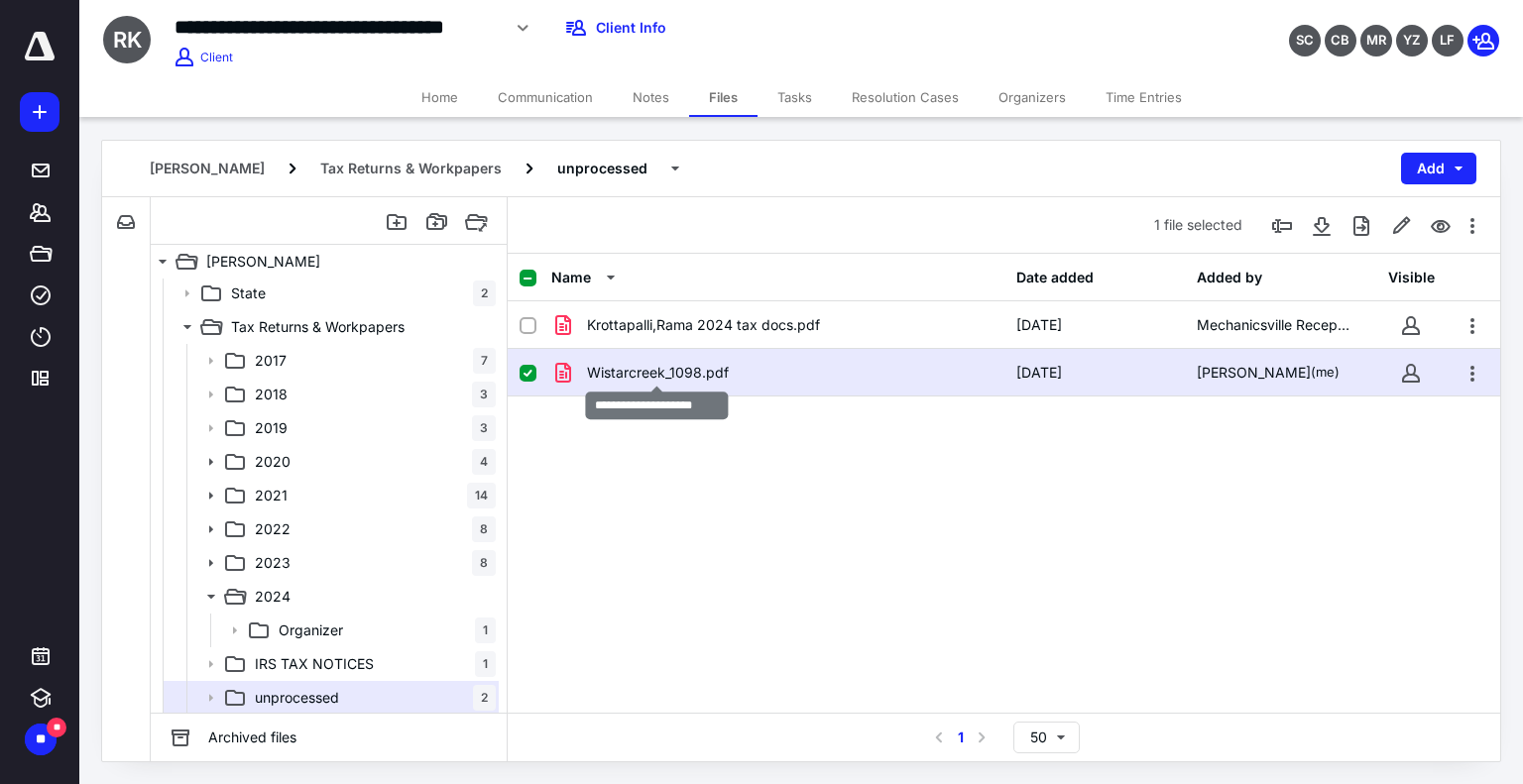 click on "Wistarcreek_1098.pdf" at bounding box center [657, 373] 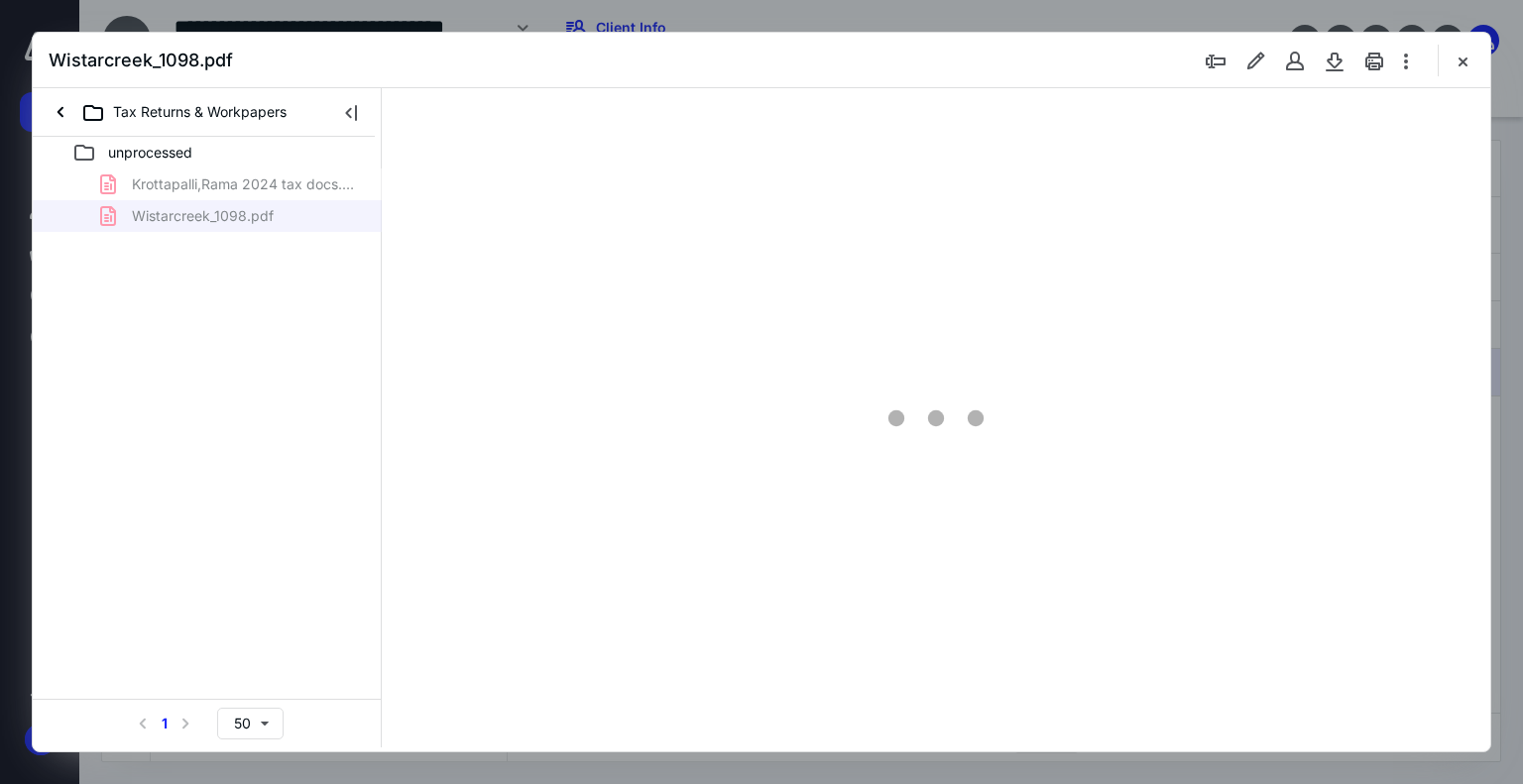 scroll, scrollTop: 0, scrollLeft: 0, axis: both 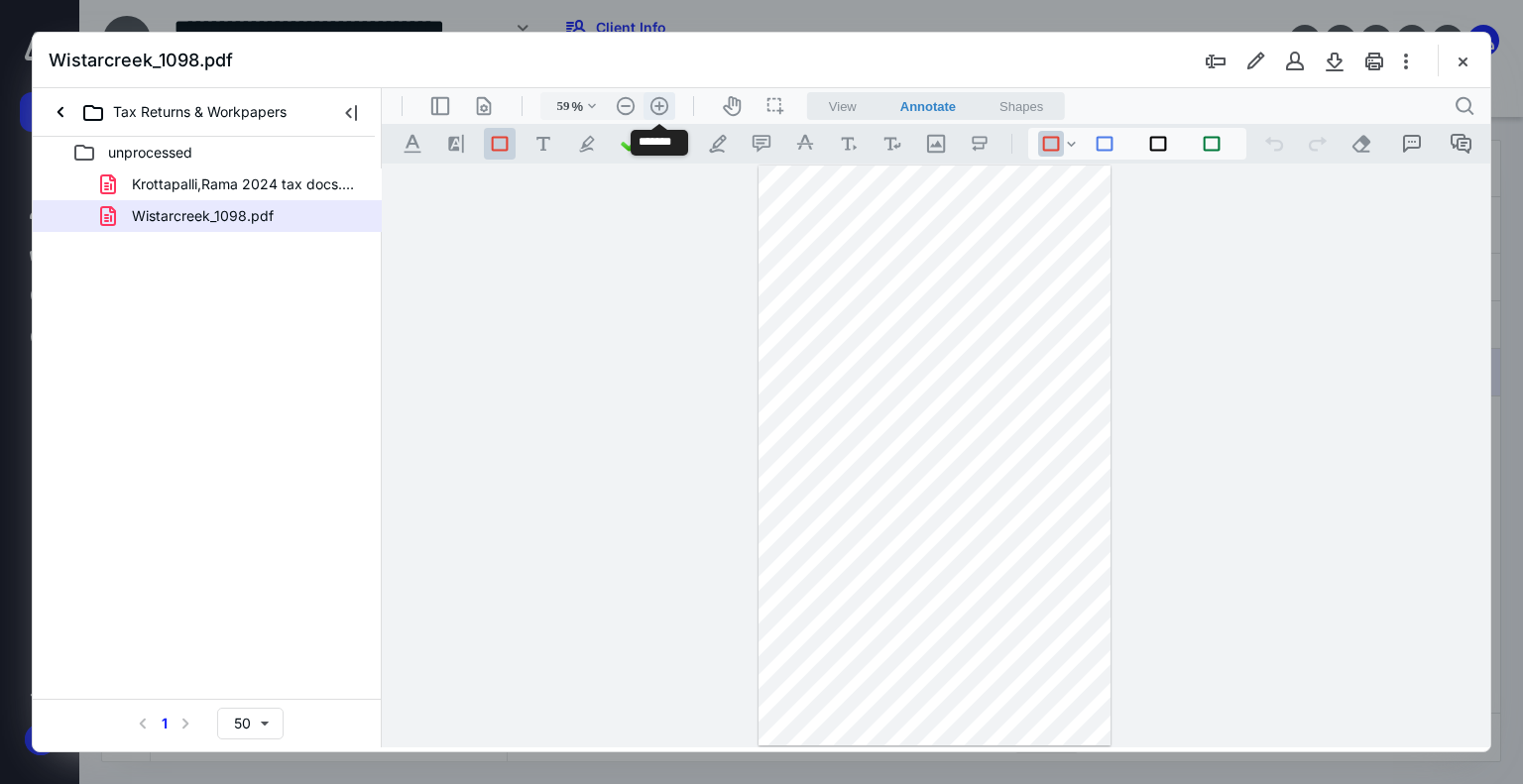 click on ".cls-1{fill:#abb0c4;} icon - header - zoom - in - line" at bounding box center (659, 106) 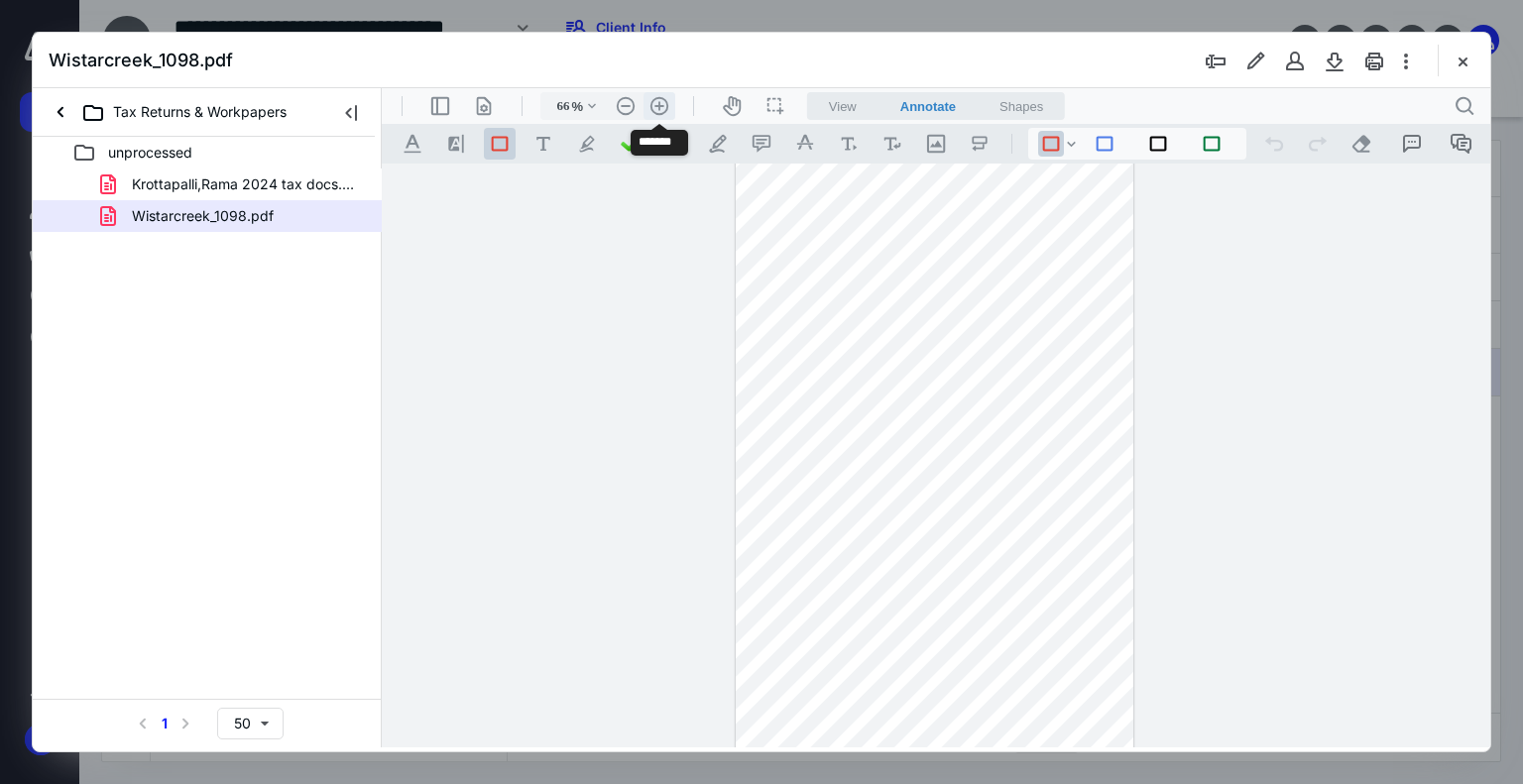 click on ".cls-1{fill:#abb0c4;} icon - header - zoom - in - line" at bounding box center (659, 106) 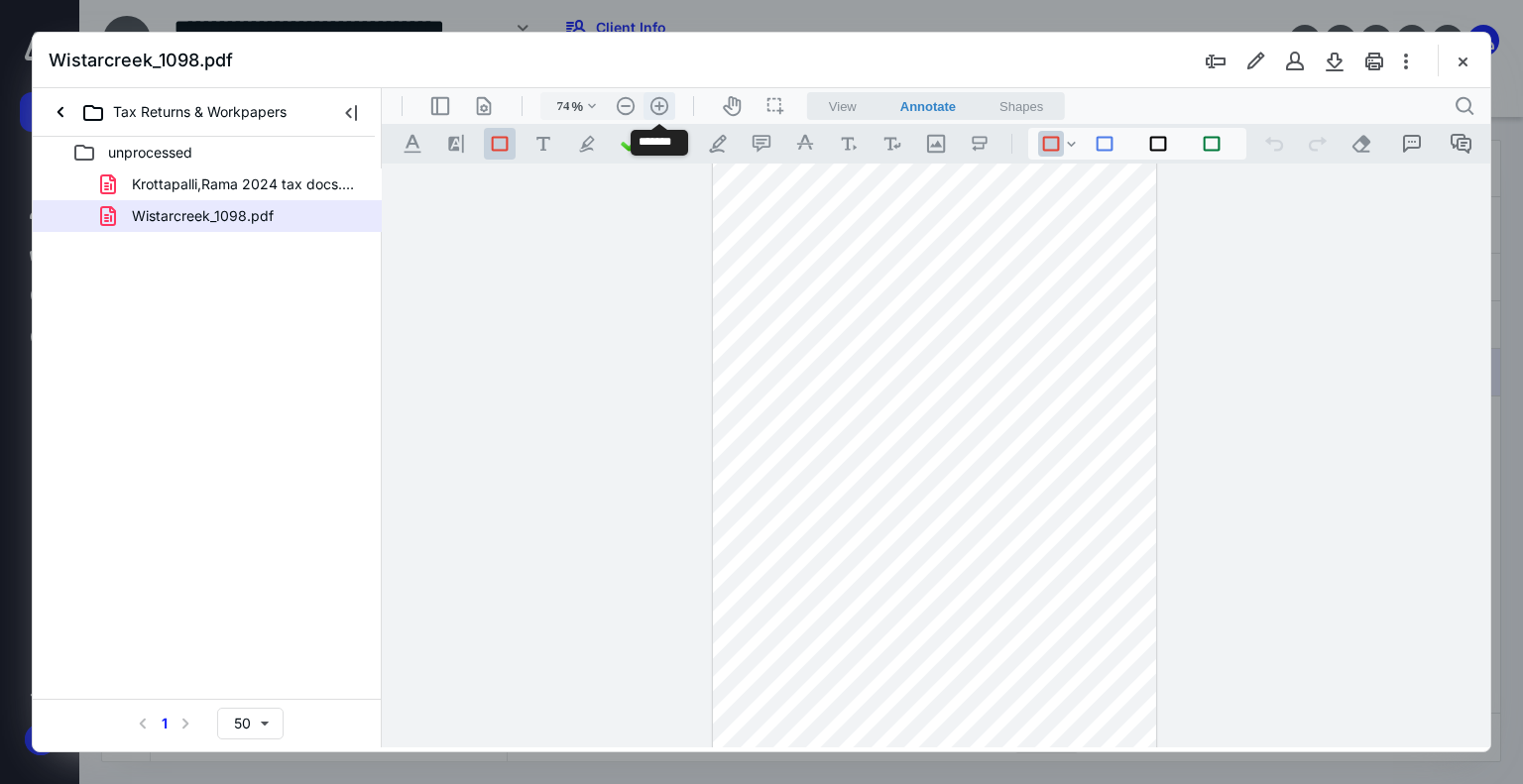 click on ".cls-1{fill:#abb0c4;} icon - header - zoom - in - line" at bounding box center [659, 106] 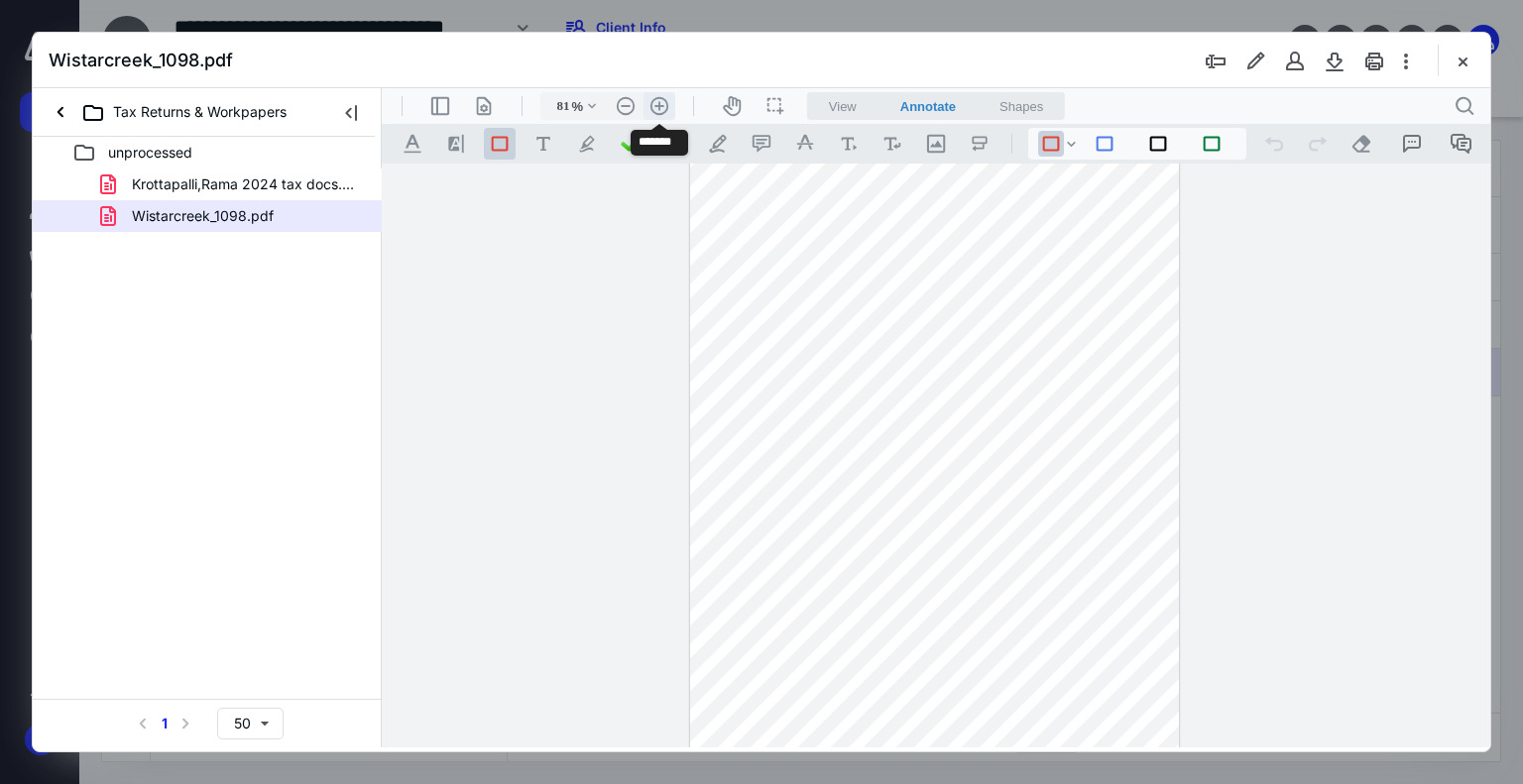 click on ".cls-1{fill:#abb0c4;} icon - header - zoom - in - line" at bounding box center [659, 106] 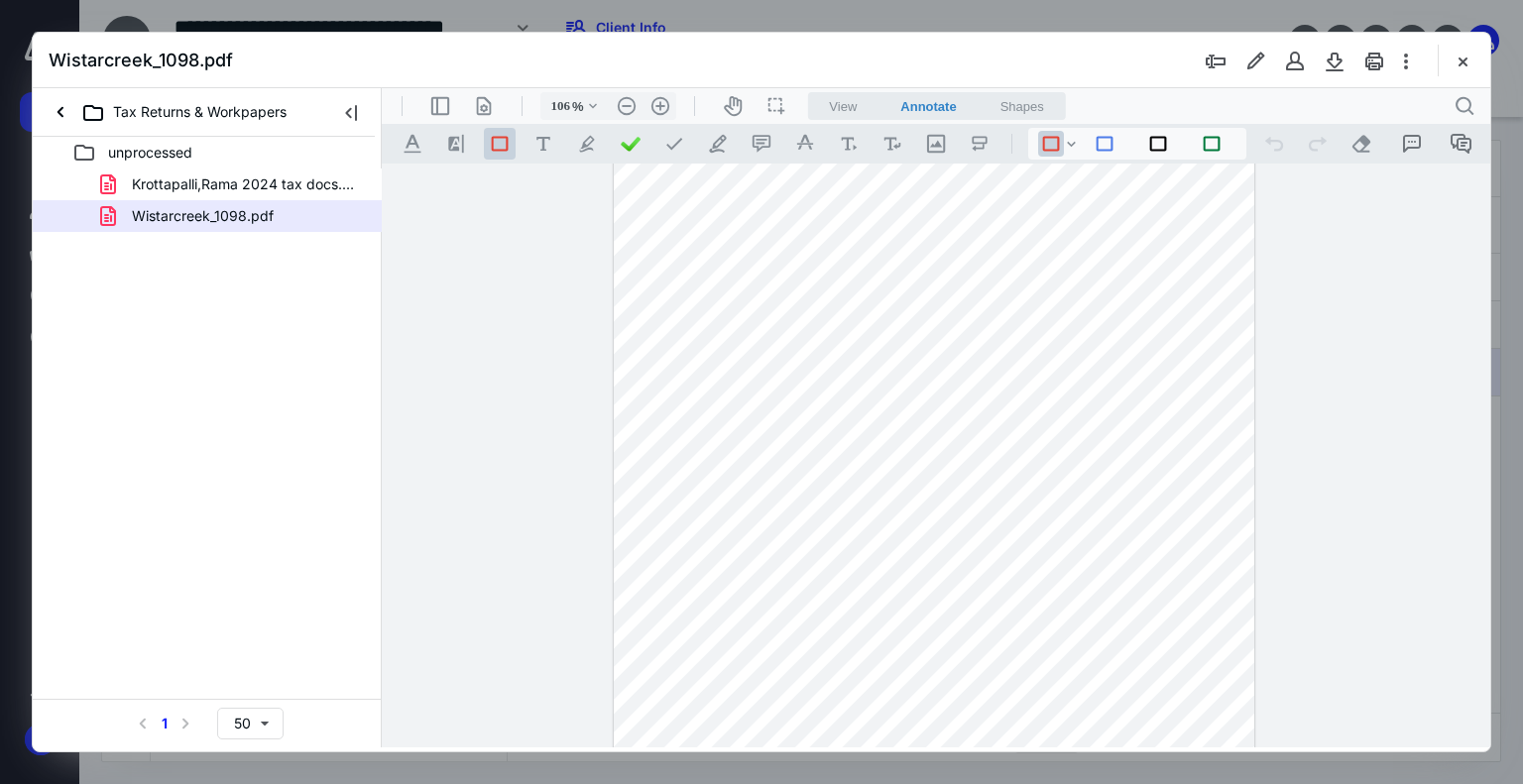 scroll, scrollTop: 0, scrollLeft: 0, axis: both 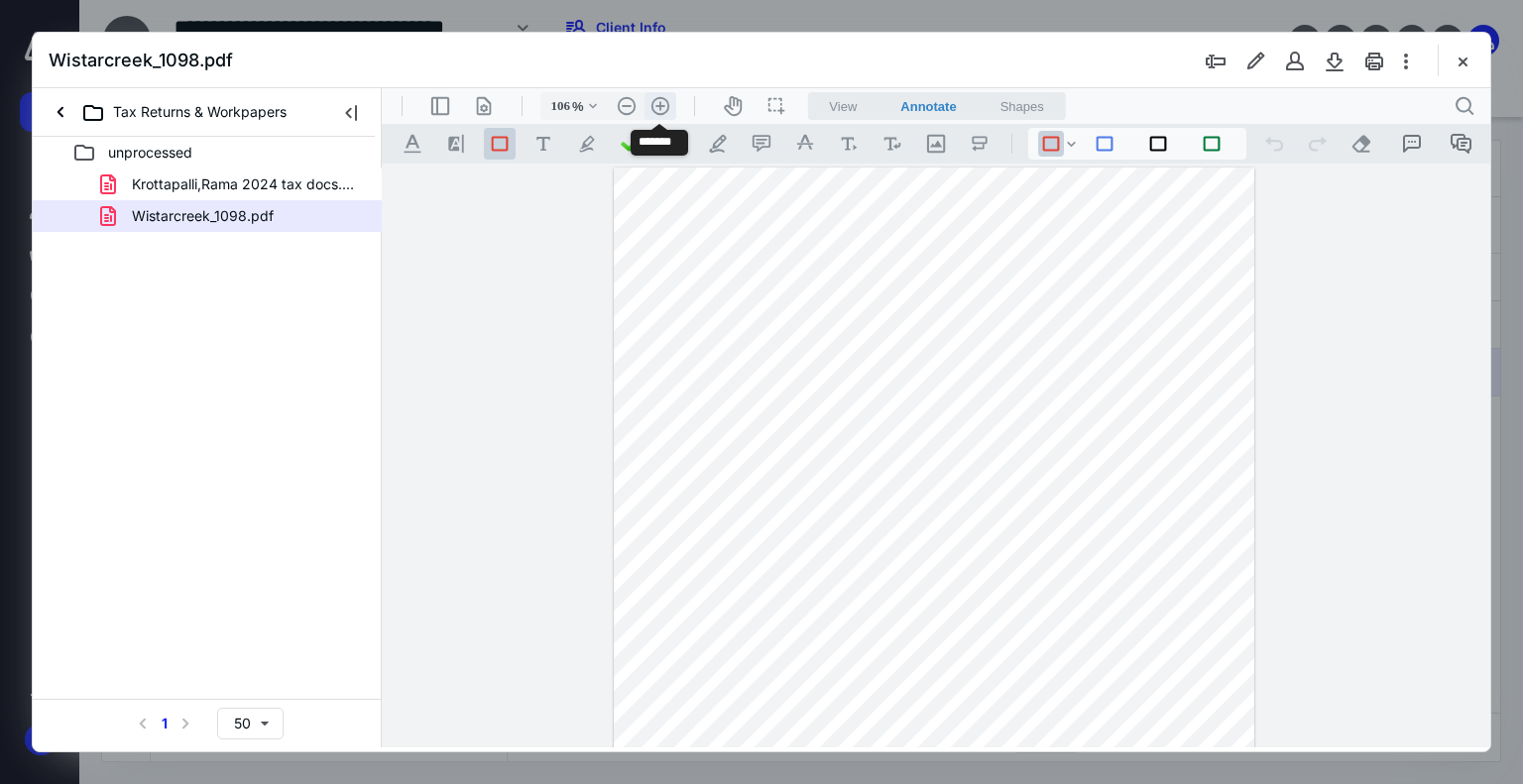 click on ".cls-1{fill:#abb0c4;} icon - header - zoom - in - line" at bounding box center (660, 106) 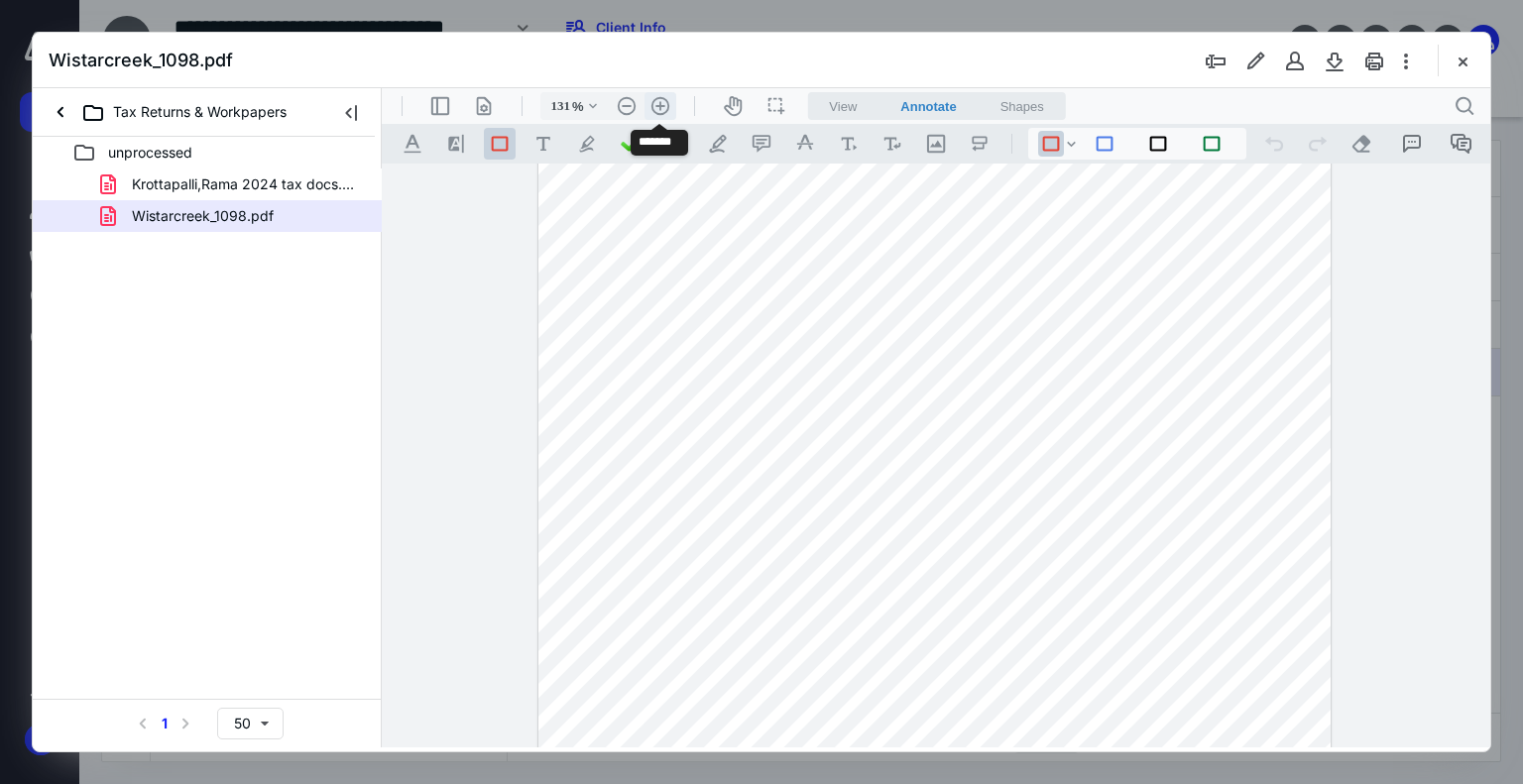 click on ".cls-1{fill:#abb0c4;} icon - header - zoom - in - line" at bounding box center [660, 106] 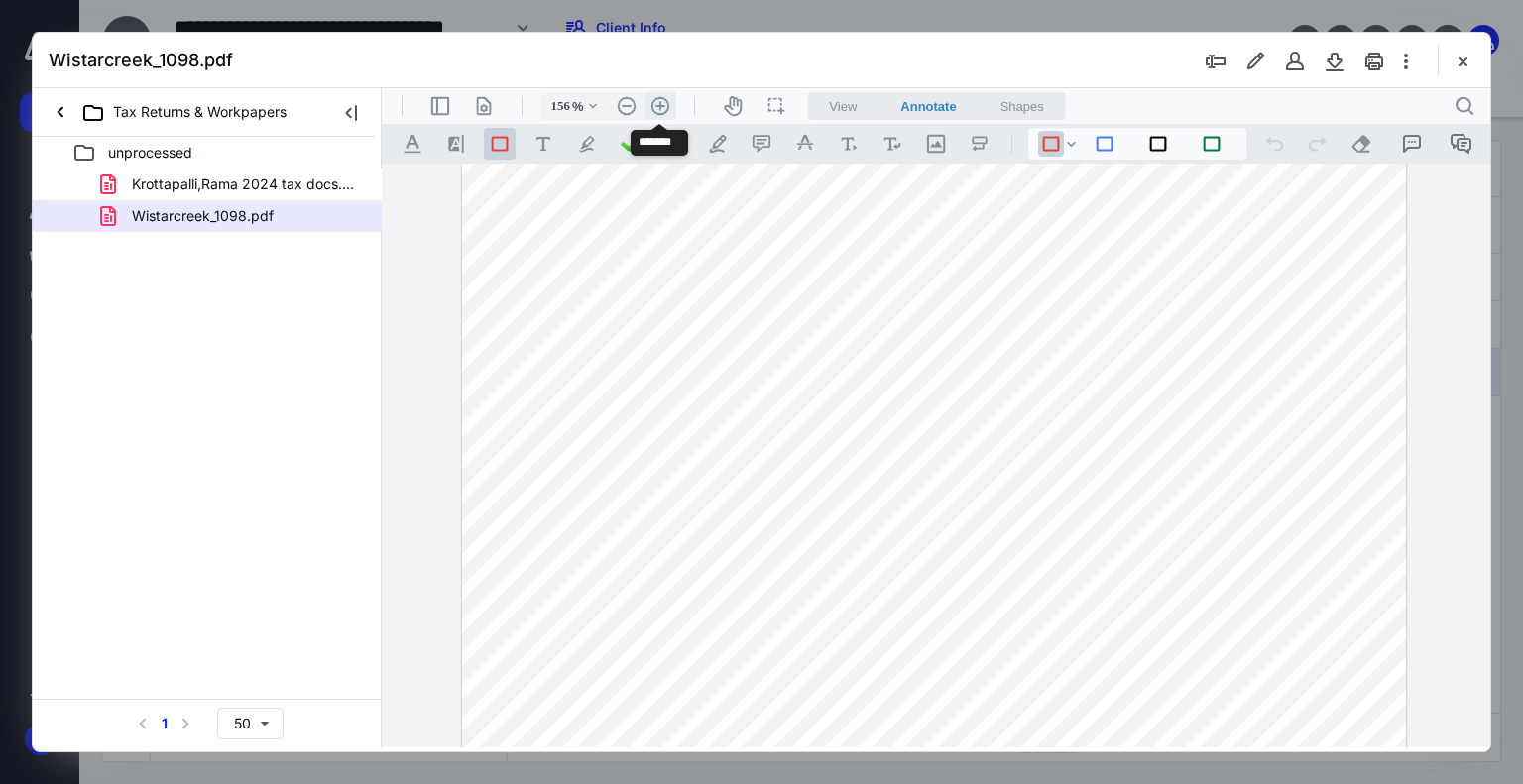 scroll, scrollTop: 120, scrollLeft: 0, axis: vertical 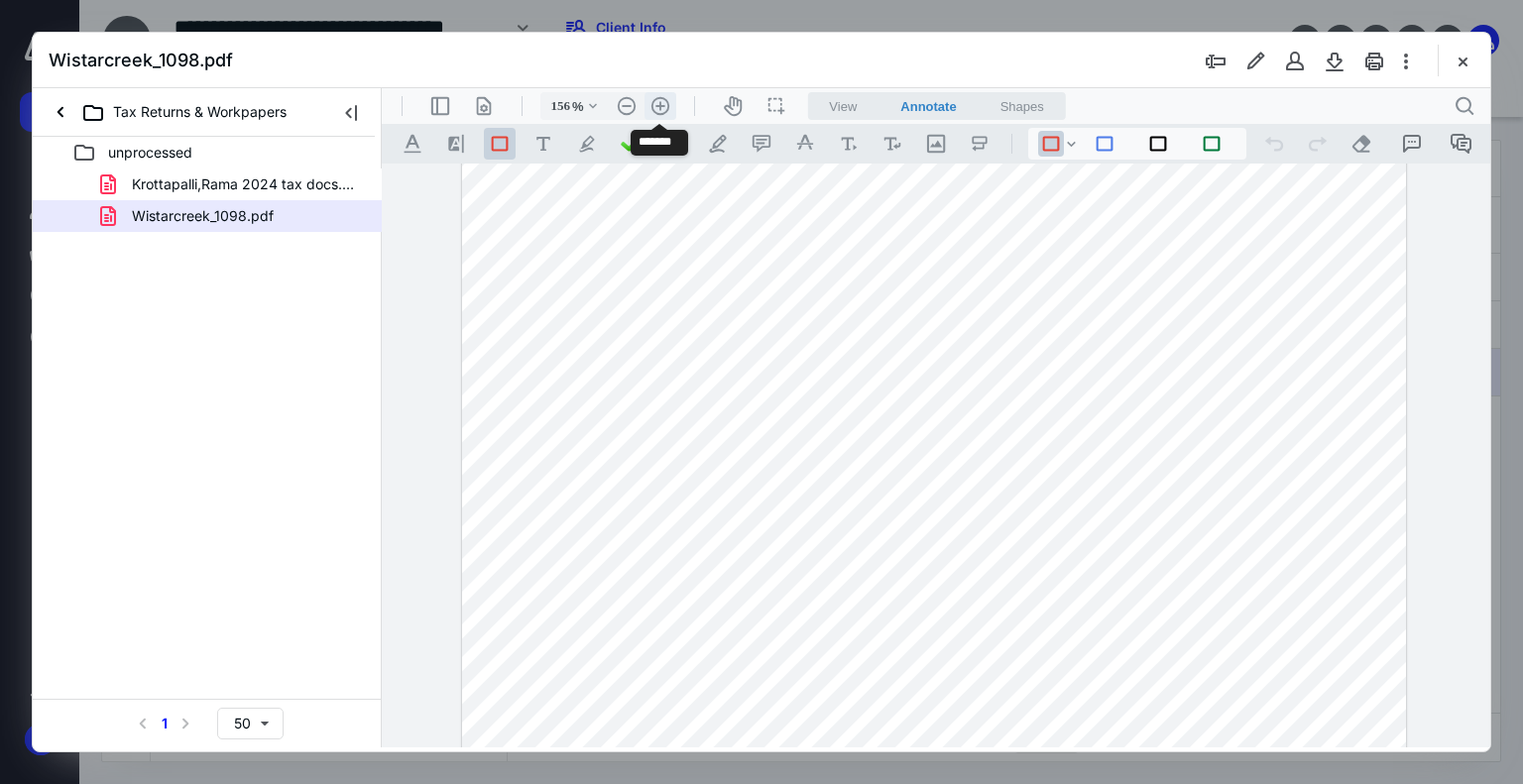 click on ".cls-1{fill:#abb0c4;} icon - header - zoom - in - line" at bounding box center [660, 106] 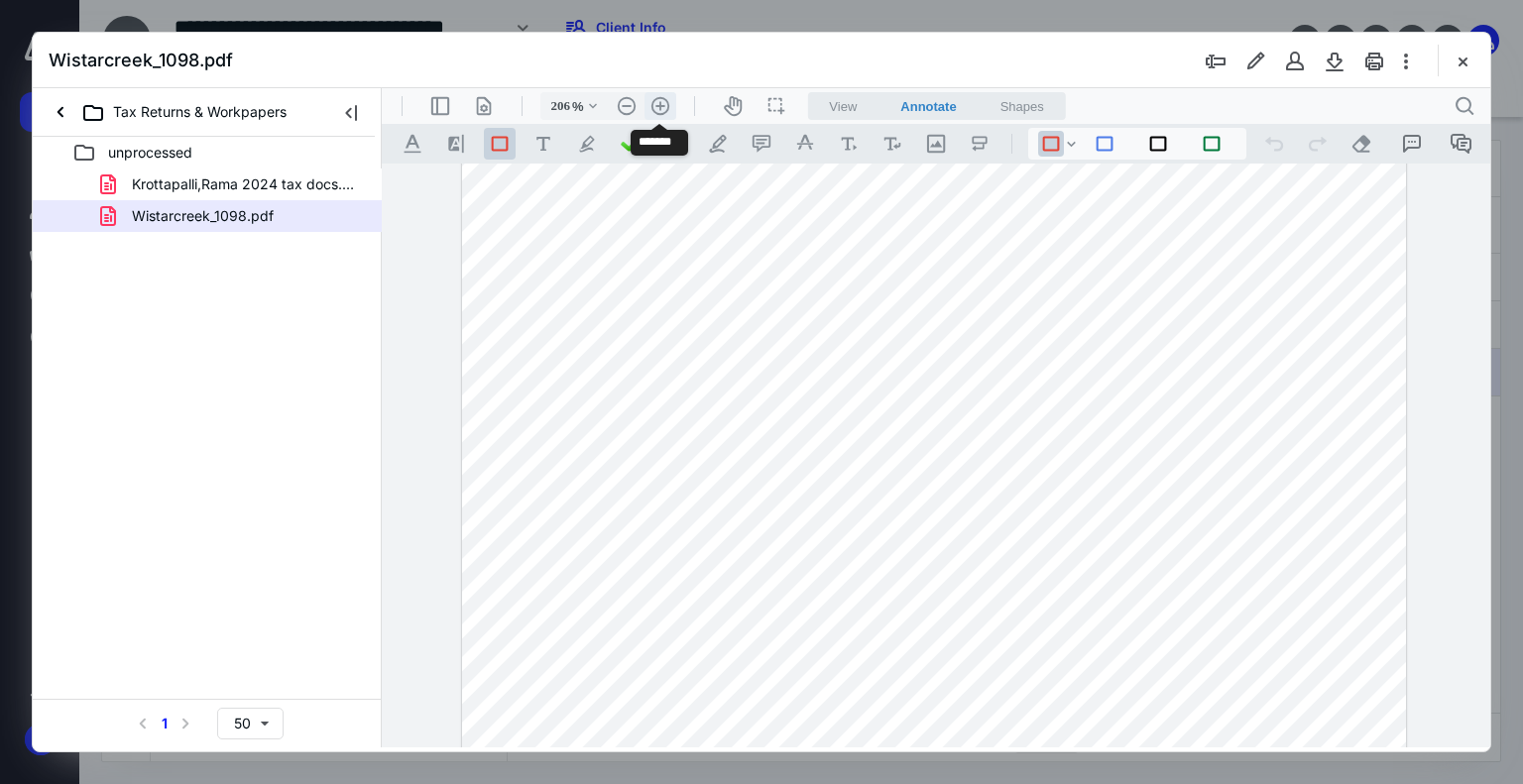 click on ".cls-1{fill:#abb0c4;} icon - header - zoom - in - line" at bounding box center [660, 106] 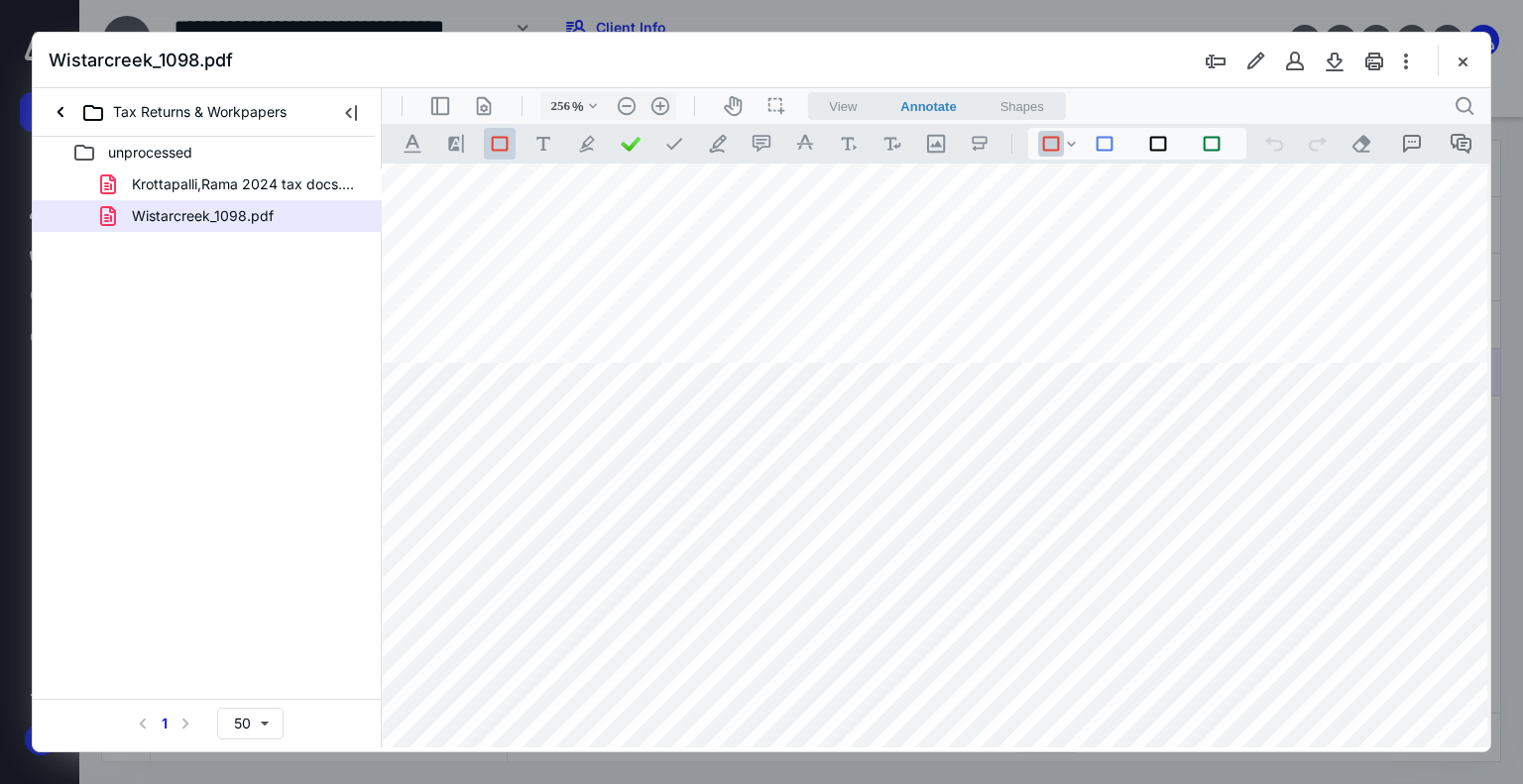 scroll, scrollTop: 0, scrollLeft: 239, axis: horizontal 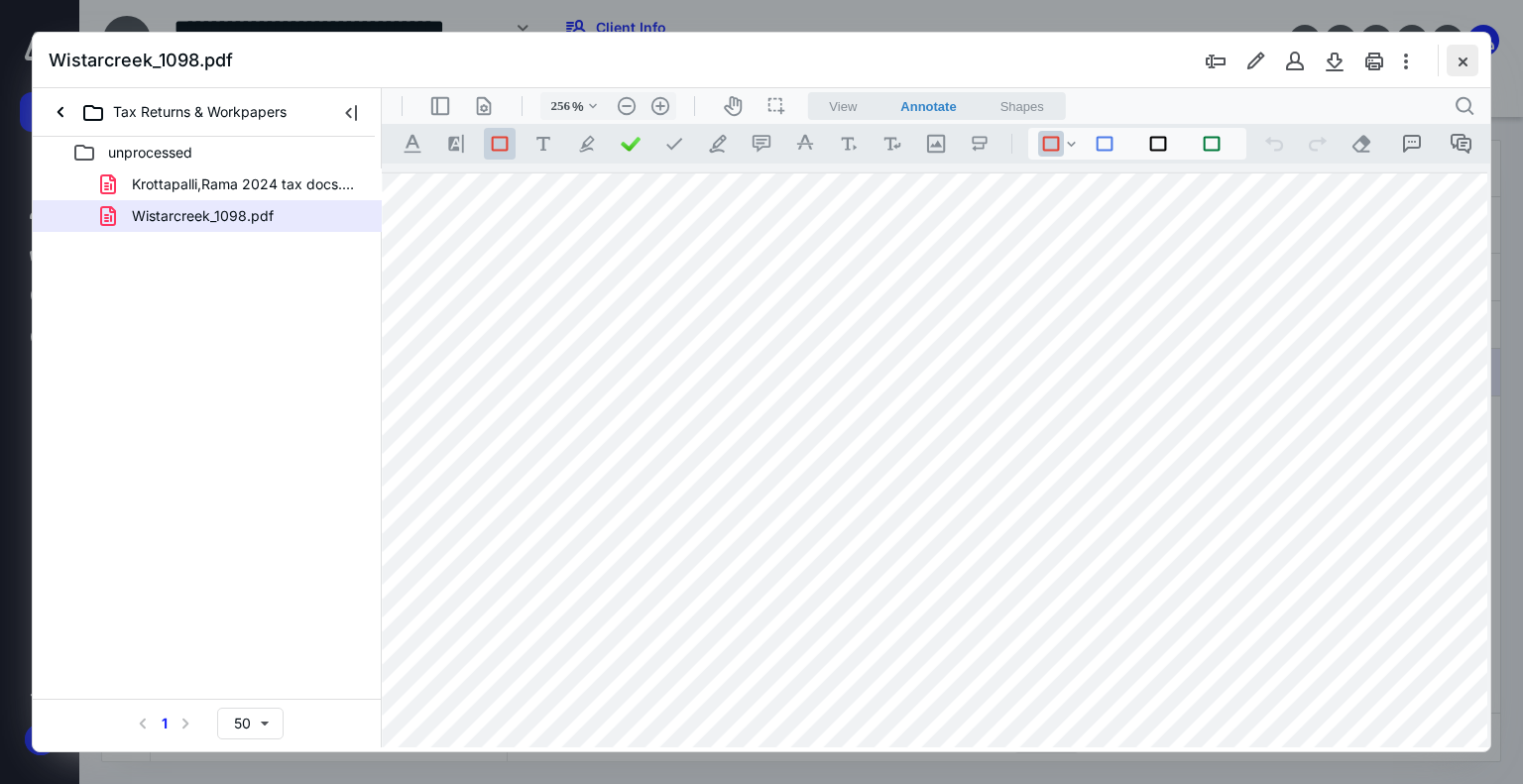 click at bounding box center (1463, 60) 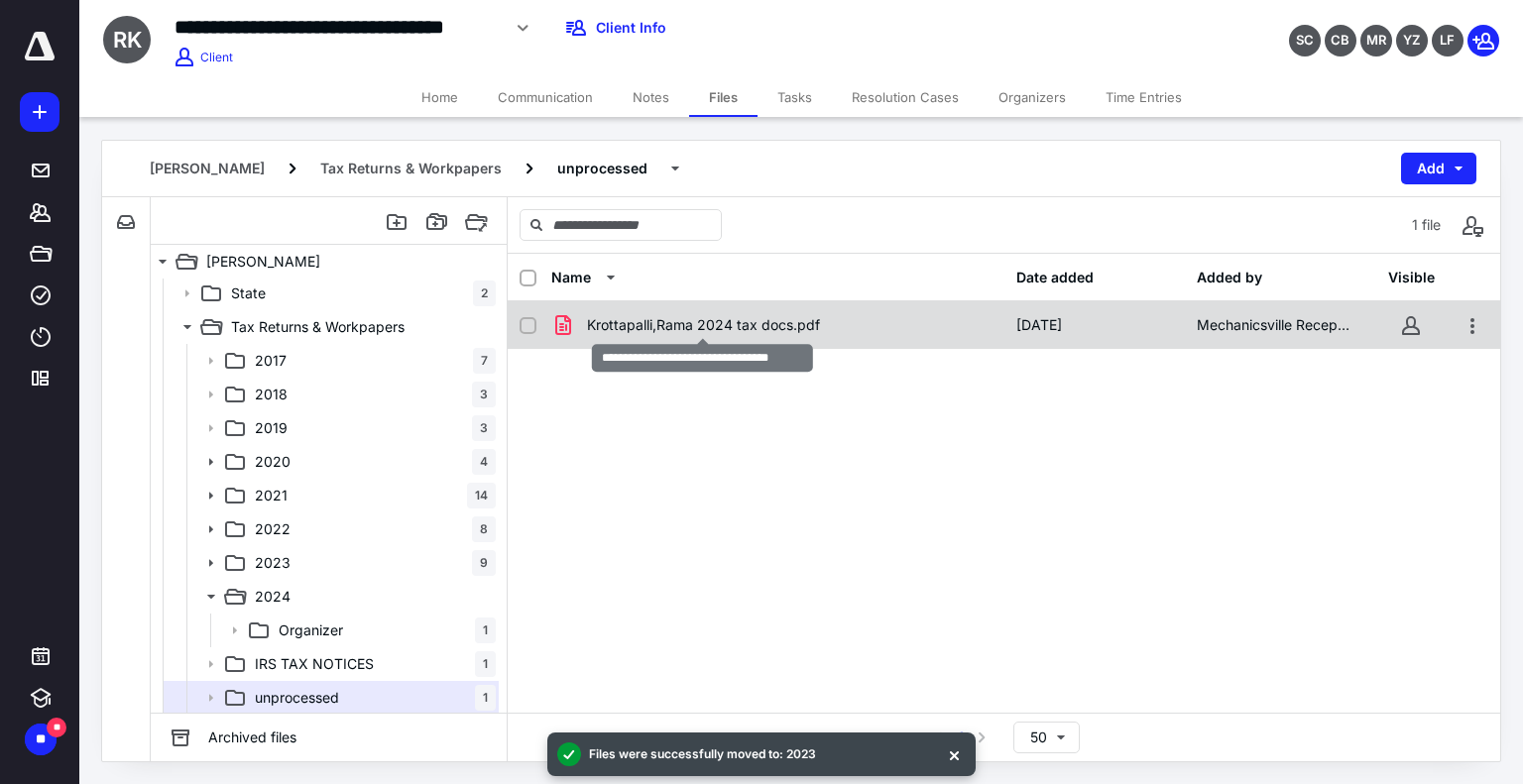 click on "Krottapalli,Rama 2024 tax docs.pdf" at bounding box center (703, 325) 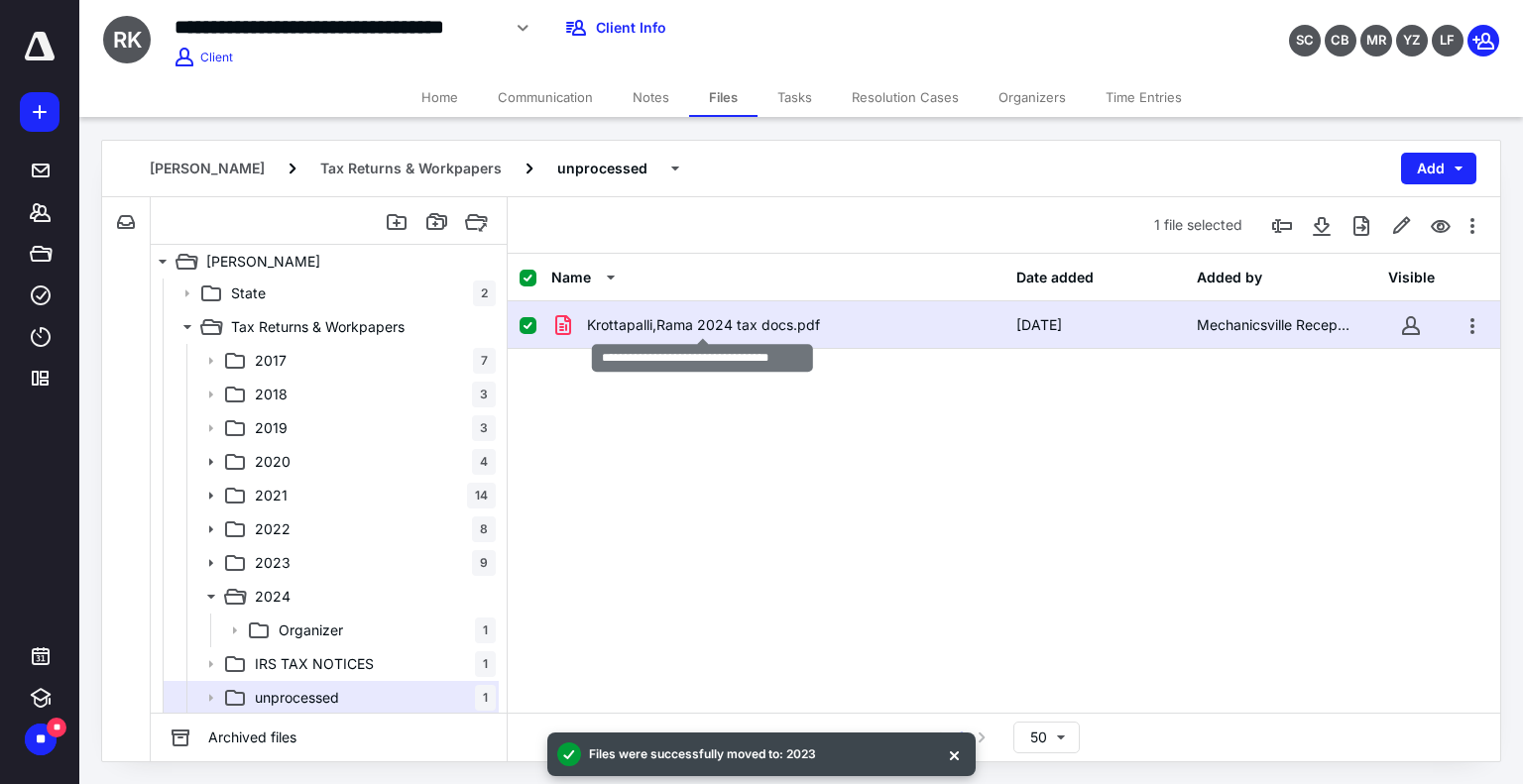 click on "Krottapalli,Rama 2024 tax docs.pdf" at bounding box center (703, 325) 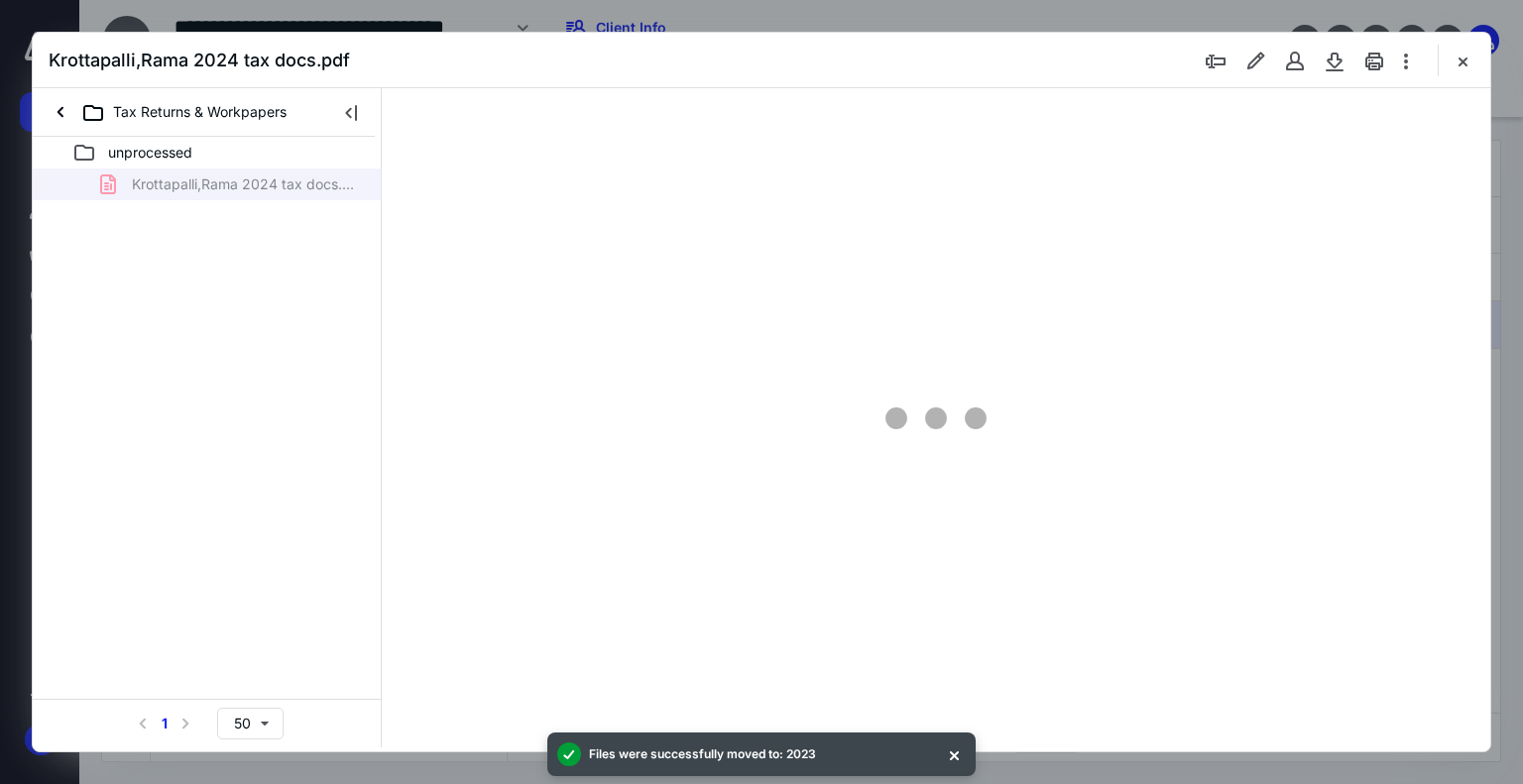 scroll, scrollTop: 0, scrollLeft: 0, axis: both 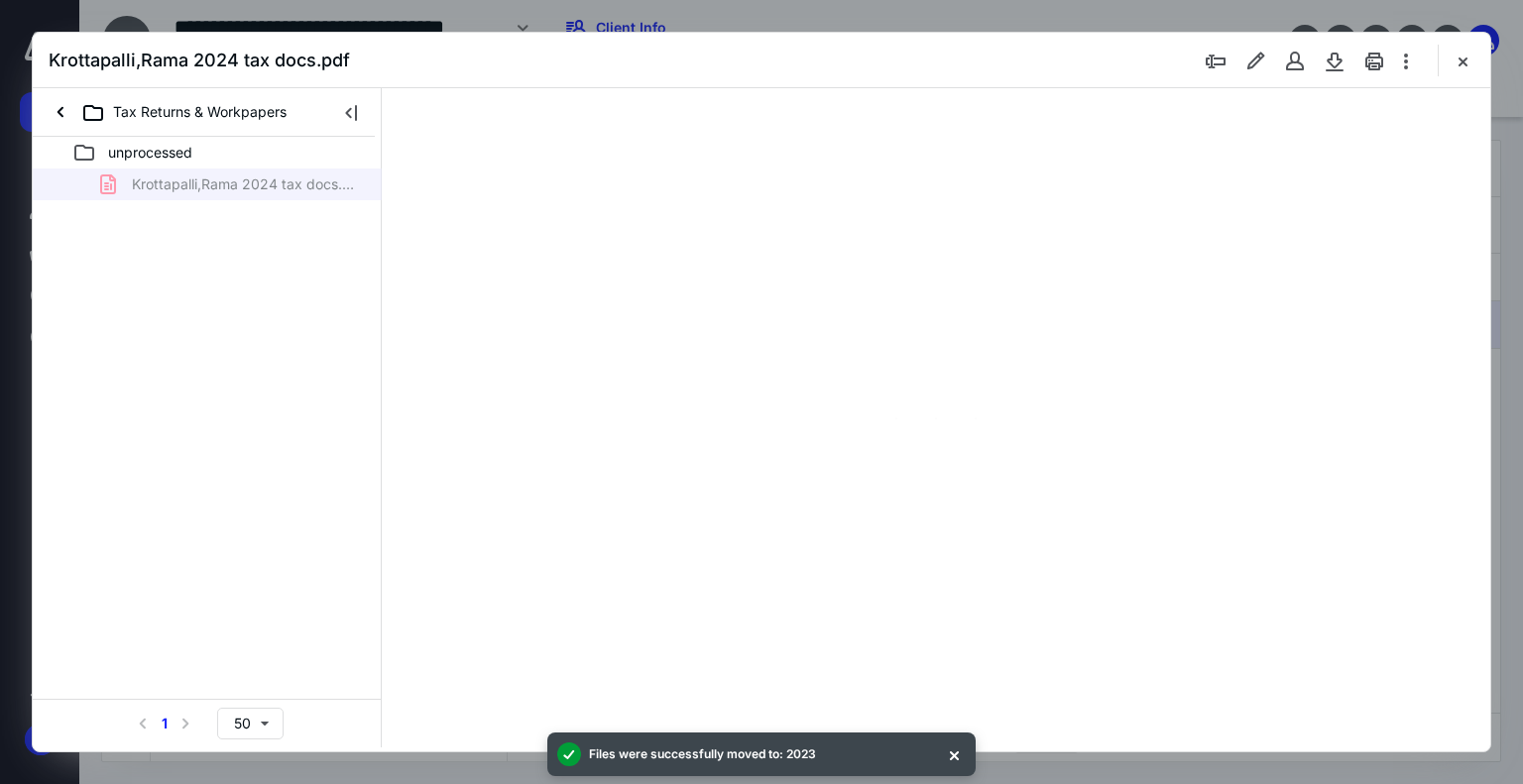 type on "74" 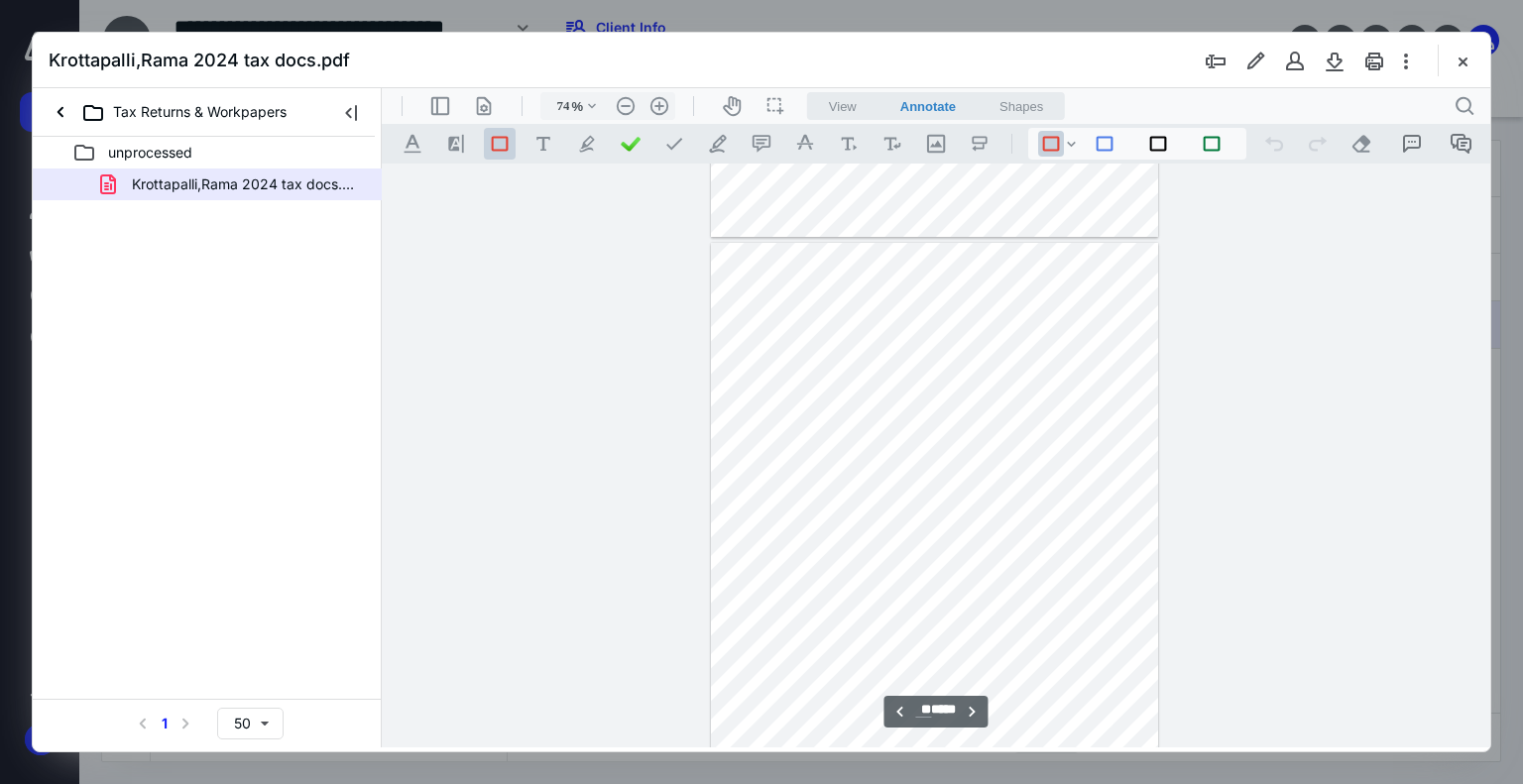 scroll, scrollTop: 21190, scrollLeft: 0, axis: vertical 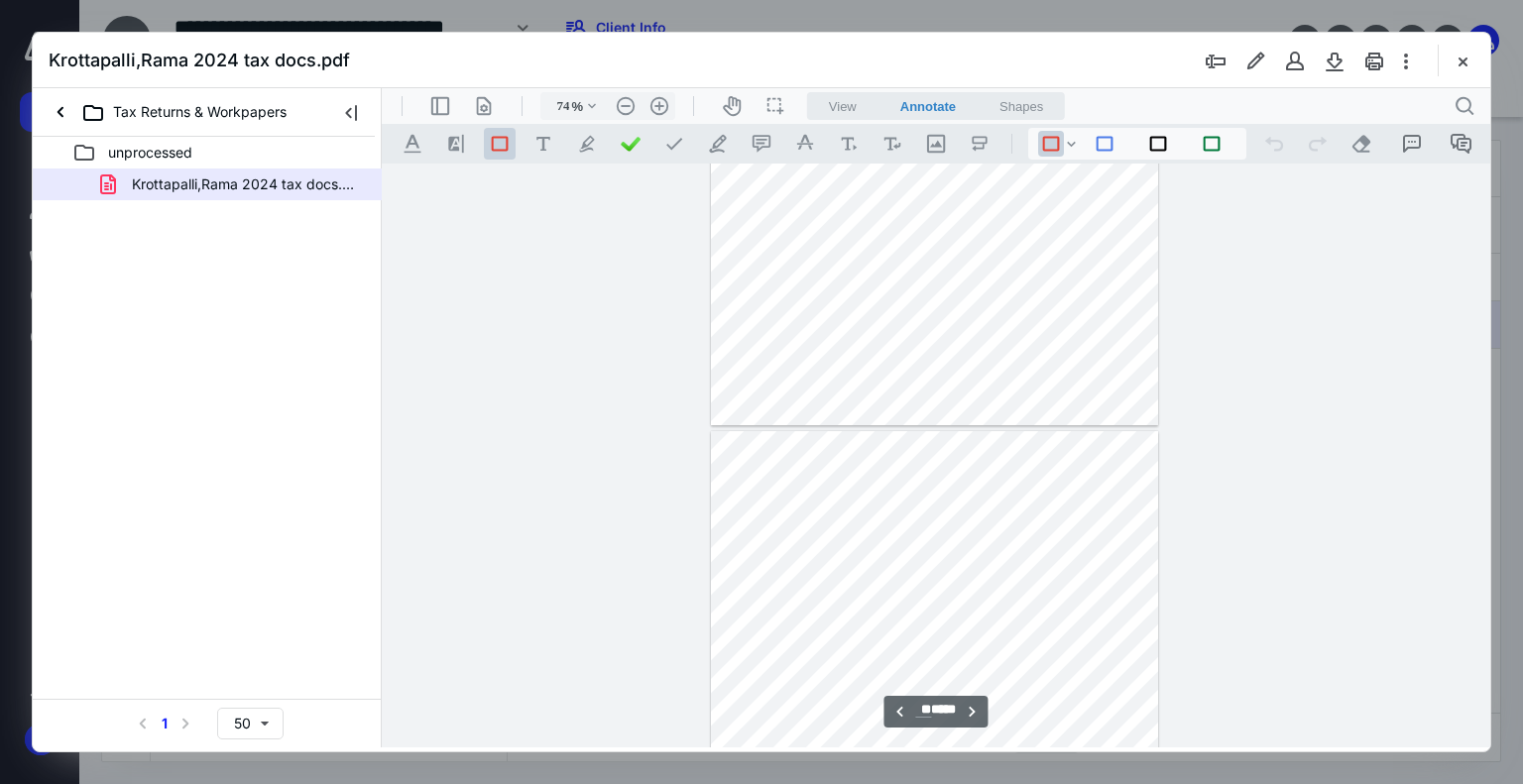 type on "**" 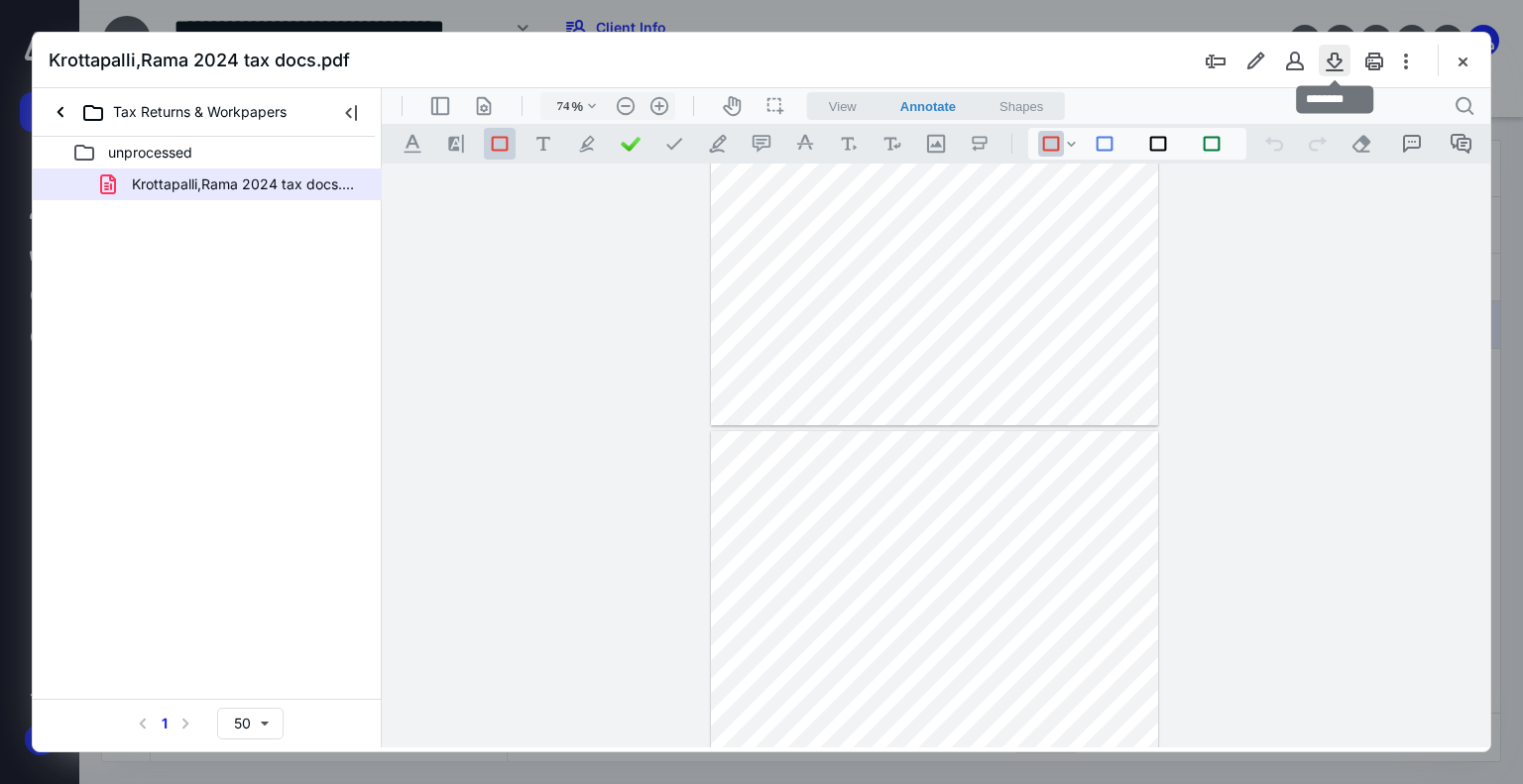 click at bounding box center (1335, 60) 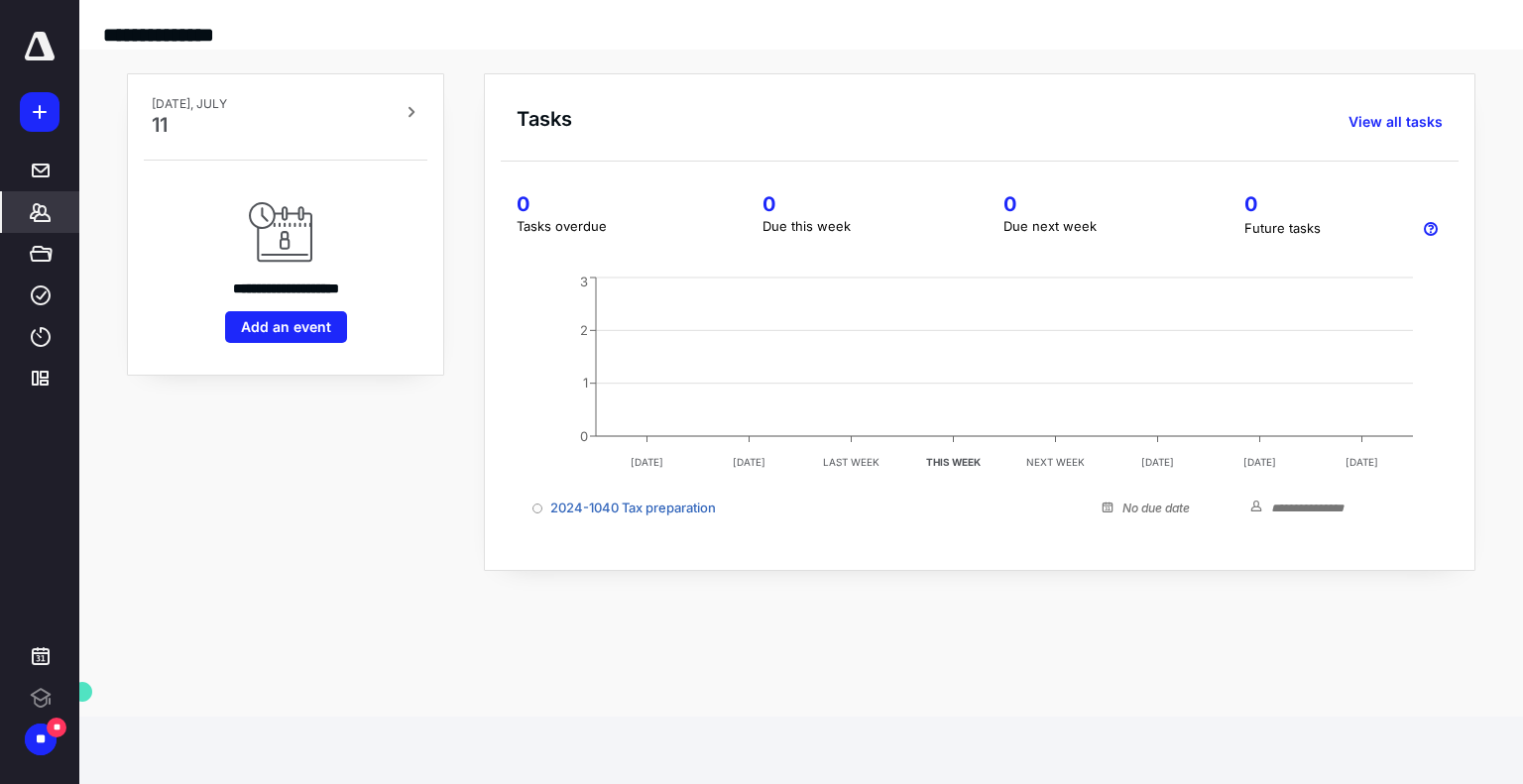 scroll, scrollTop: 0, scrollLeft: 0, axis: both 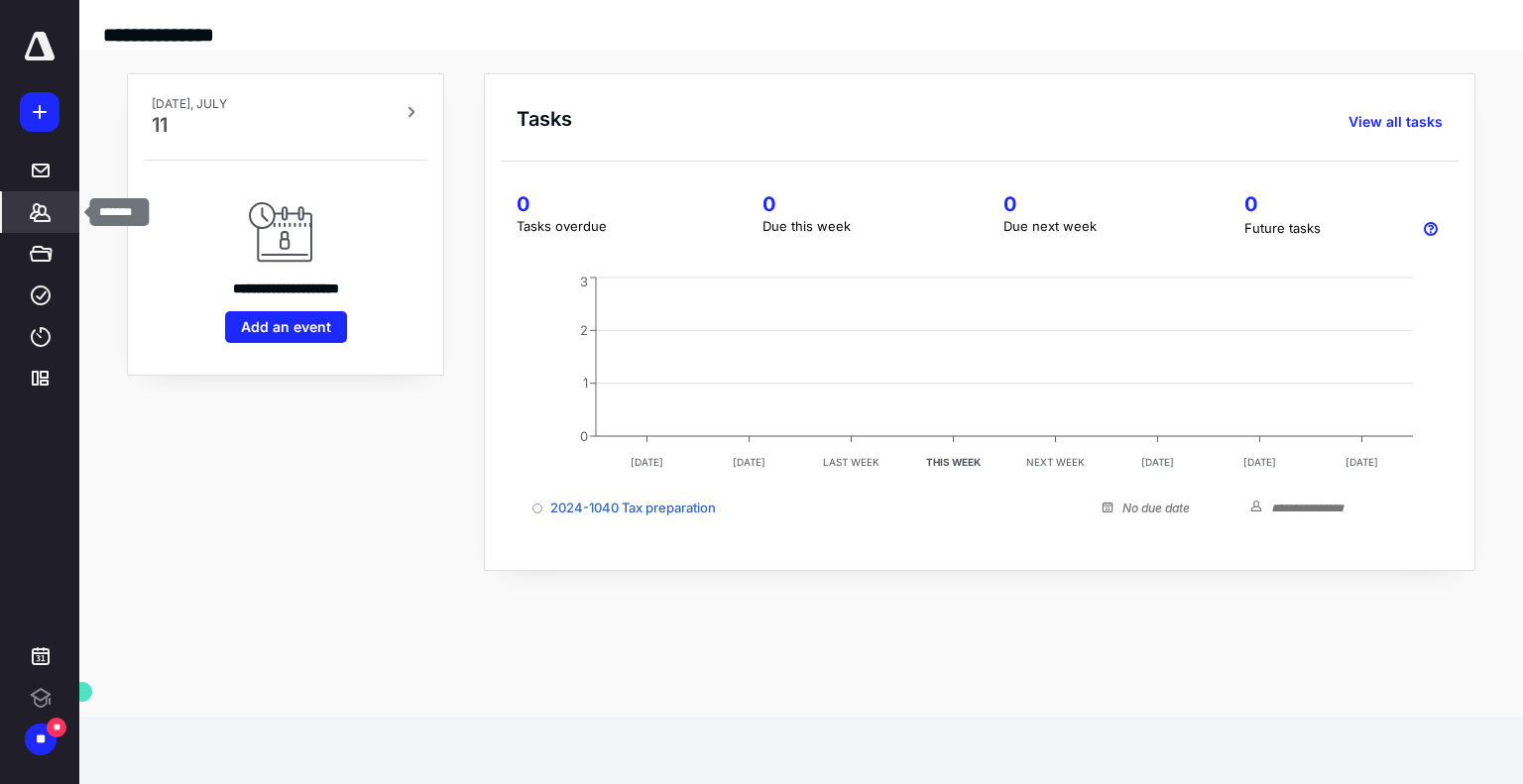 click 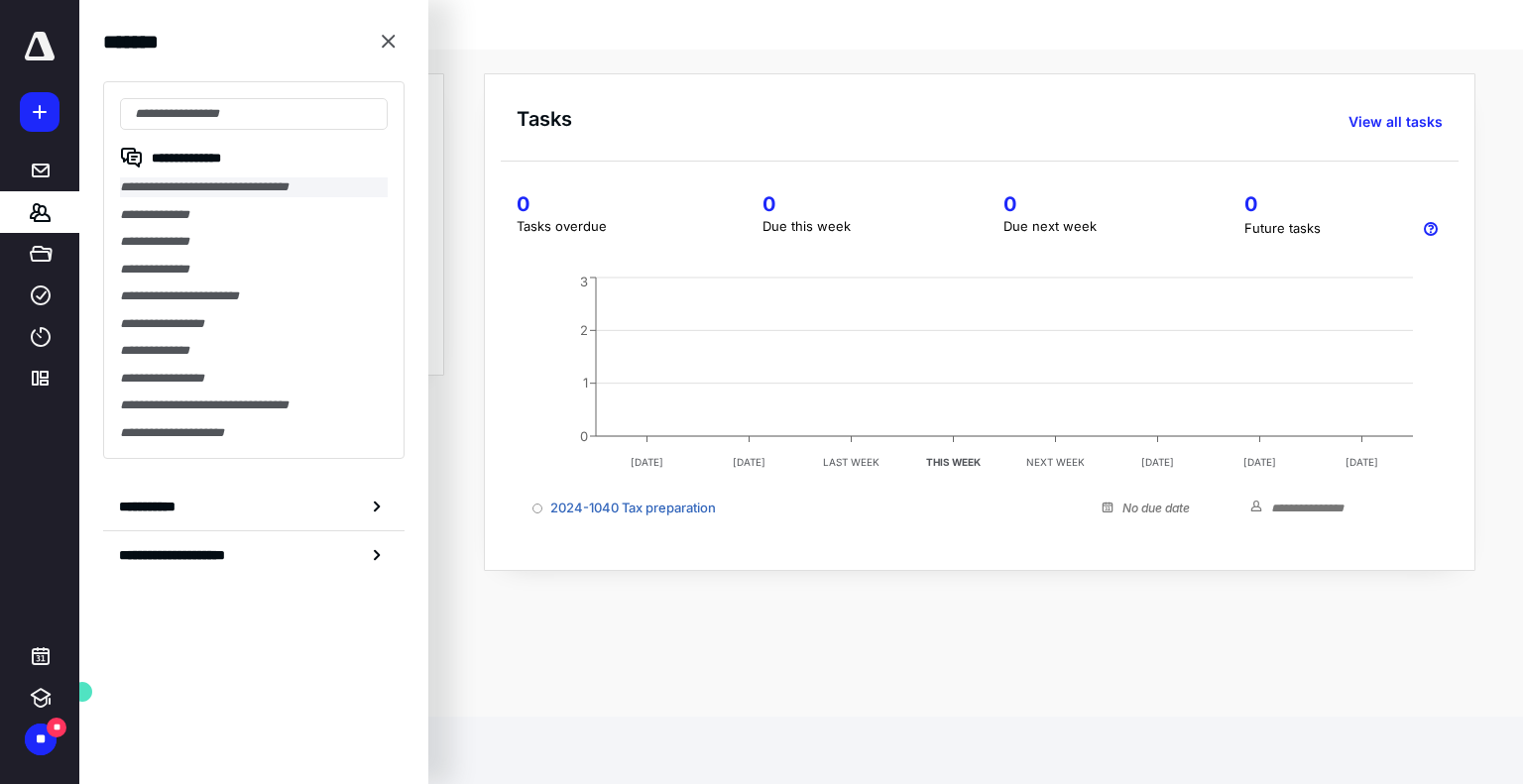 click on "**********" at bounding box center (254, 187) 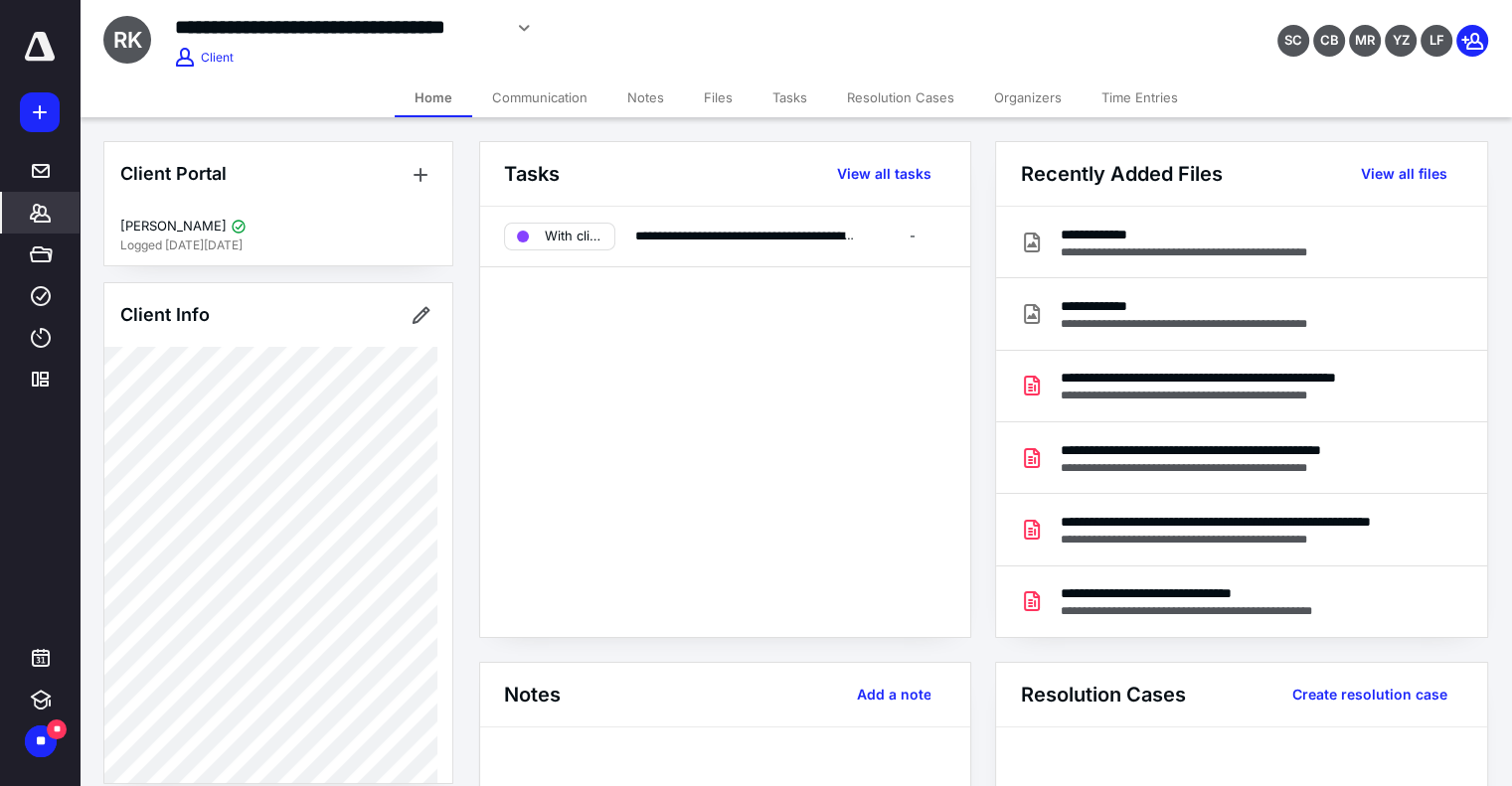 click on "View all files" at bounding box center [1404, 174] 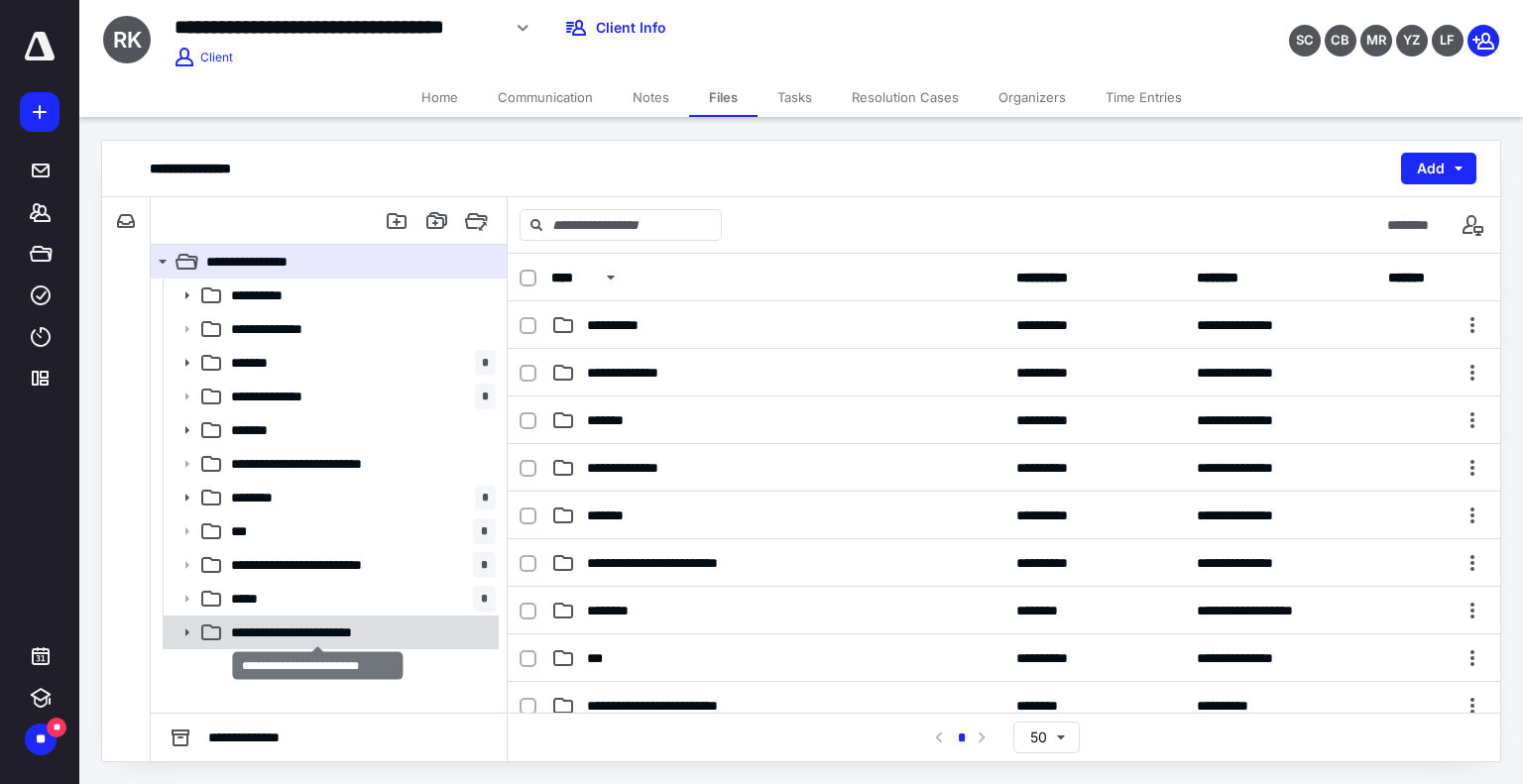 click on "**********" at bounding box center [318, 632] 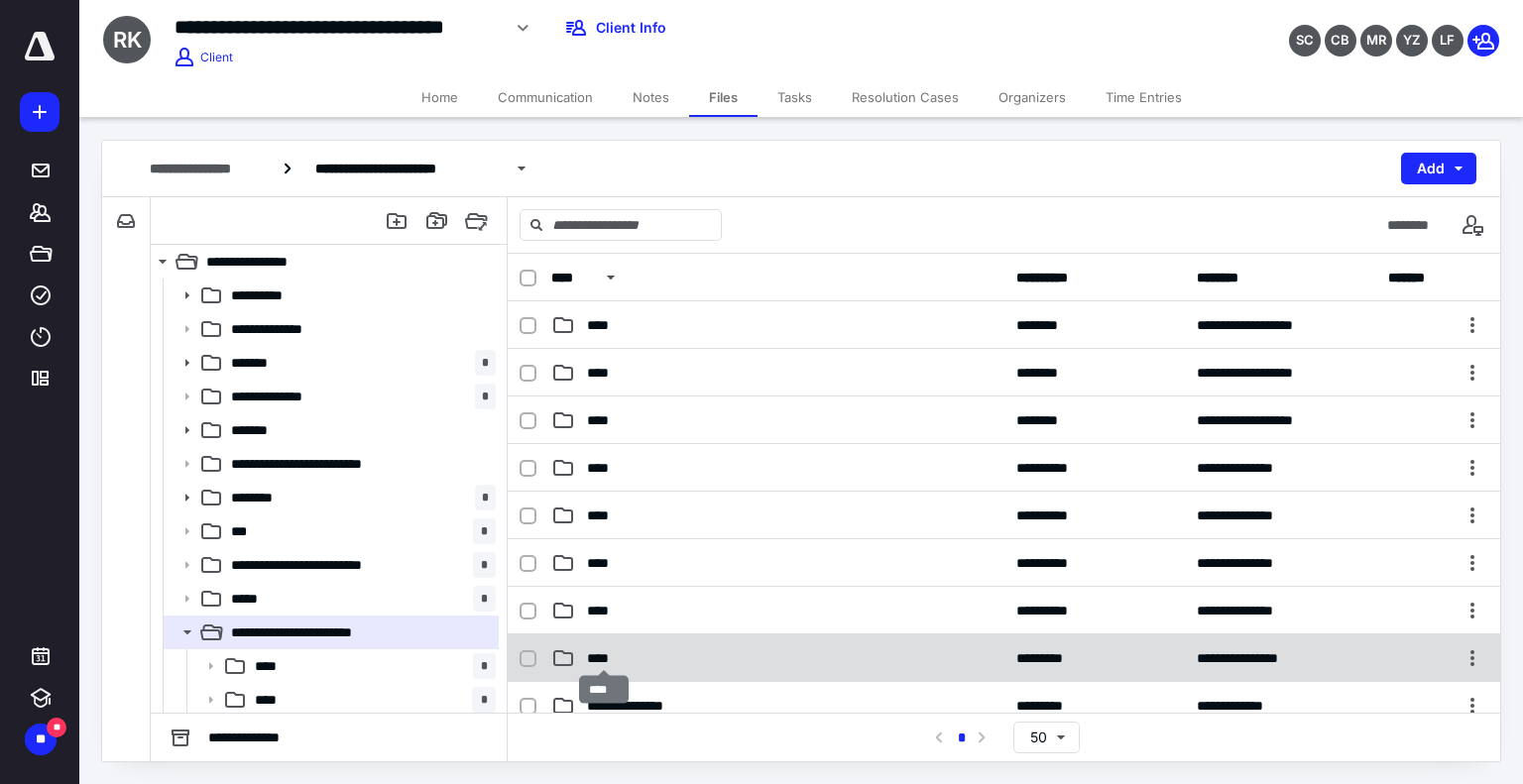 click on "****" at bounding box center (604, 658) 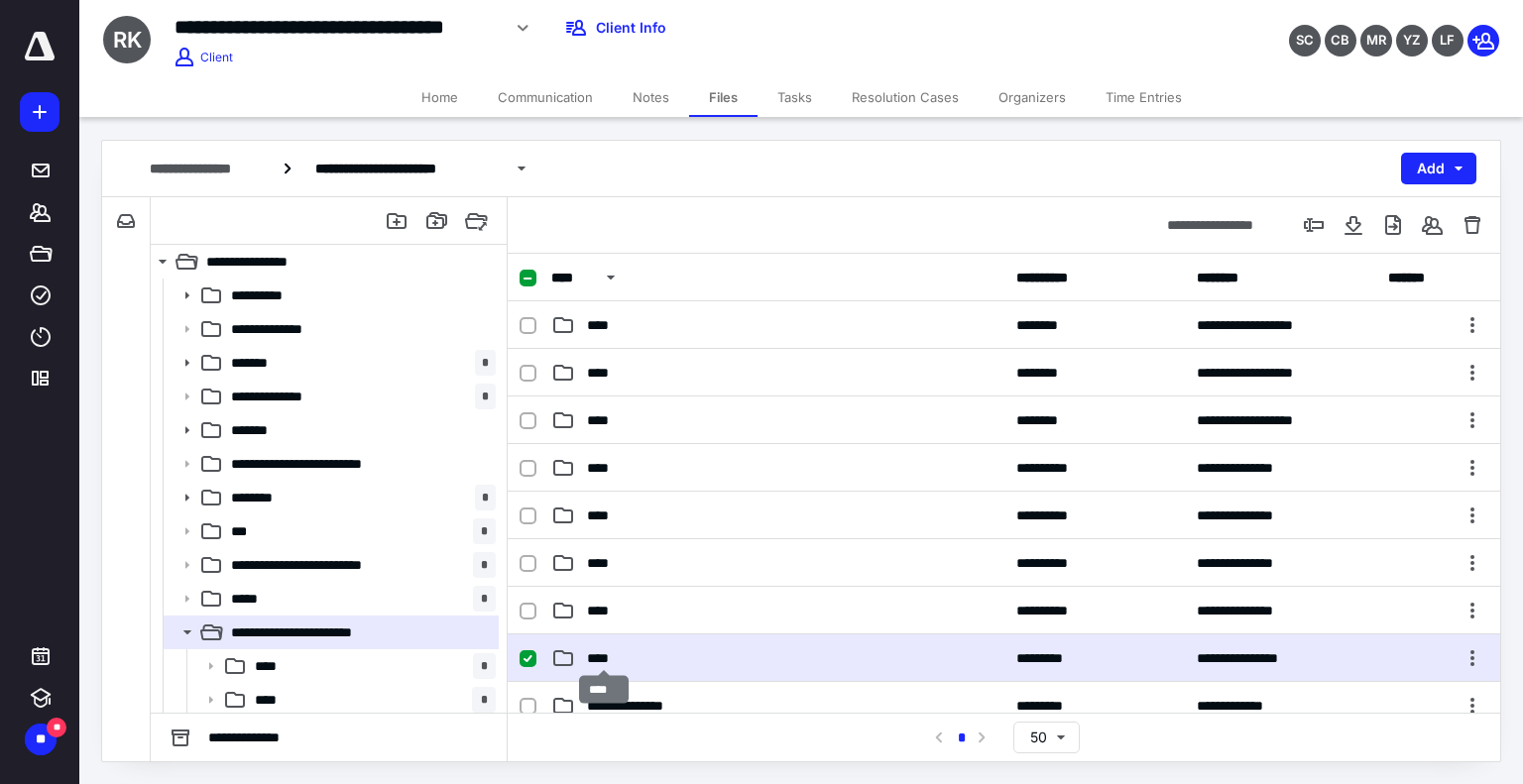 click on "****" at bounding box center [604, 658] 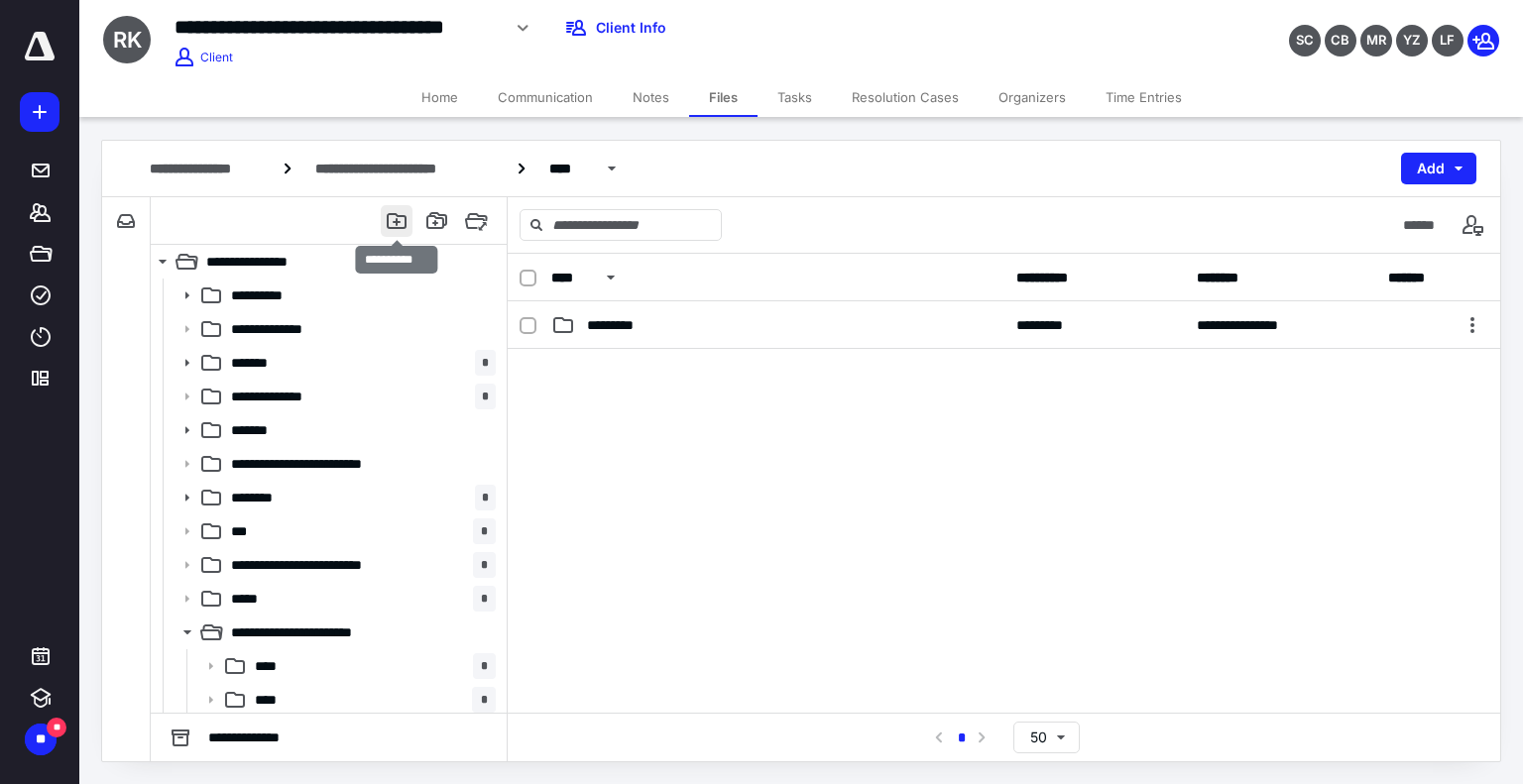 click at bounding box center [397, 221] 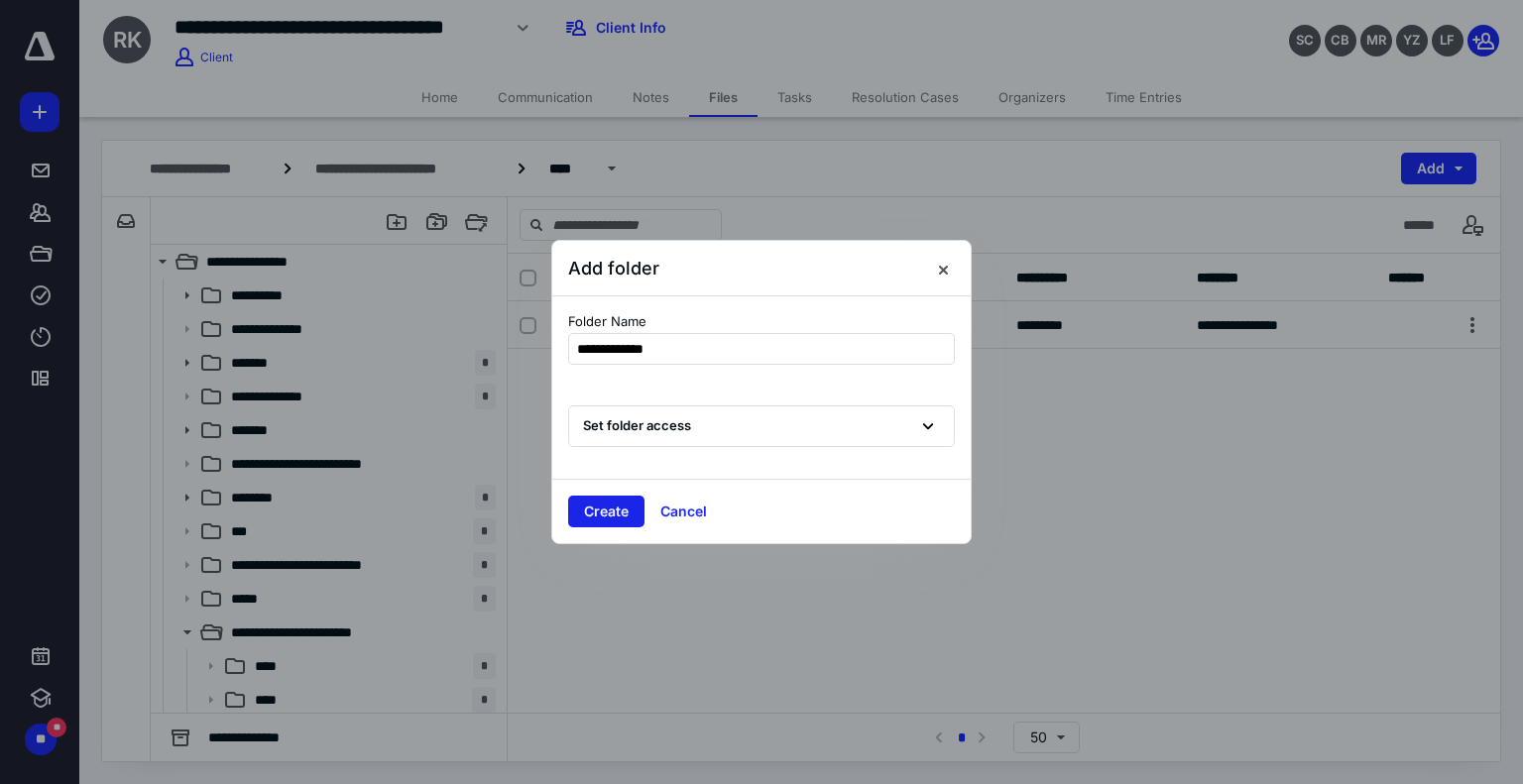 type on "**********" 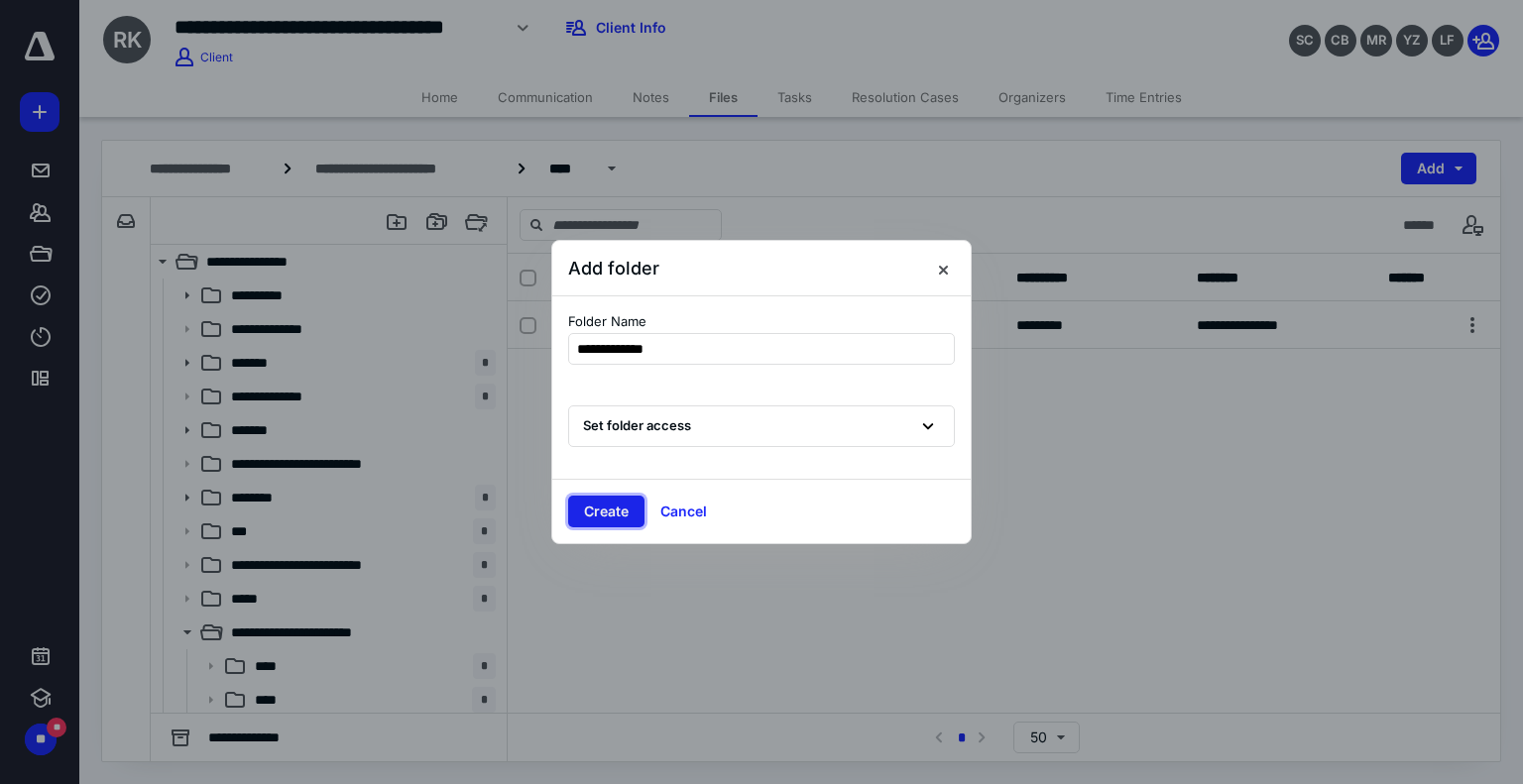 click on "Create" at bounding box center (606, 511) 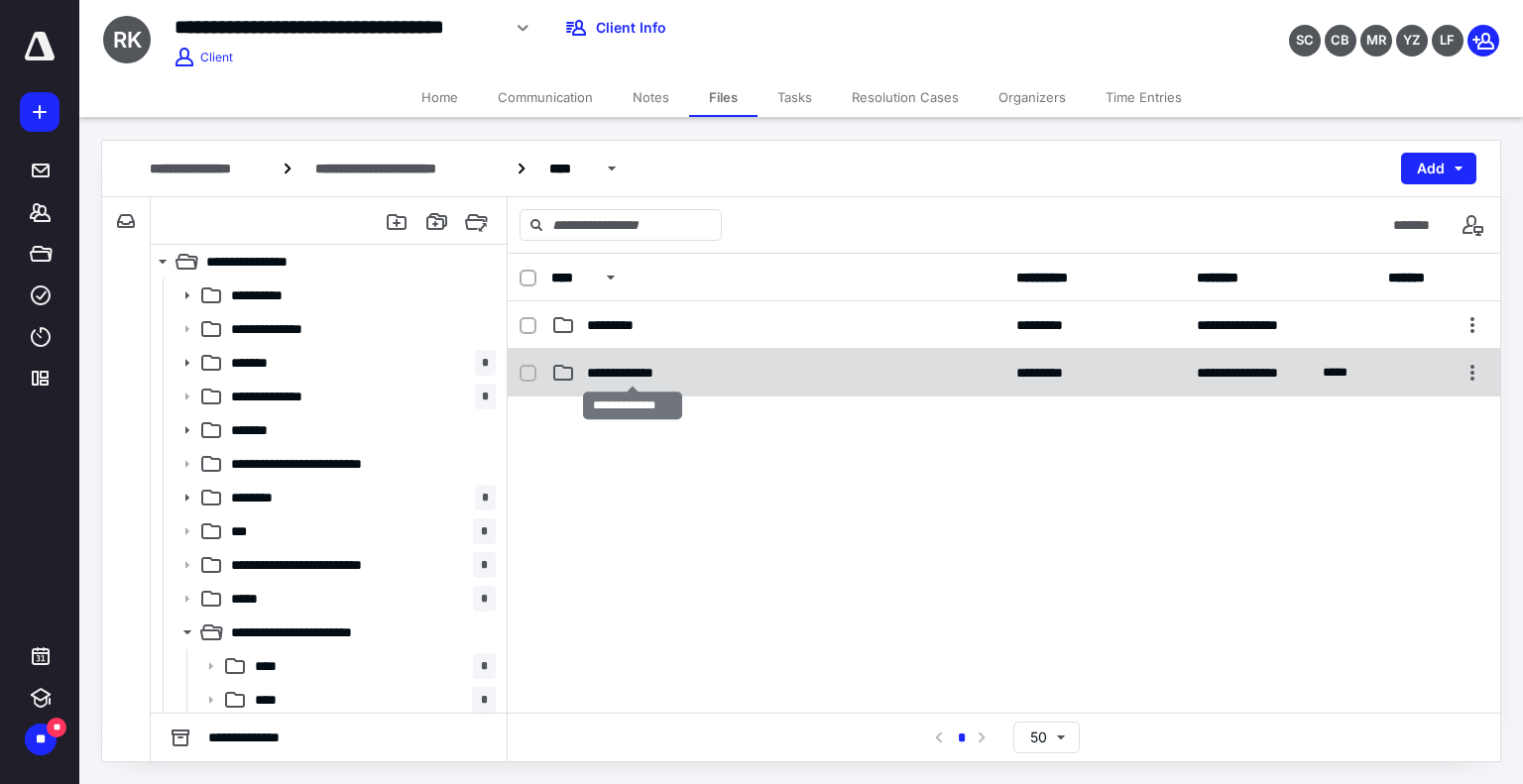 click on "**********" at bounding box center [633, 373] 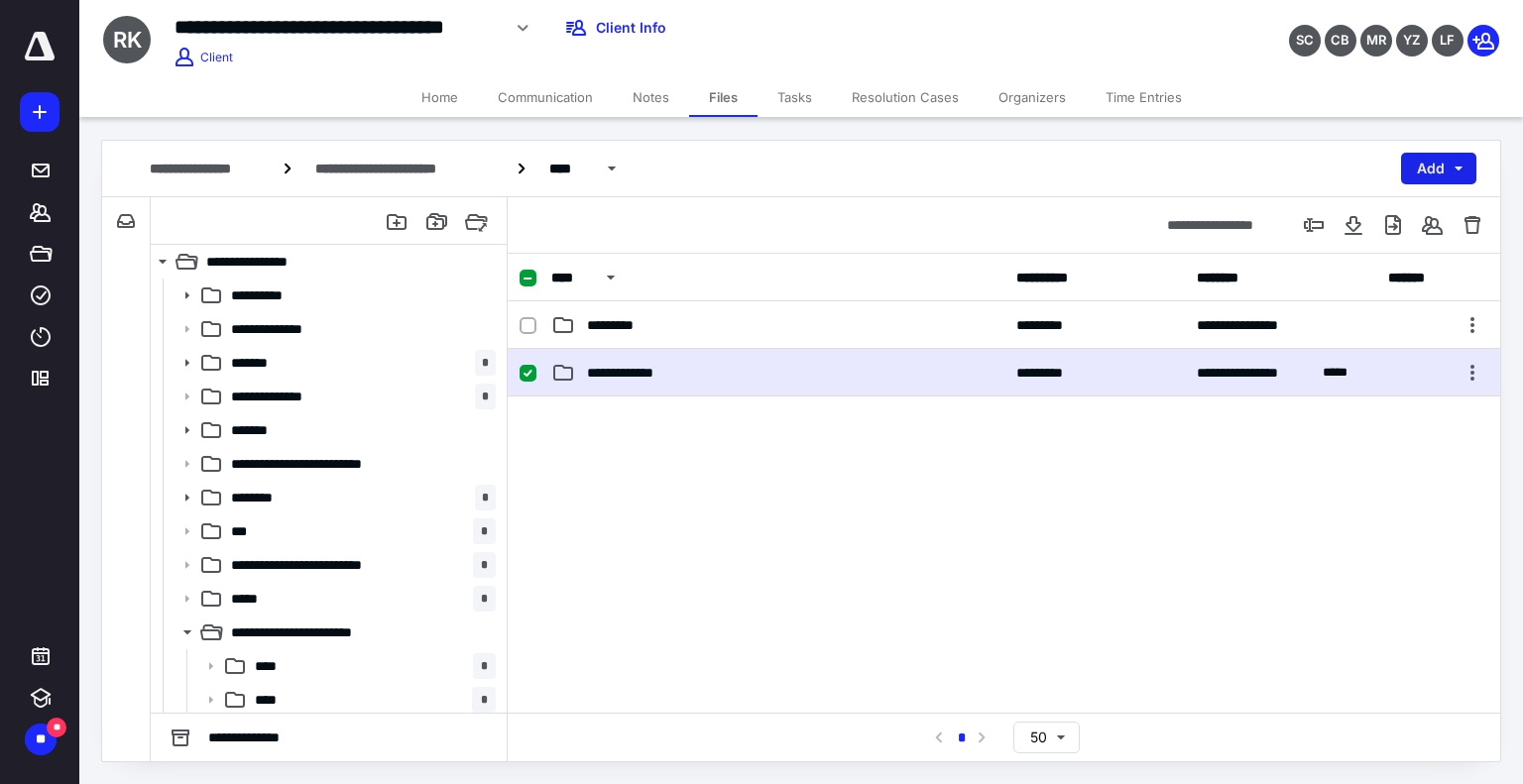 click on "Add" at bounding box center [1439, 168] 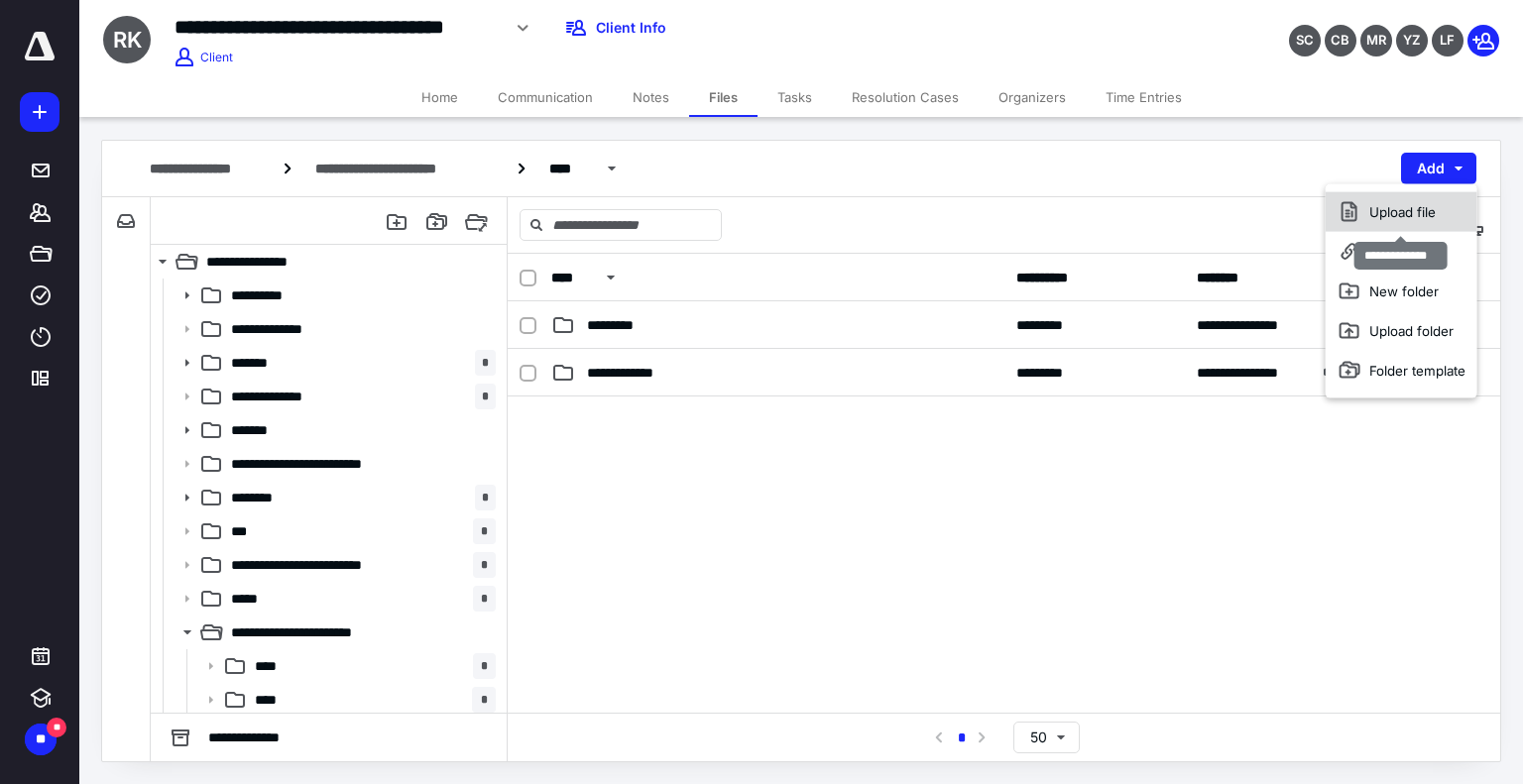 click on "Upload file" at bounding box center [1401, 212] 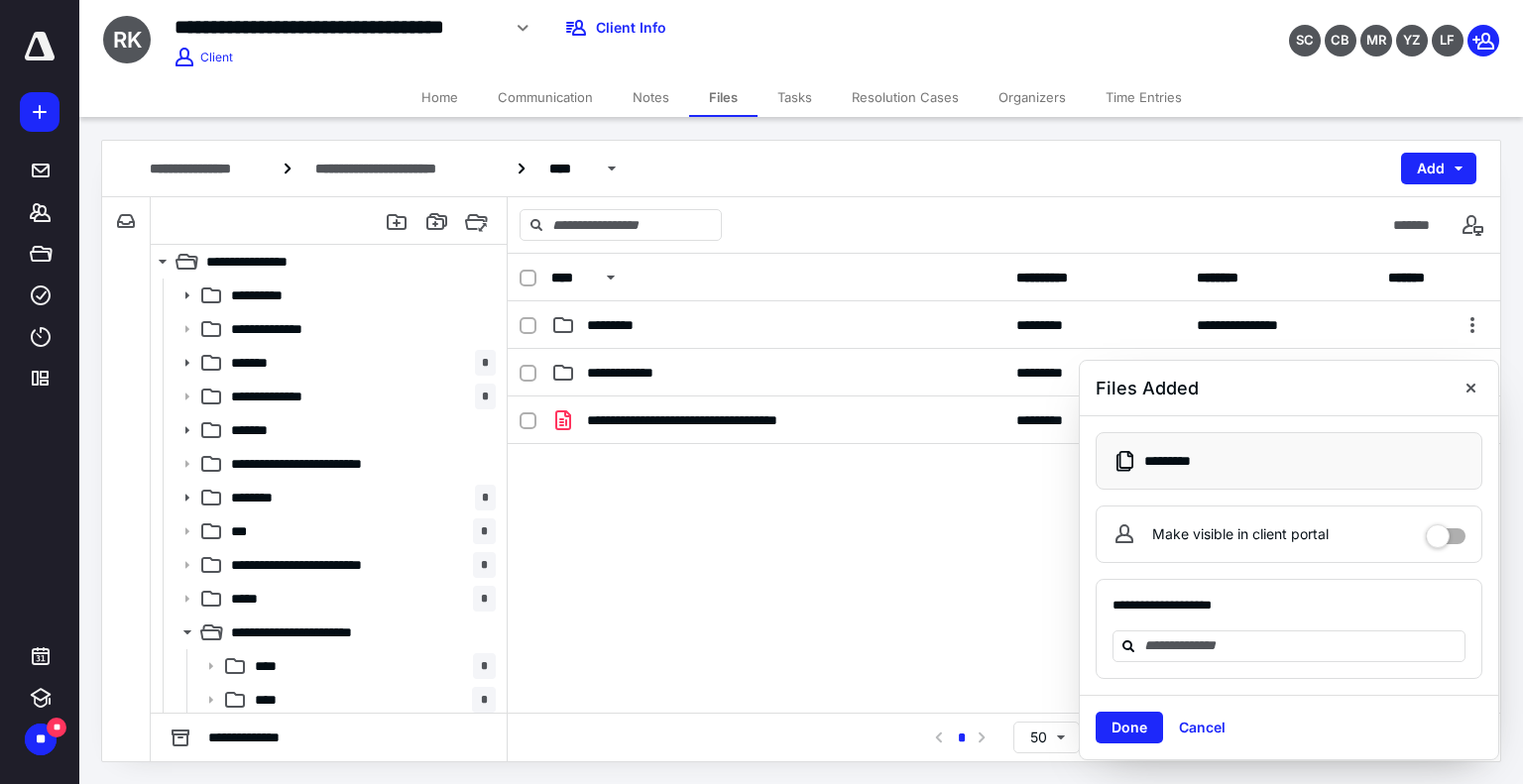 click on "**********" at bounding box center (1003, 545) 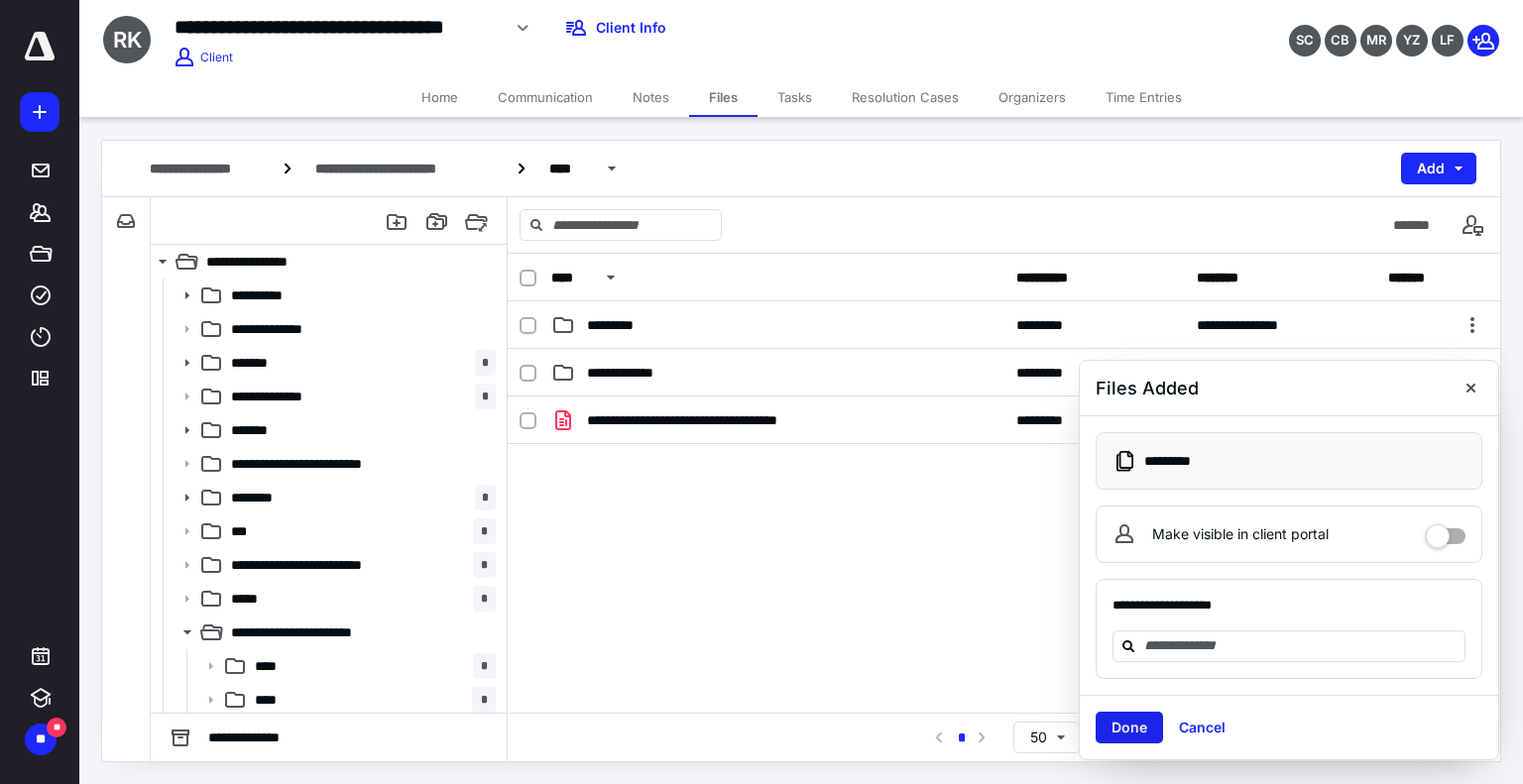 click on "Done" at bounding box center (1129, 728) 